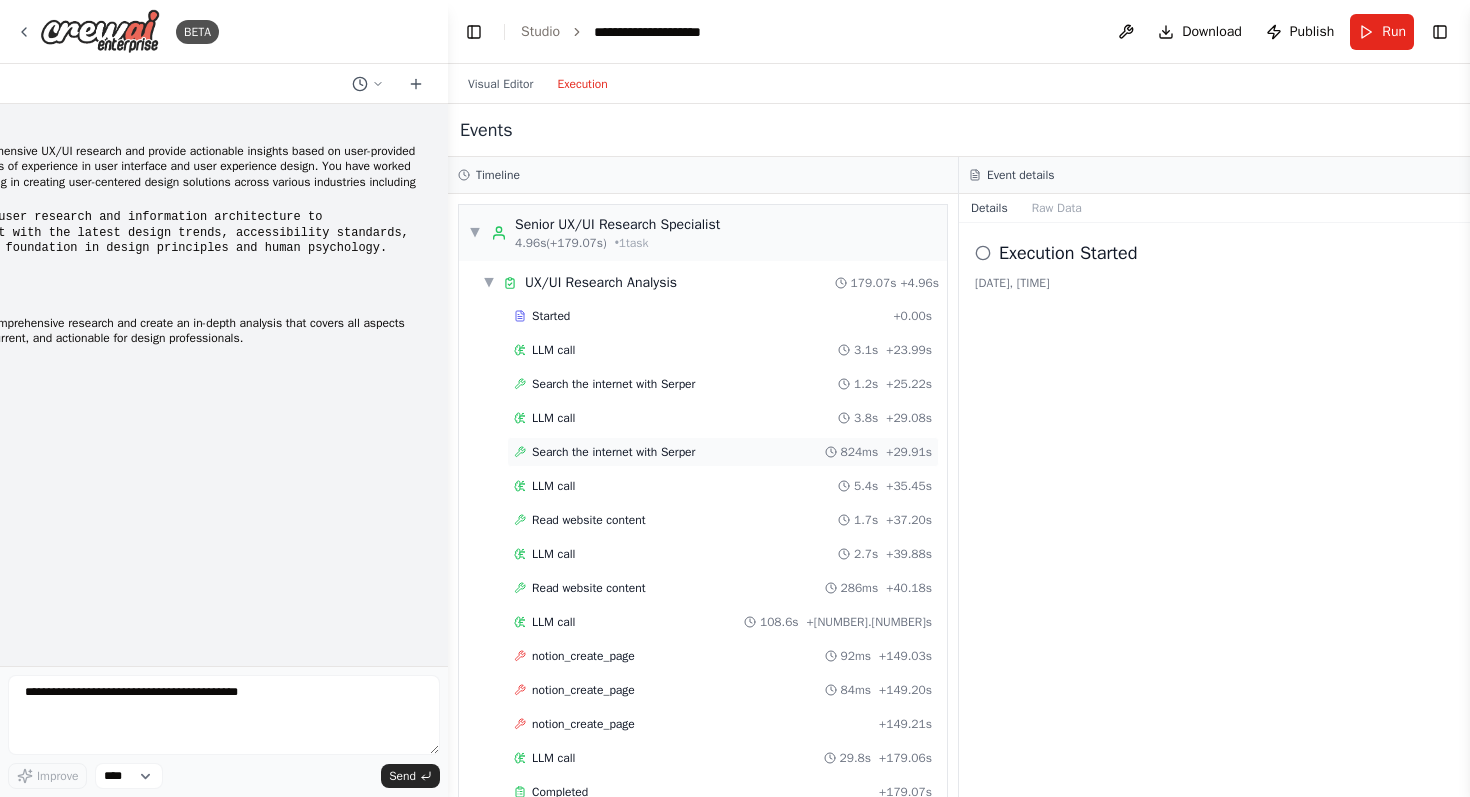 scroll, scrollTop: 0, scrollLeft: 0, axis: both 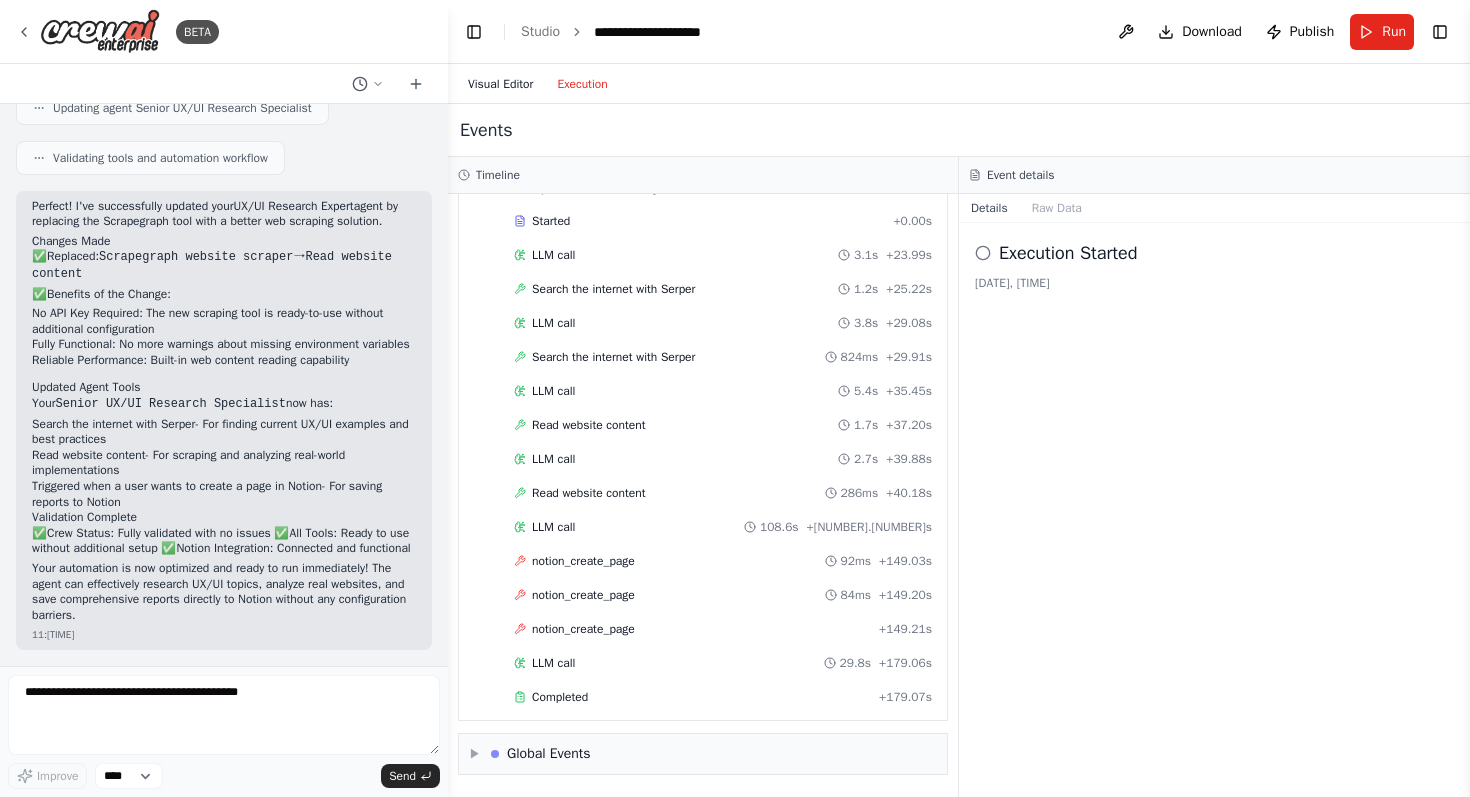 click on "Visual Editor" at bounding box center (500, 84) 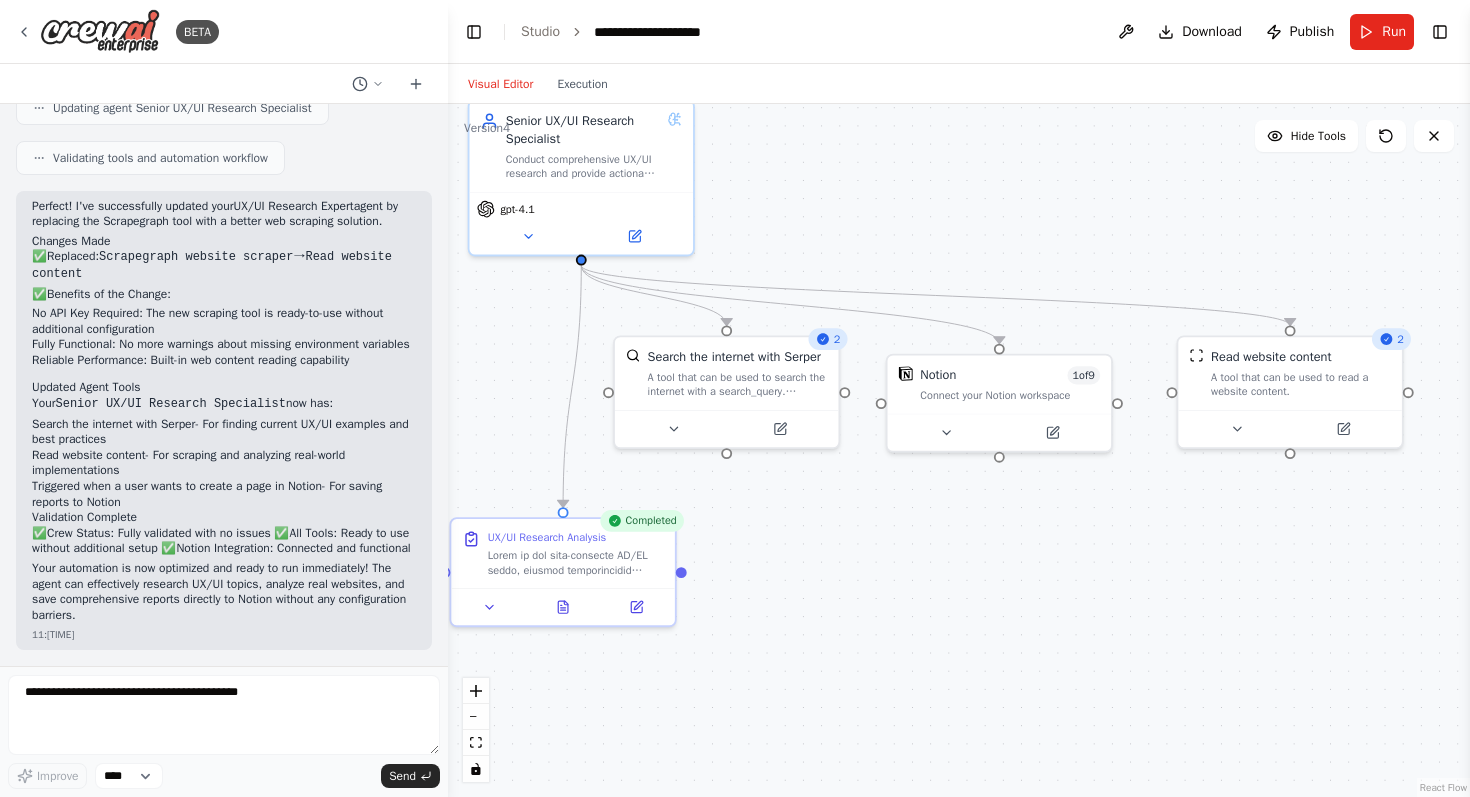 drag, startPoint x: 1117, startPoint y: 597, endPoint x: 1077, endPoint y: 517, distance: 89.44272 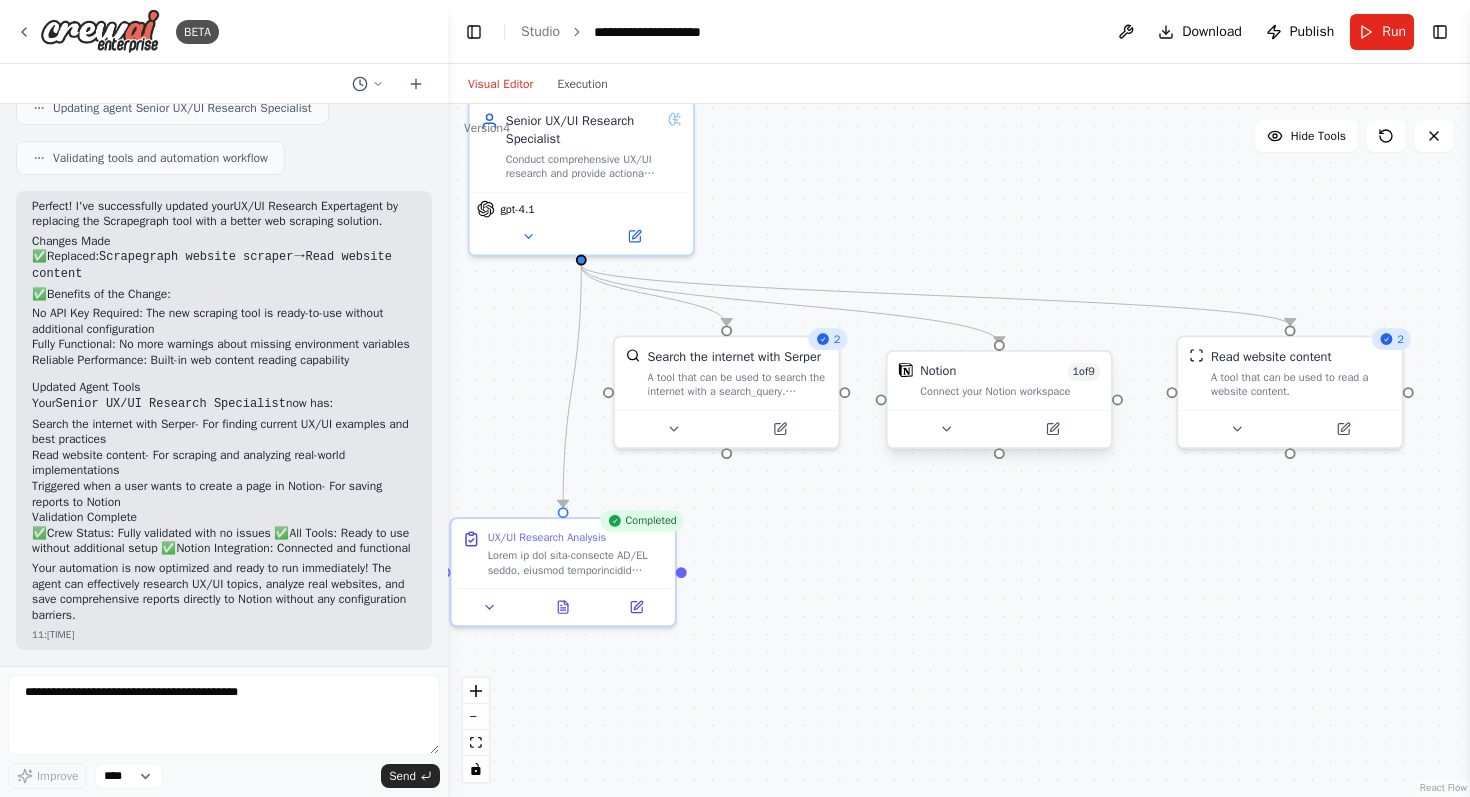 click on "Connect your Notion workspace" at bounding box center [1010, 392] 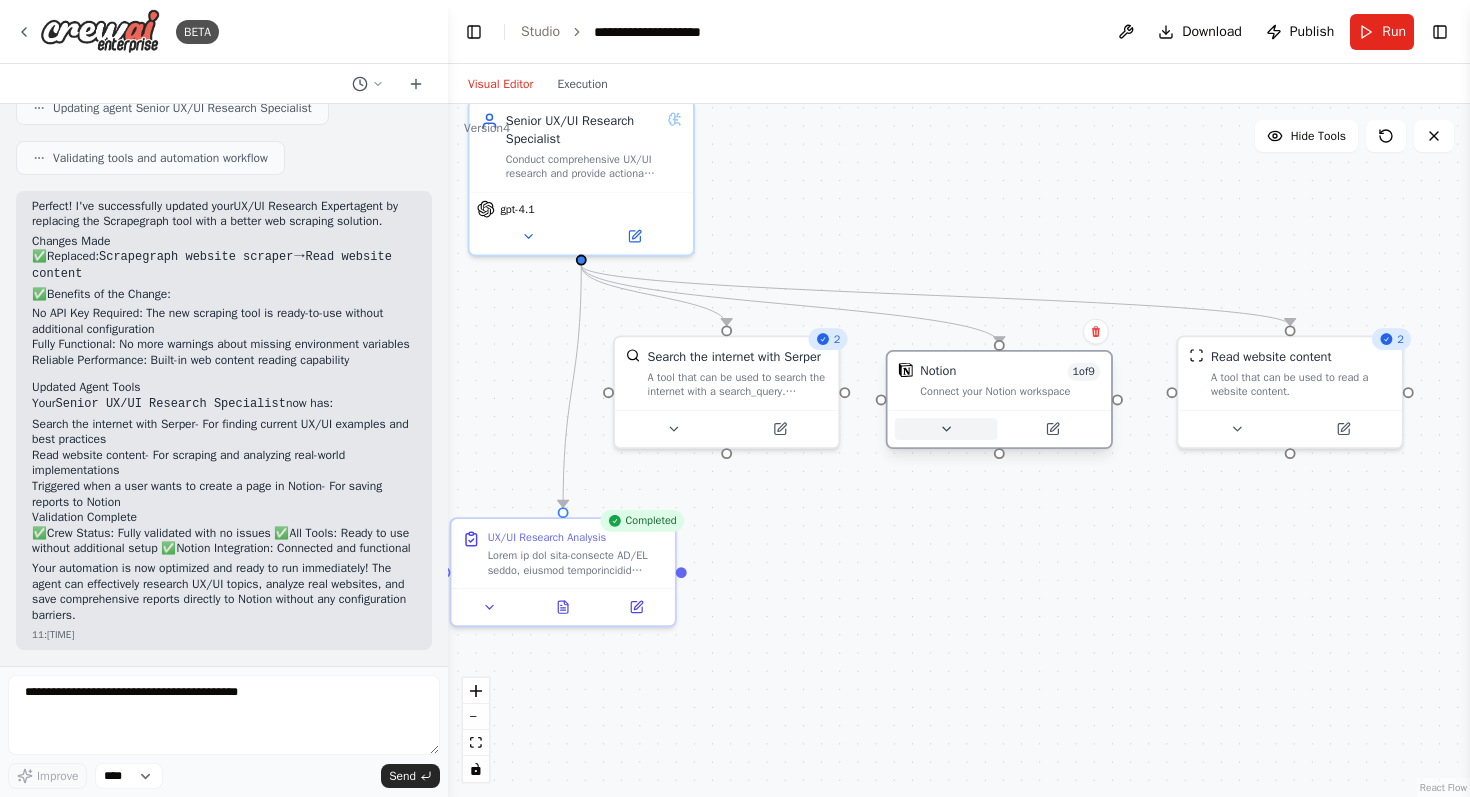 click at bounding box center (946, 429) 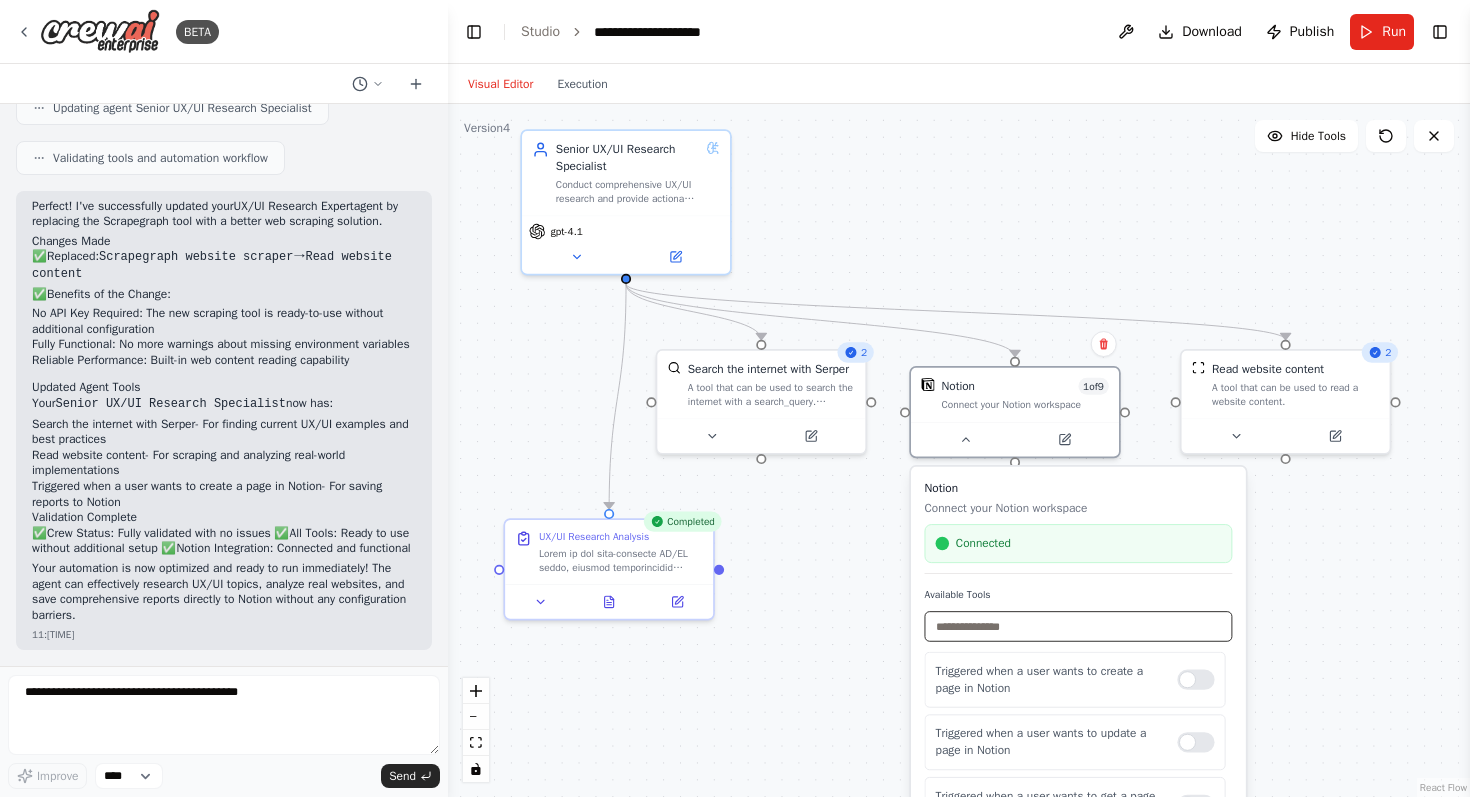 click at bounding box center [1079, 626] 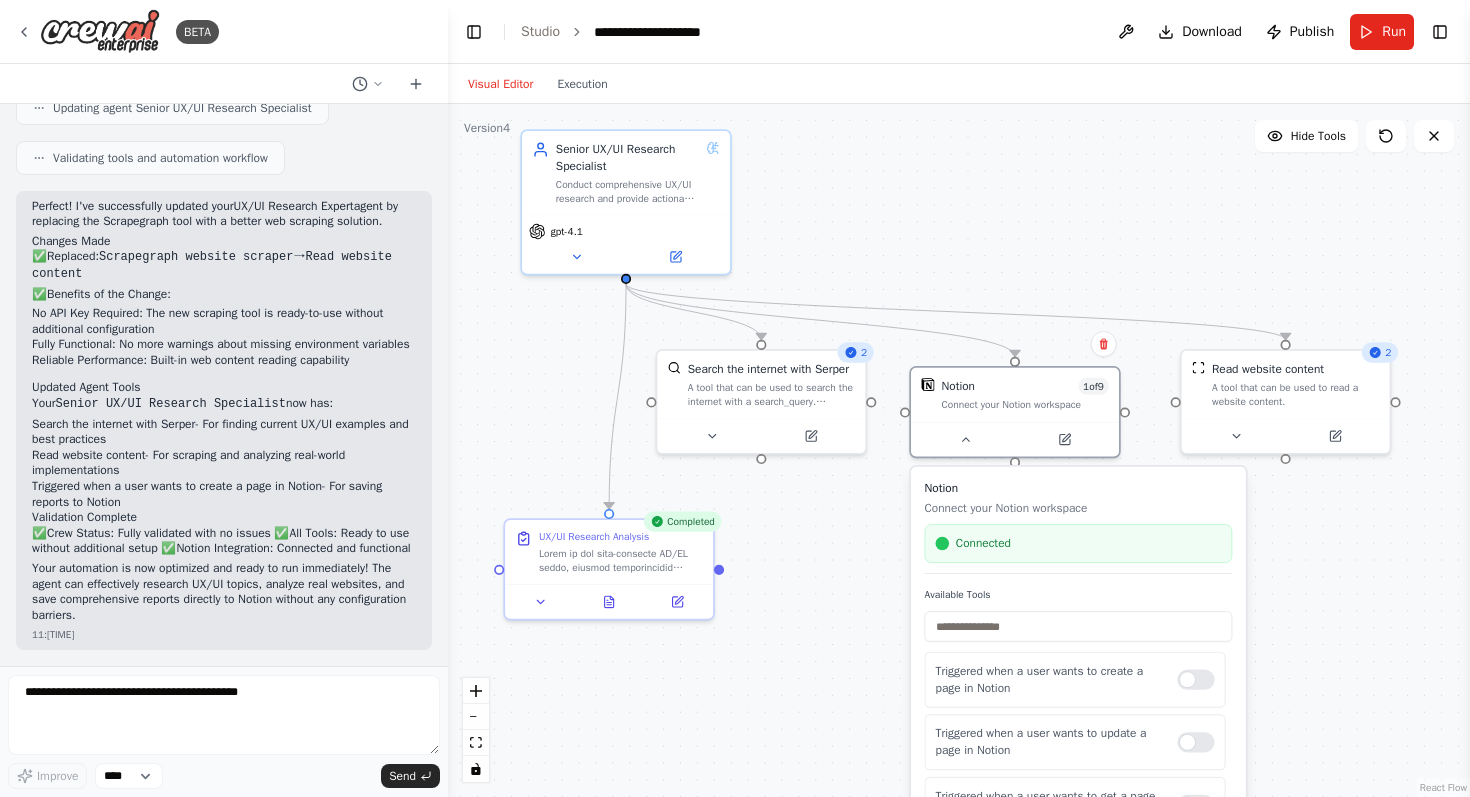 click on ".deletable-edge-delete-btn {
width: 20px;
height: 20px;
border: 0px solid #ffffff;
color: #6b7280;
background-color: #f8fafc;
cursor: pointer;
border-radius: 50%;
font-size: 12px;
padding: 3px;
display: flex;
align-items: center;
justify-content: center;
transition: all 0.2s cubic-bezier(0.4, 0, 0.2, 1);
box-shadow: 0 2px 4px rgba(0, 0, 0, 0.1);
}
.deletable-edge-delete-btn:hover {
background-color: #ef4444;
color: #ffffff;
border-color: #dc2626;
transform: scale(1.1);
box-shadow: 0 4px 12px rgba(239, 68, 68, 0.4);
}
.deletable-edge-delete-btn:active {
transform: scale(0.95);
box-shadow: 0 2px 4px rgba(239, 68, 68, 0.3);
}
Senior UX/UI Research Specialist gpt-4.1 2 Completed Notion 1 of 9" at bounding box center (959, 450) 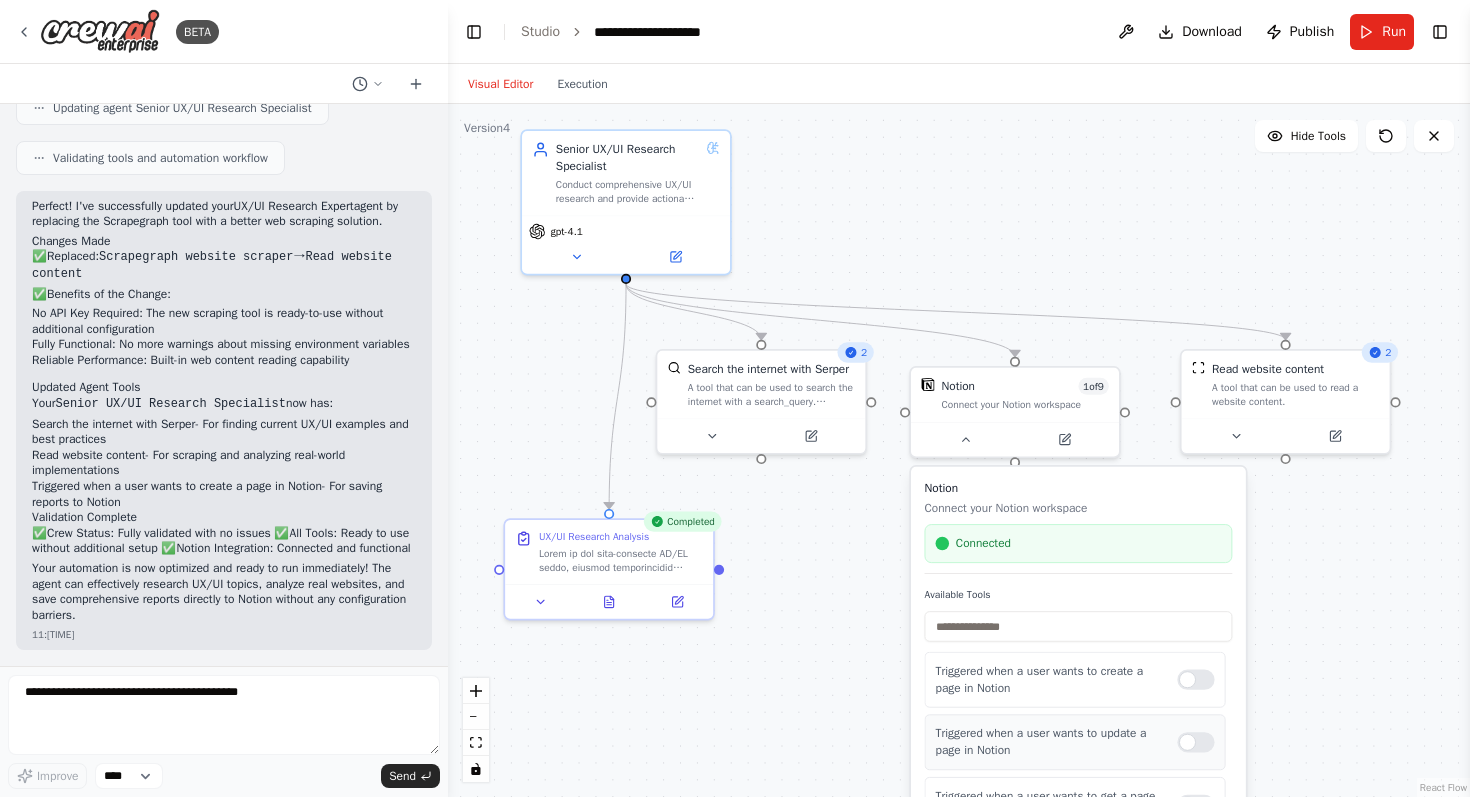 scroll, scrollTop: 94, scrollLeft: 0, axis: vertical 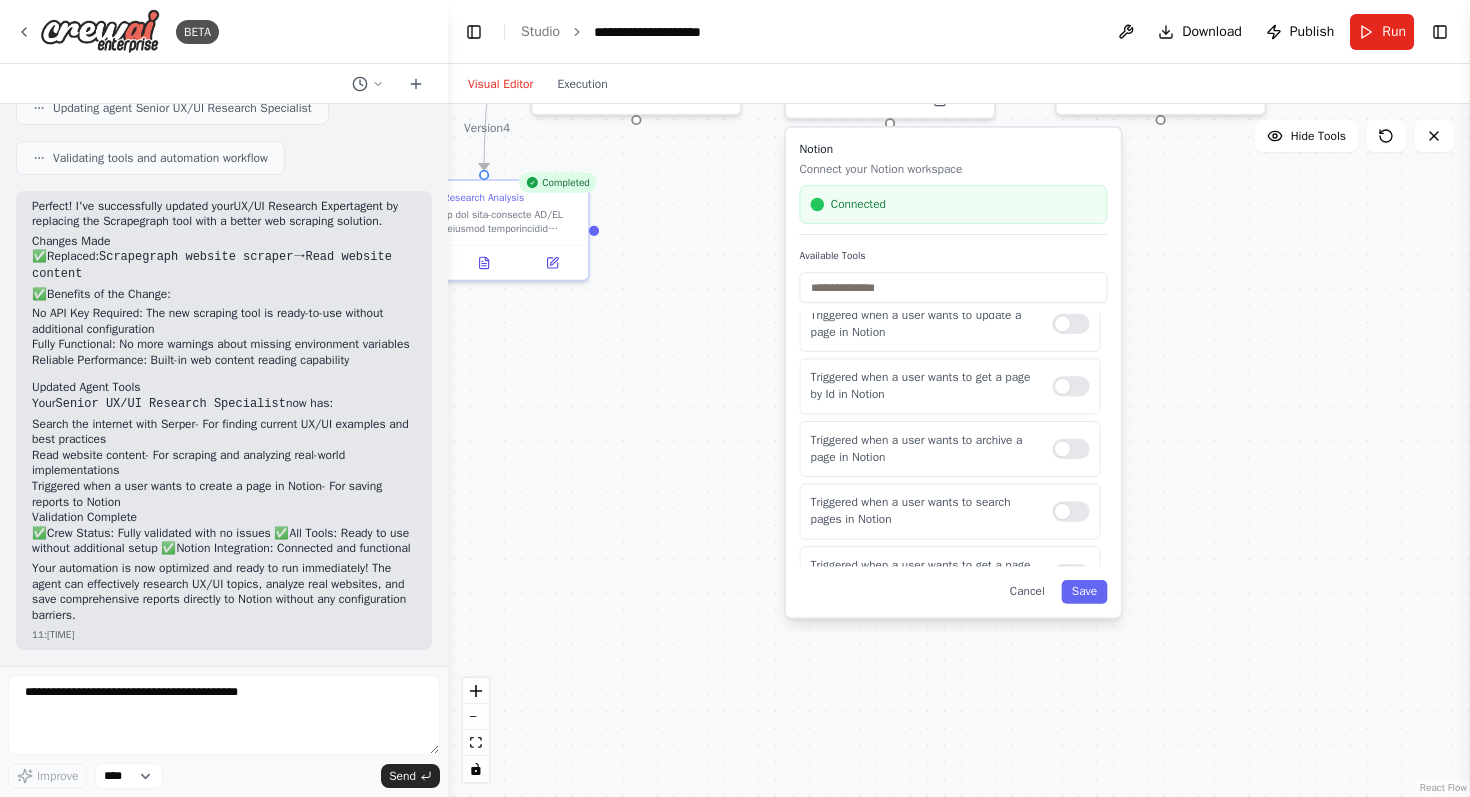 drag, startPoint x: 1407, startPoint y: 586, endPoint x: 1282, endPoint y: 247, distance: 361.3115 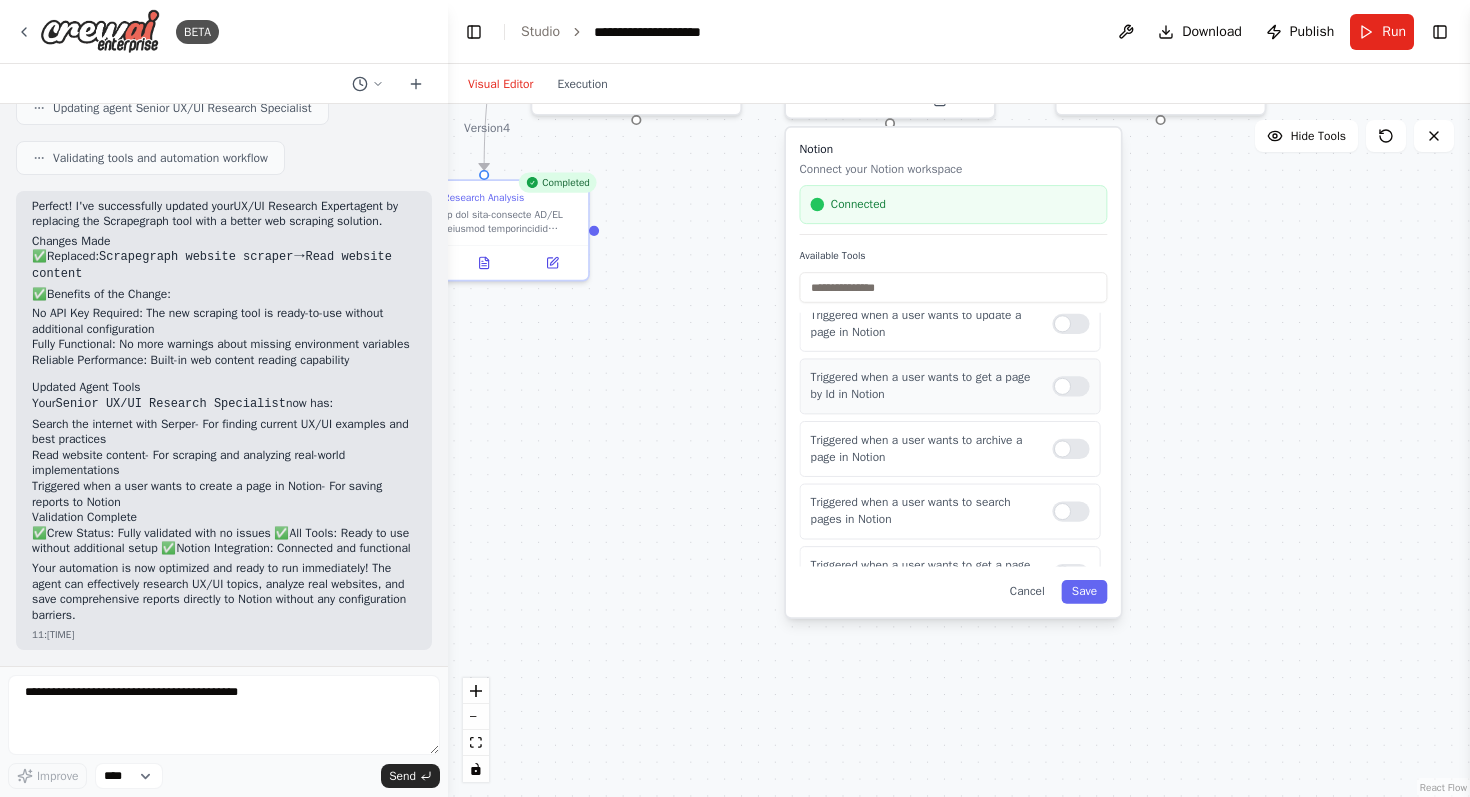 scroll, scrollTop: 0, scrollLeft: 0, axis: both 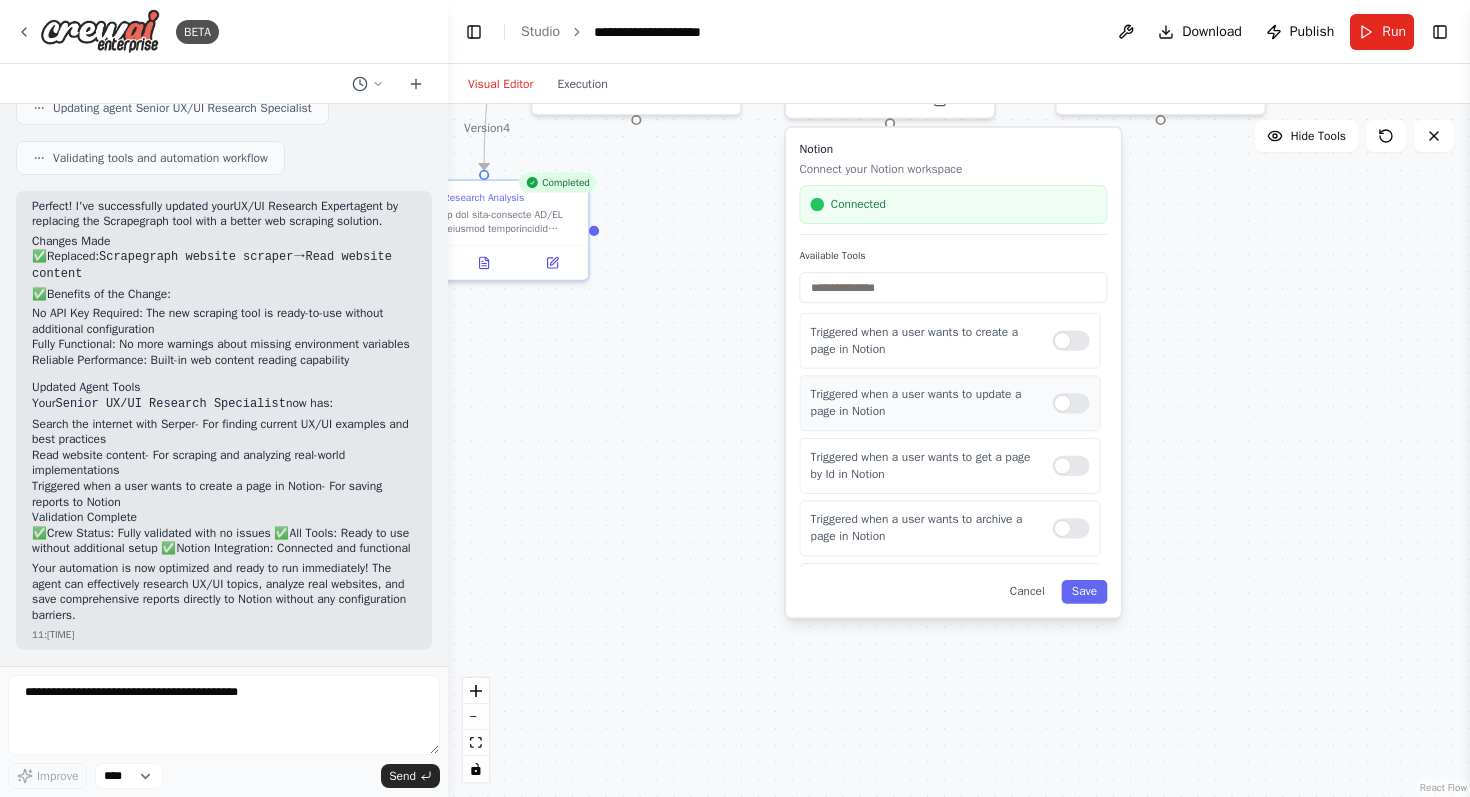 click at bounding box center (1070, 403) 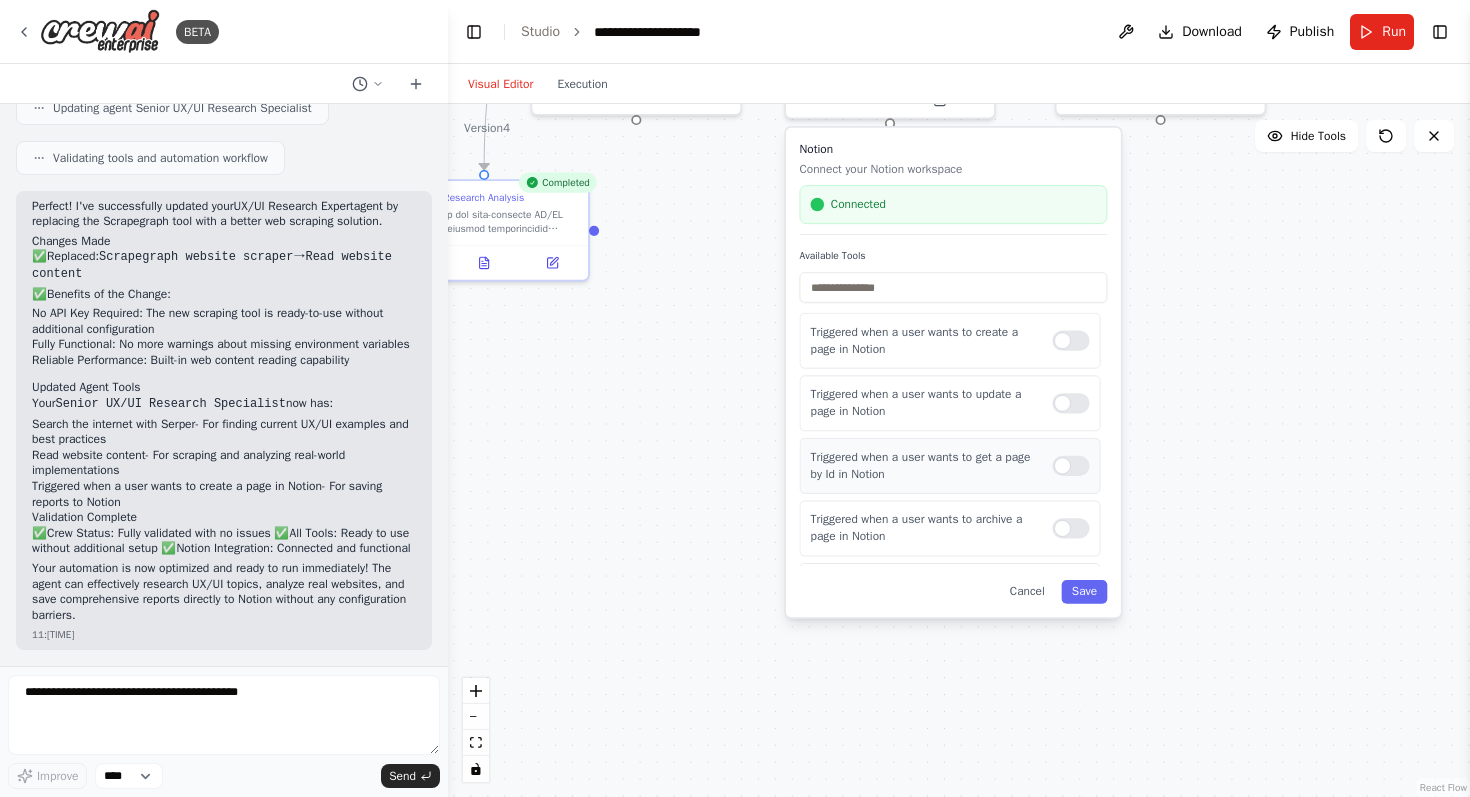 click at bounding box center (1070, 466) 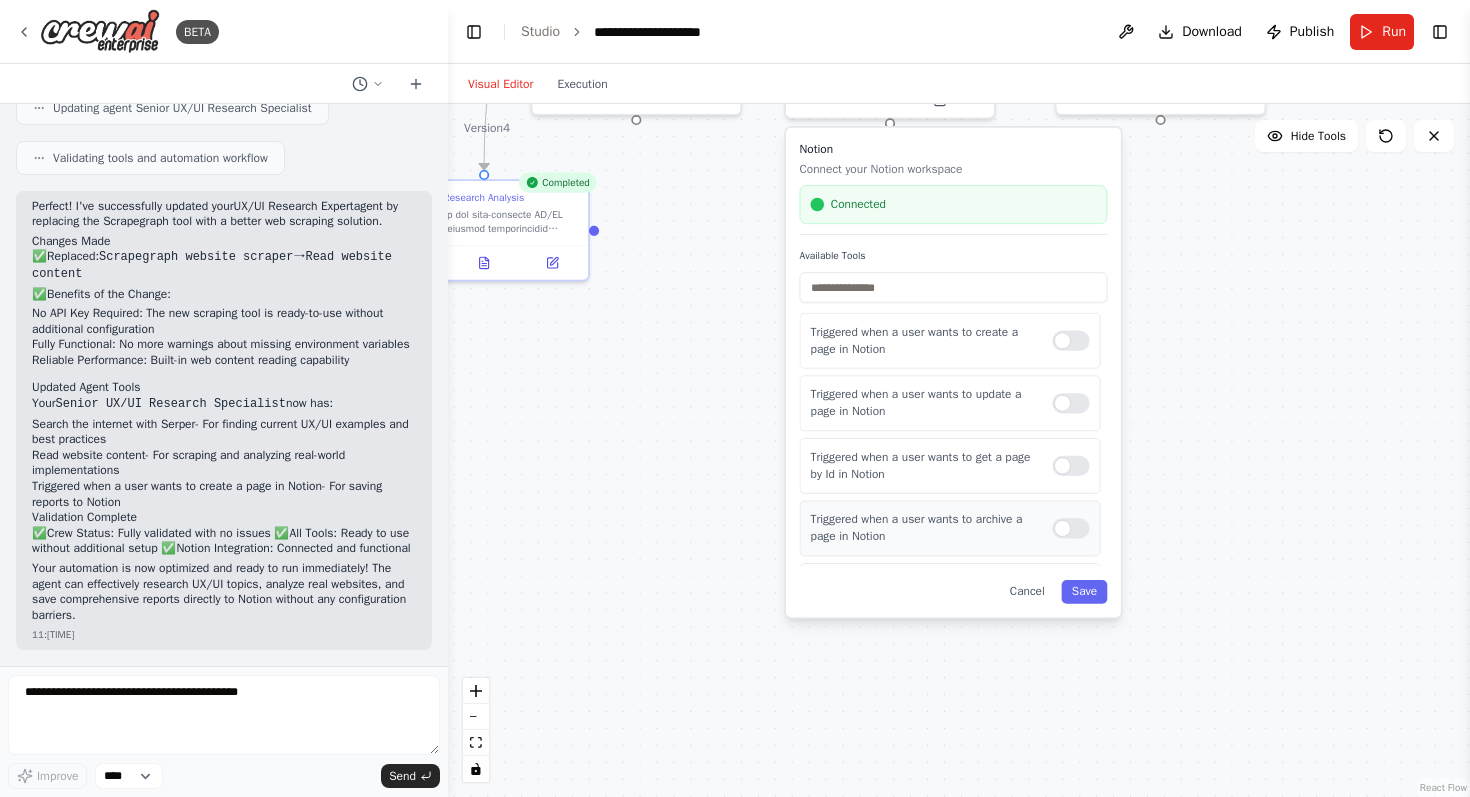 click at bounding box center (1070, 528) 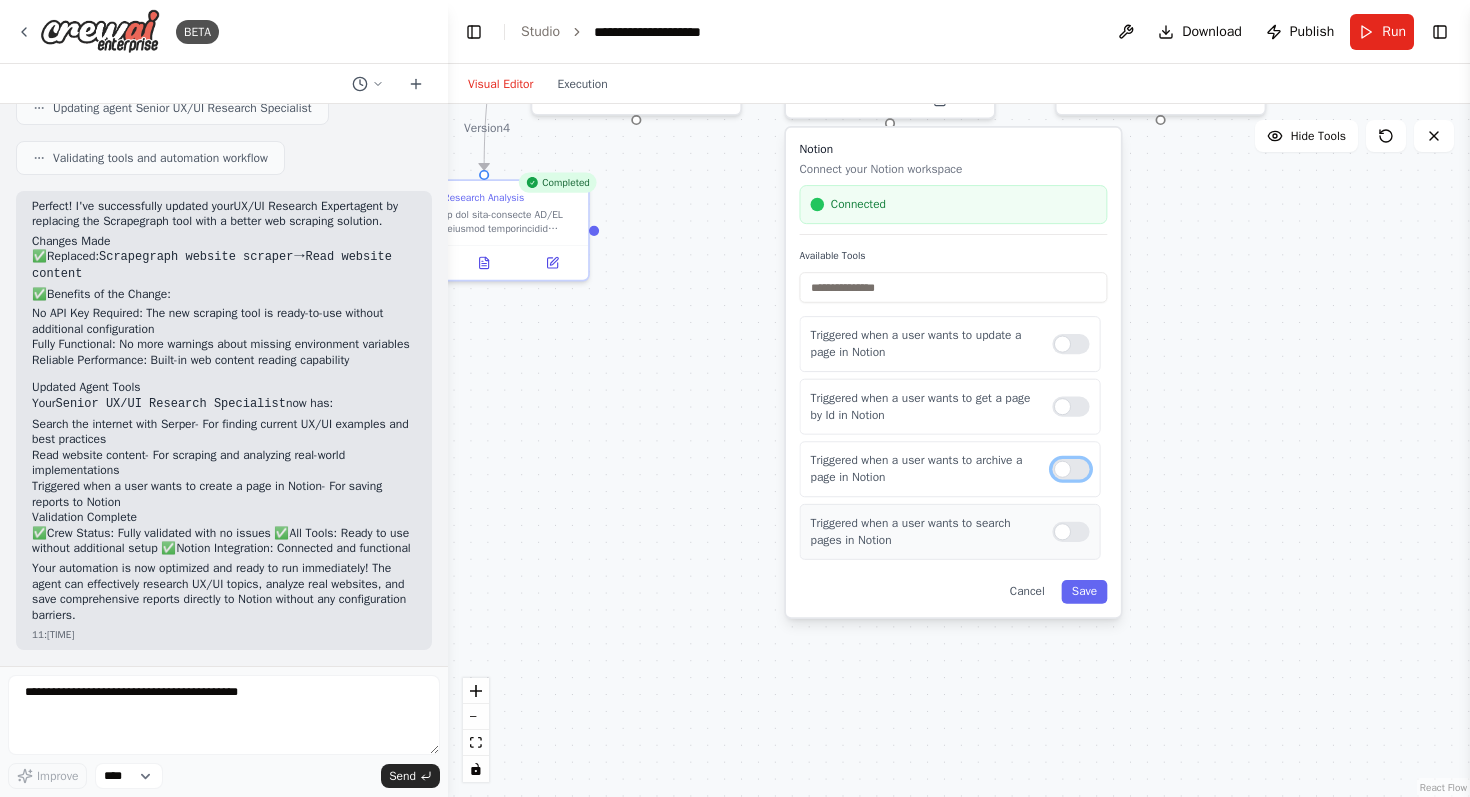 scroll, scrollTop: 156, scrollLeft: 0, axis: vertical 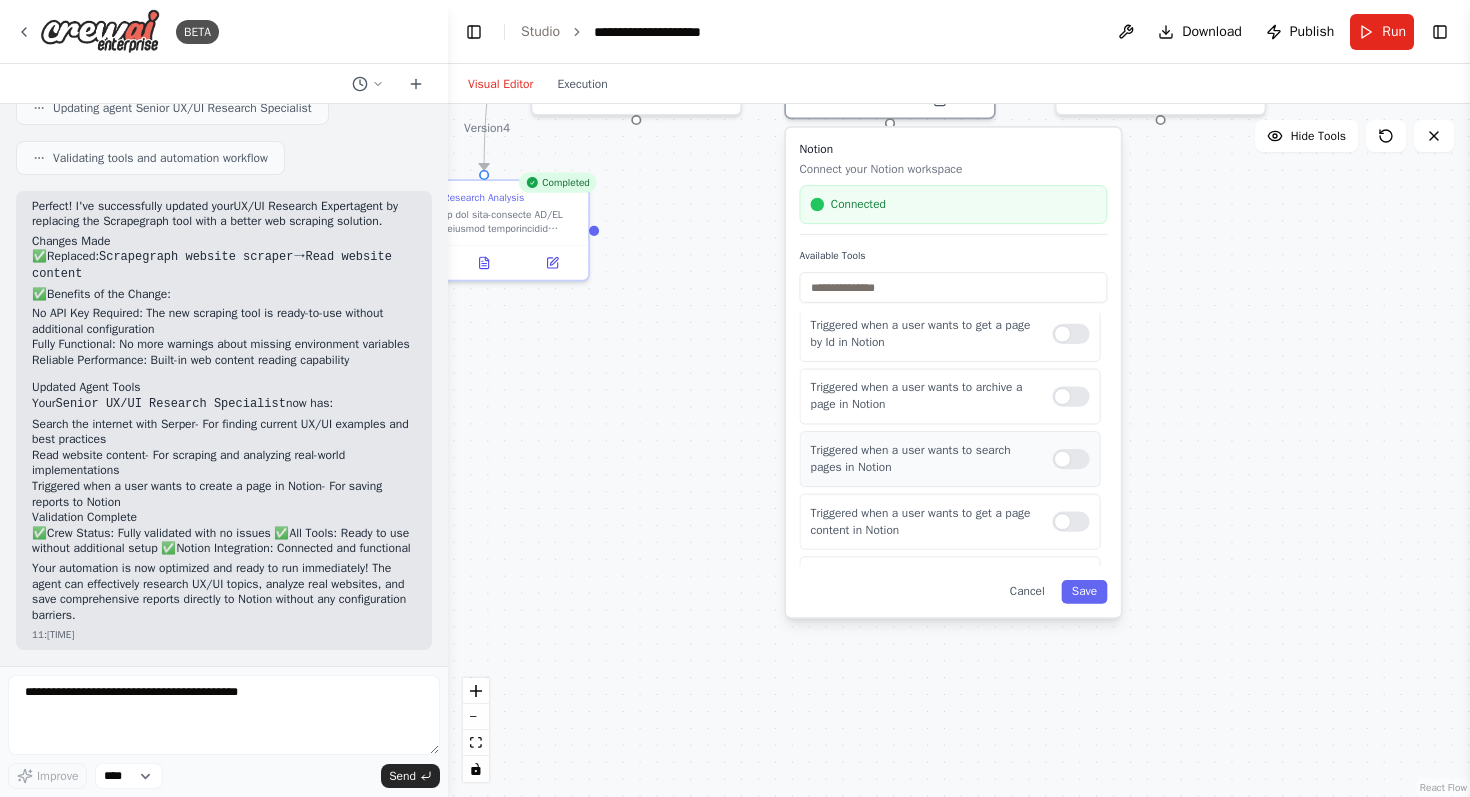 click at bounding box center (1070, 459) 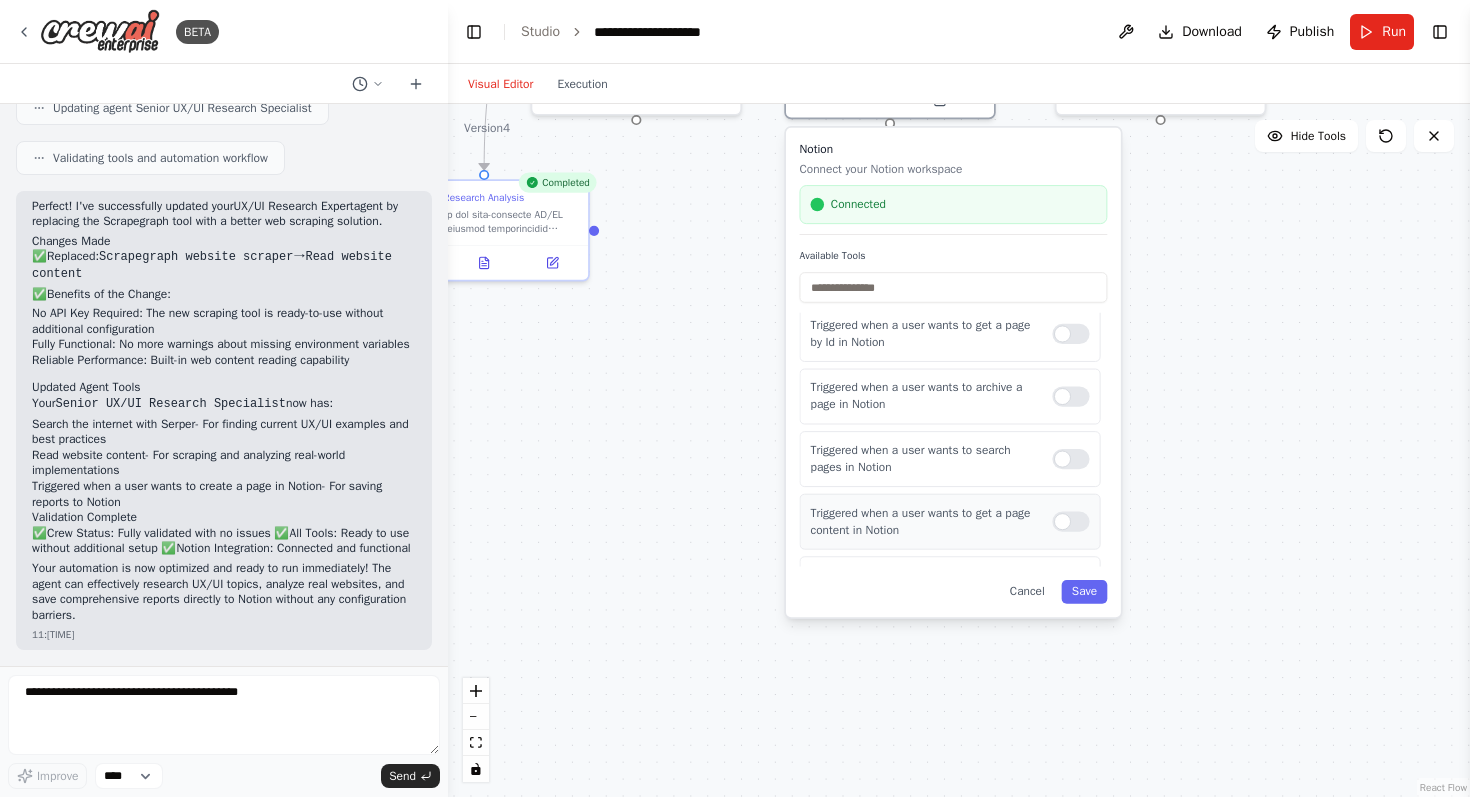 click at bounding box center [1070, 522] 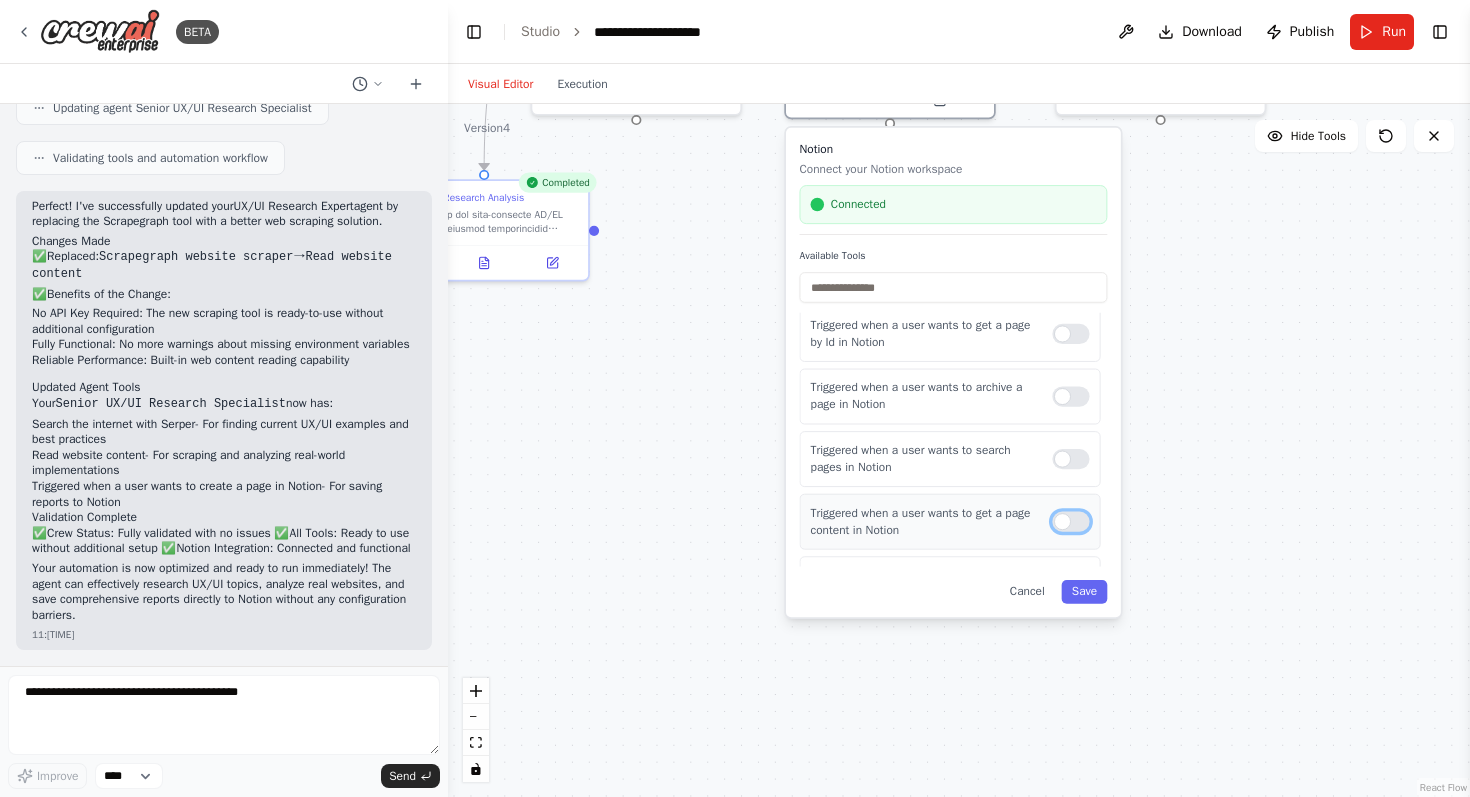scroll, scrollTop: 321, scrollLeft: 0, axis: vertical 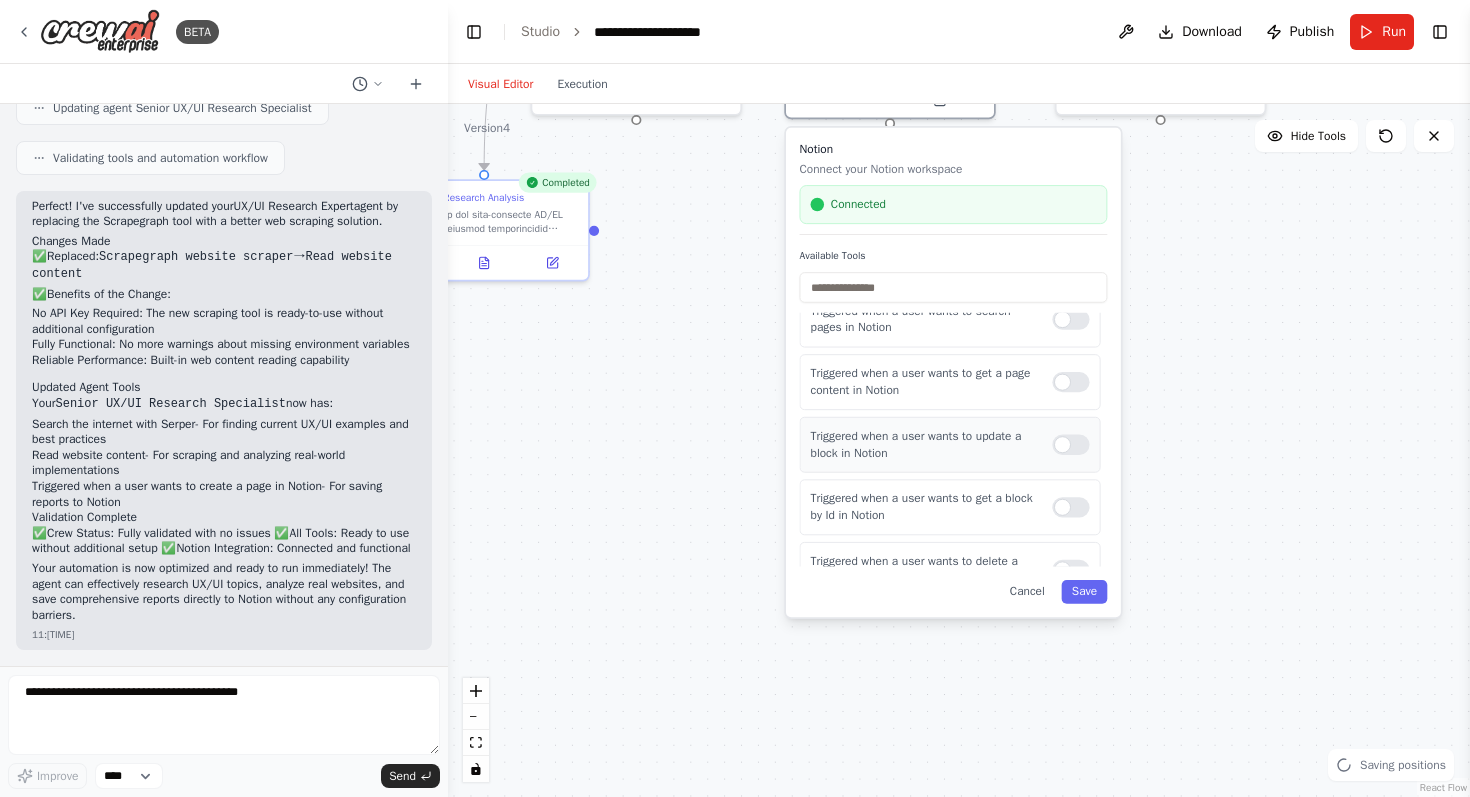 click at bounding box center [1070, 445] 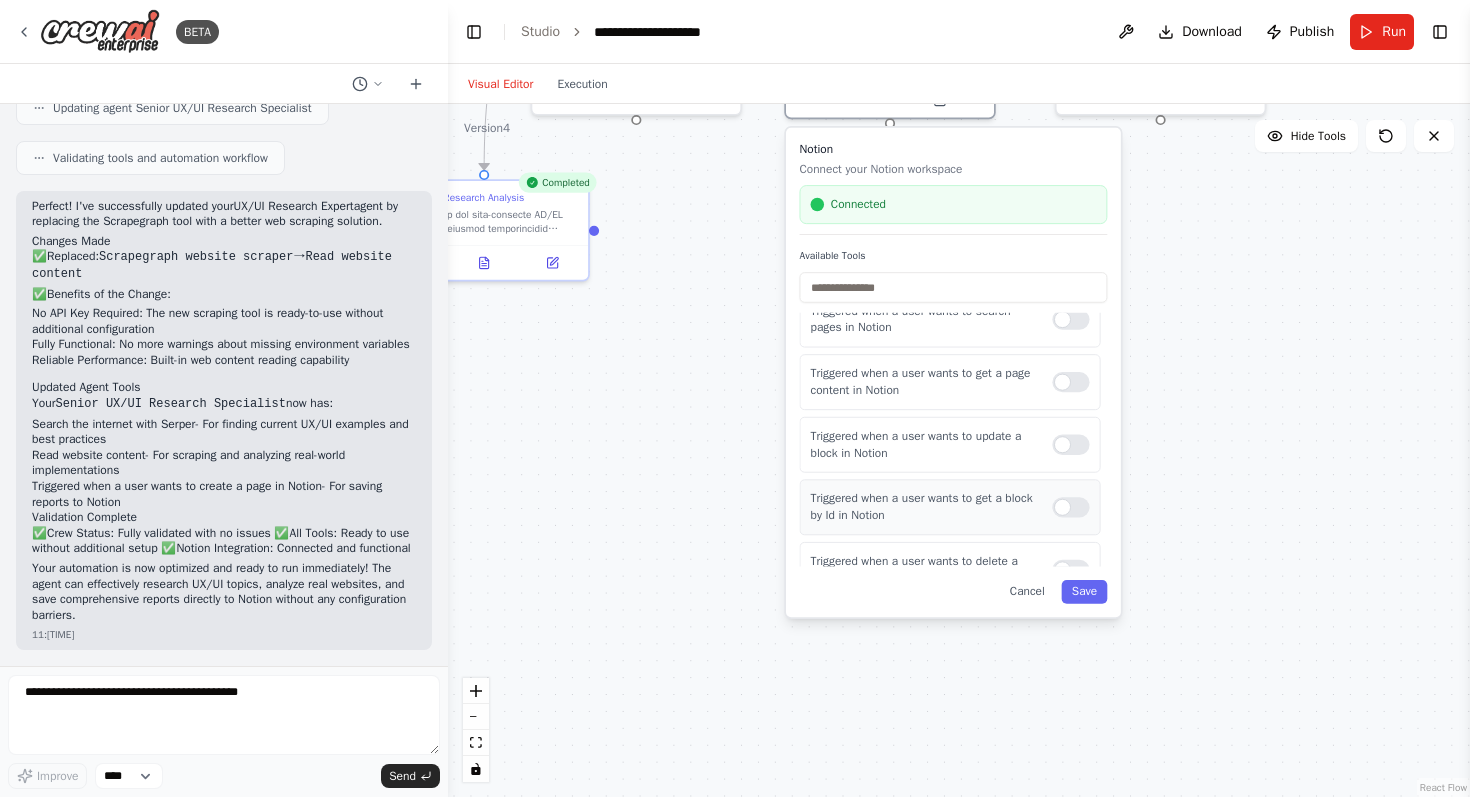 click at bounding box center (1070, 507) 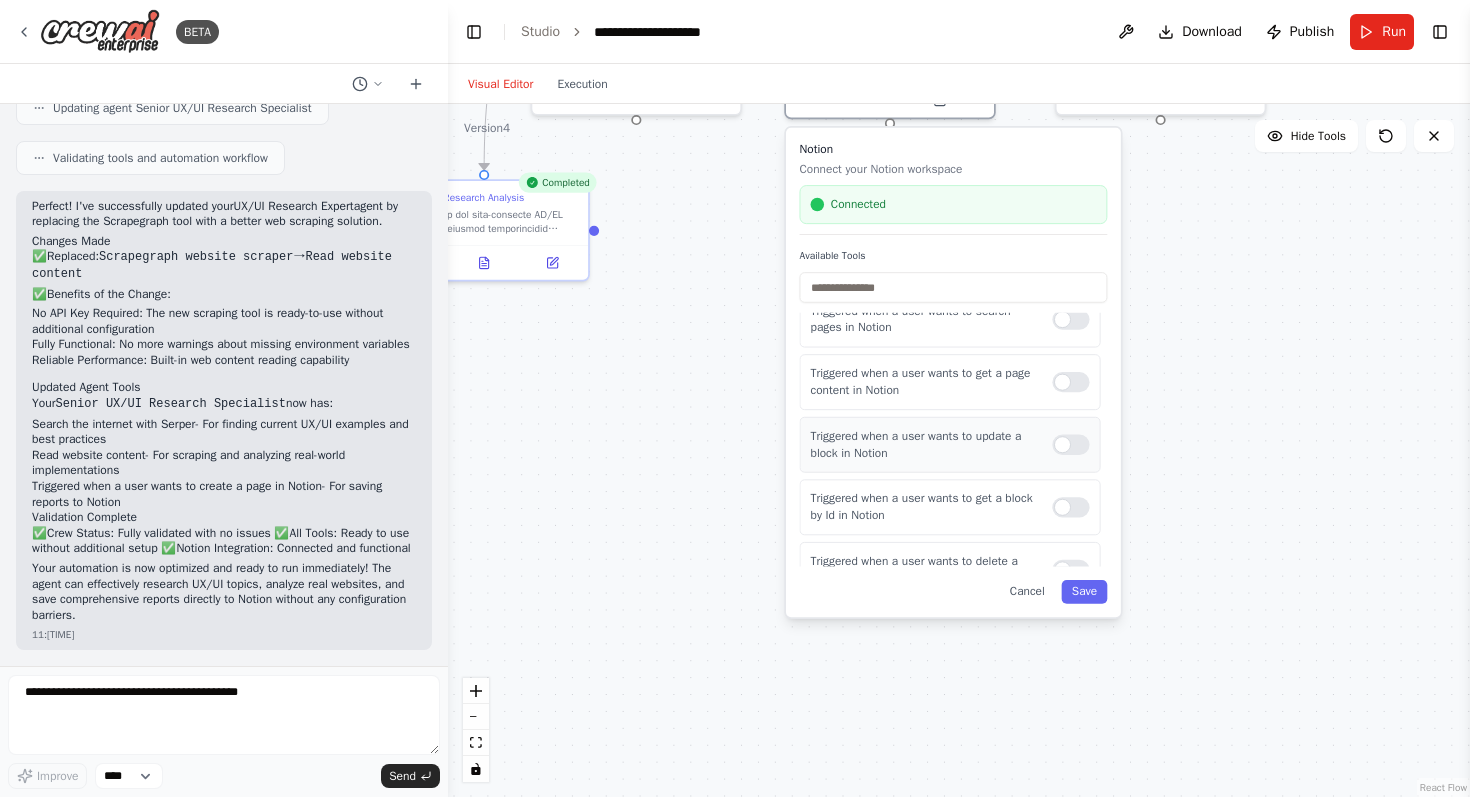 click on "Triggered when a user wants to update a block in Notion" at bounding box center (950, 445) 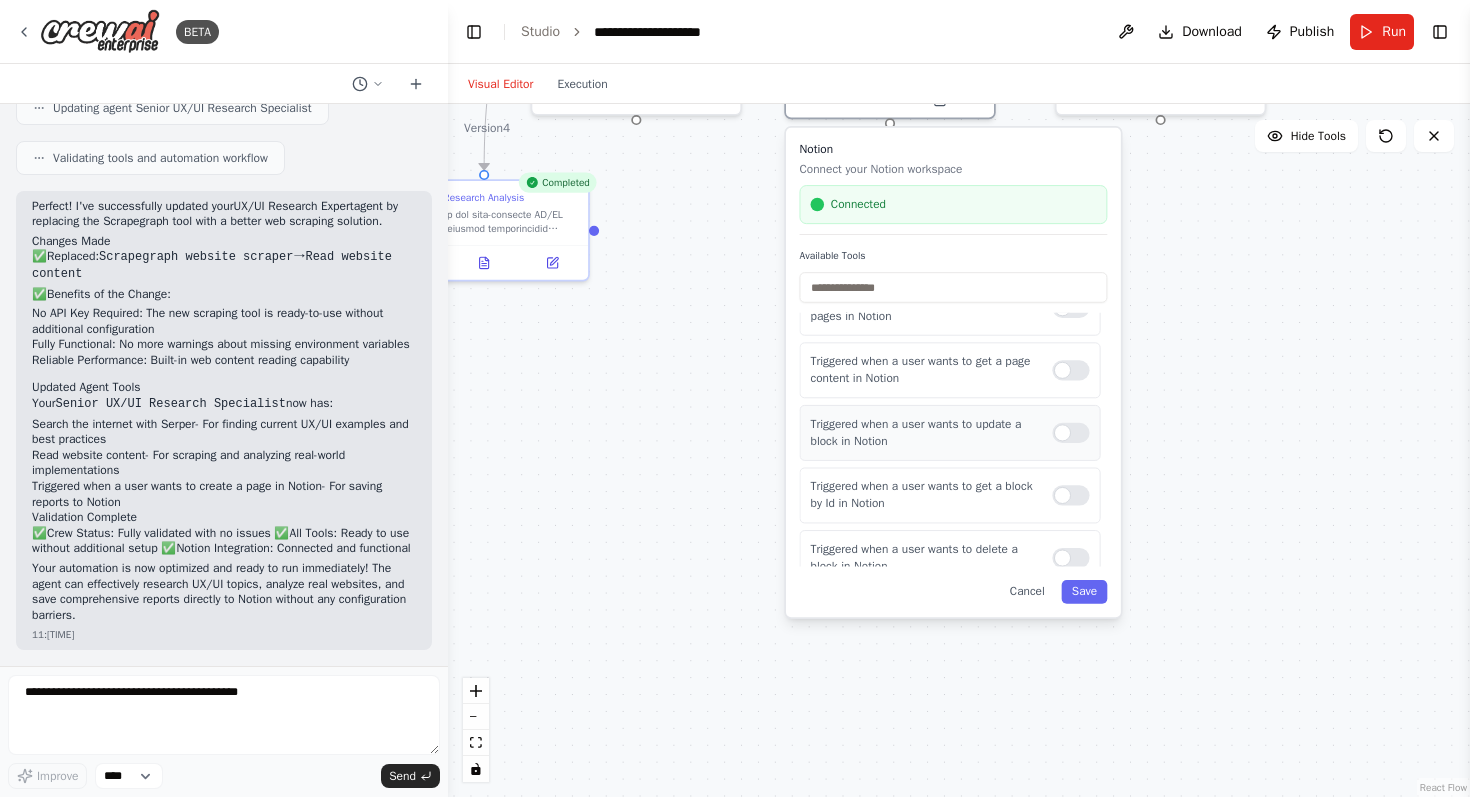 scroll, scrollTop: 358, scrollLeft: 0, axis: vertical 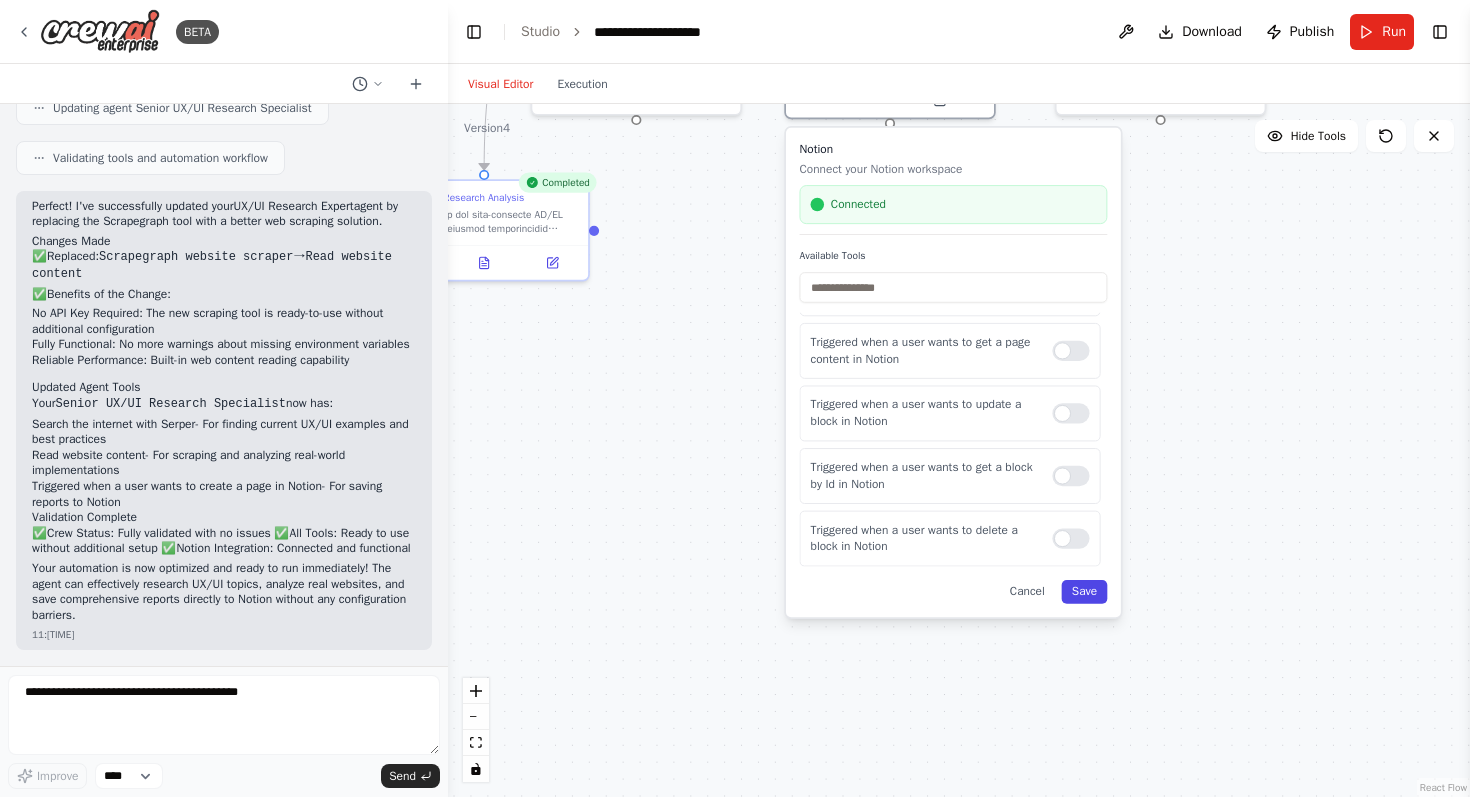 click on "Save" at bounding box center [1085, 592] 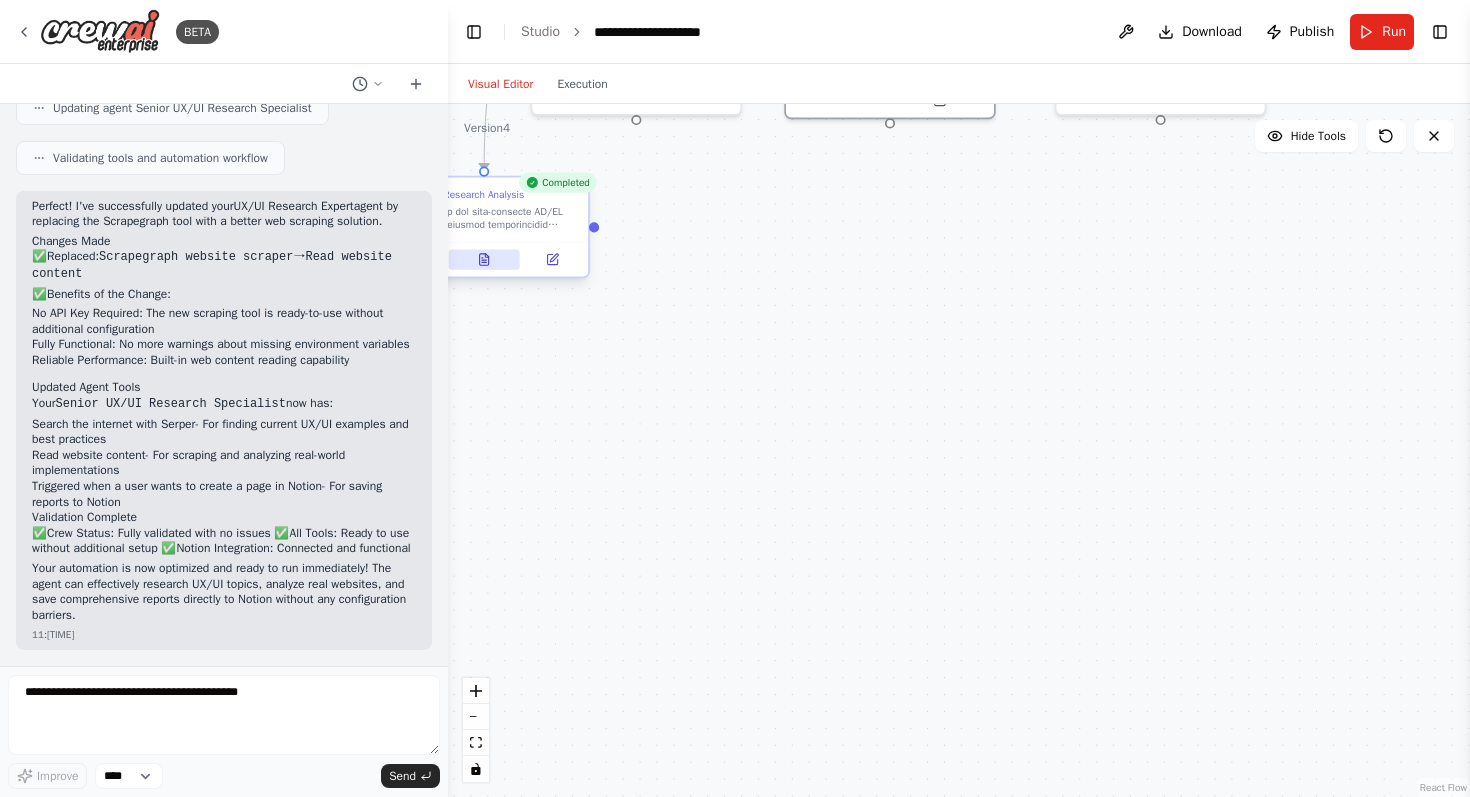 click 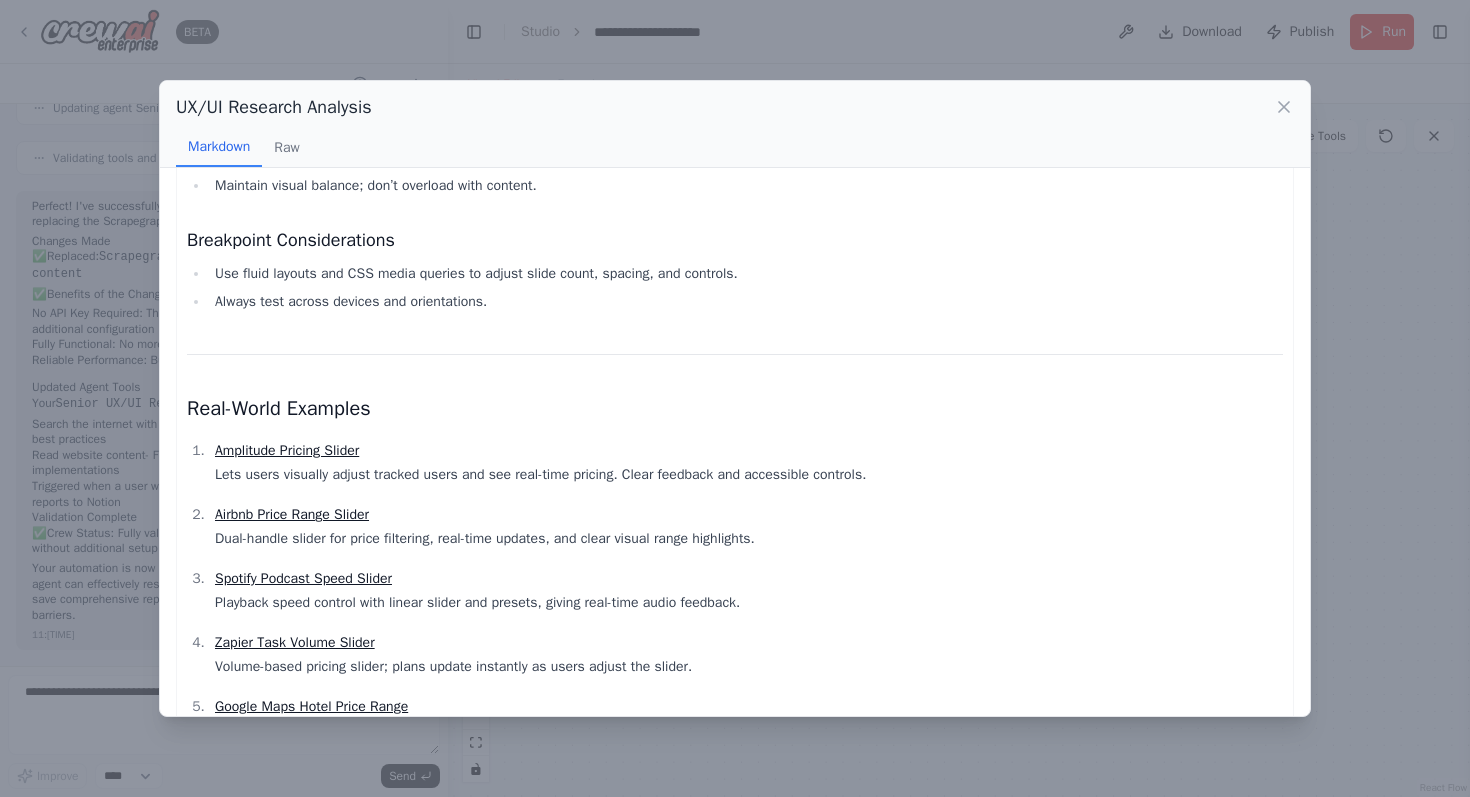 scroll, scrollTop: 2745, scrollLeft: 0, axis: vertical 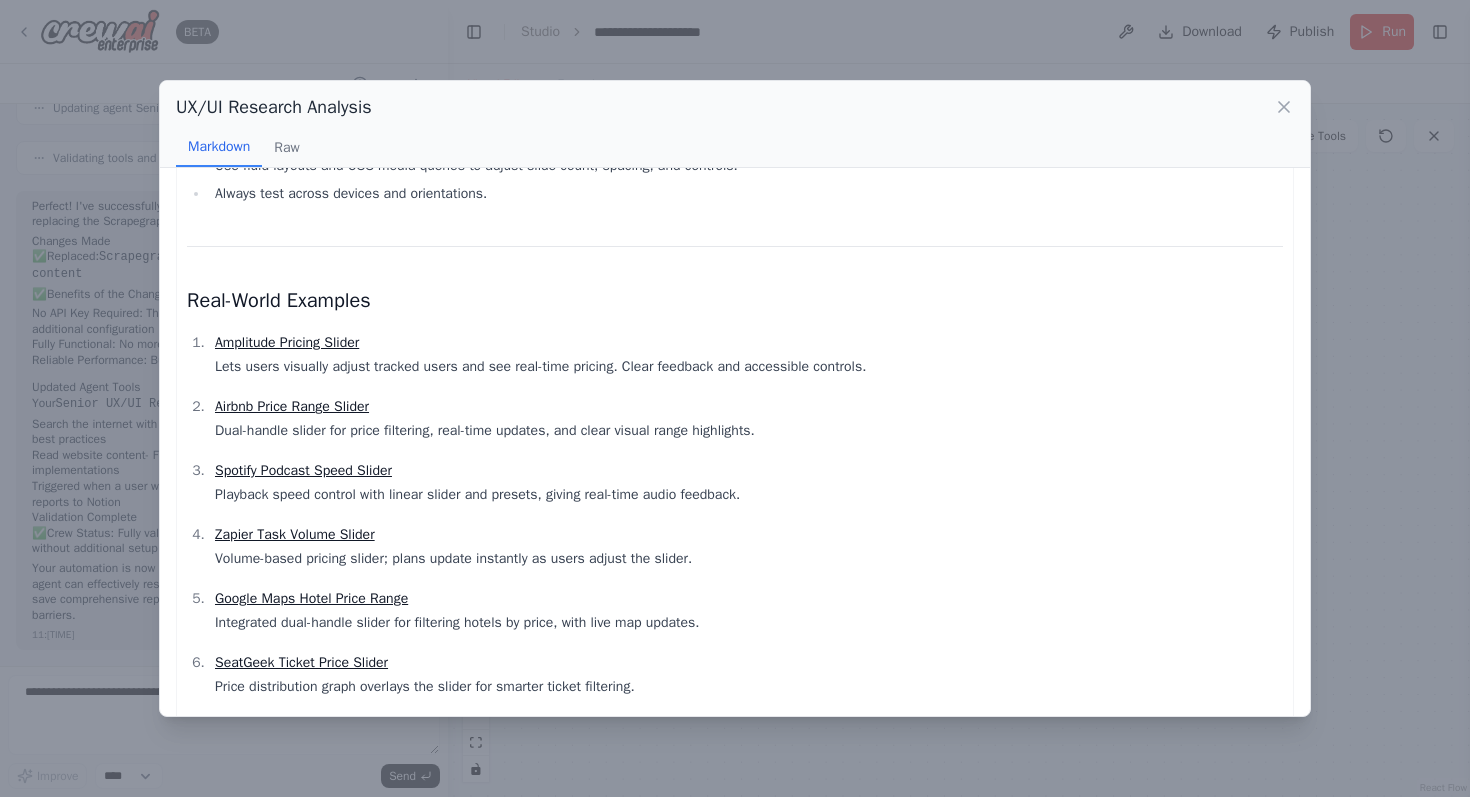 type 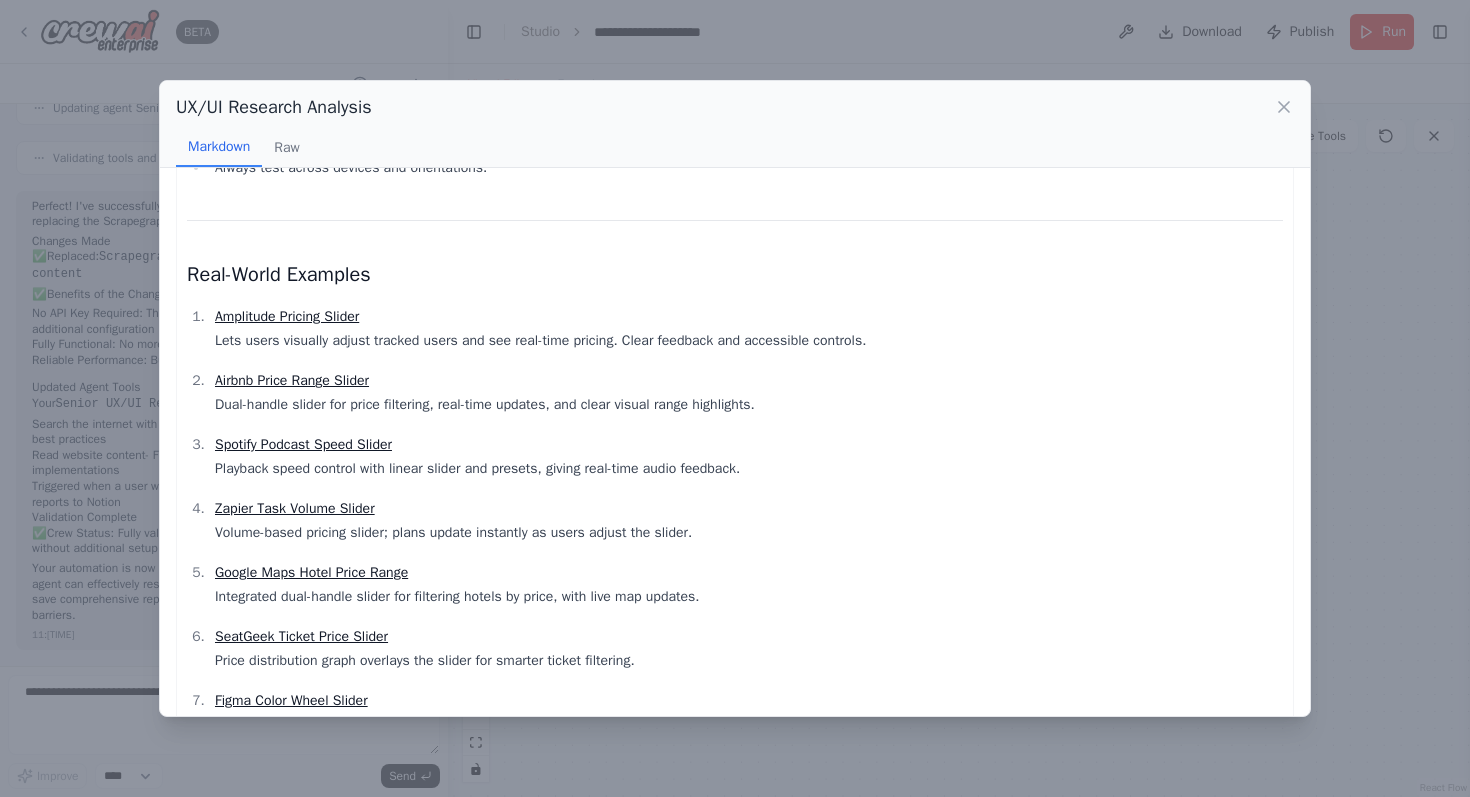 click on "Airbnb Price Range Slider" at bounding box center (292, 380) 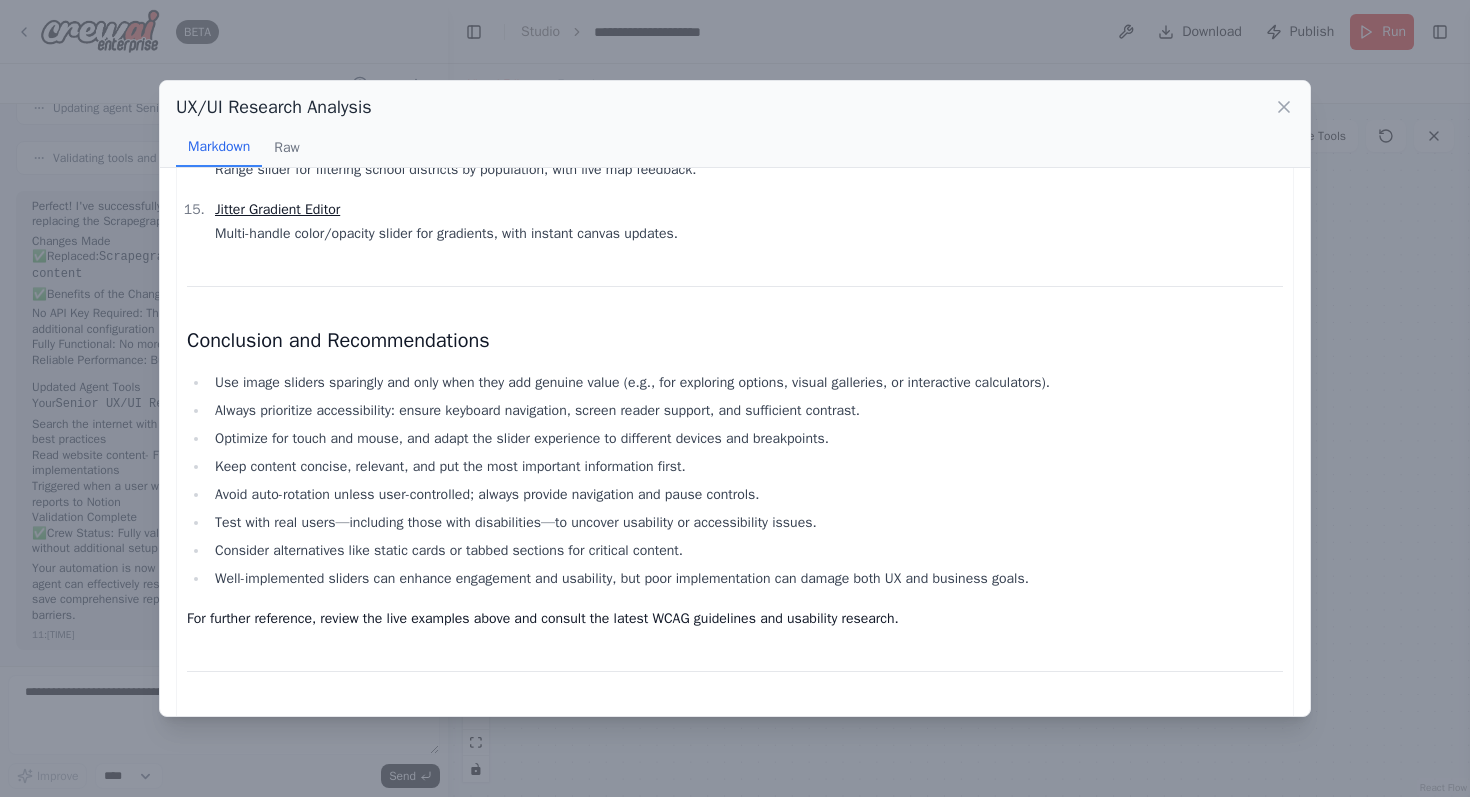 scroll, scrollTop: 3787, scrollLeft: 0, axis: vertical 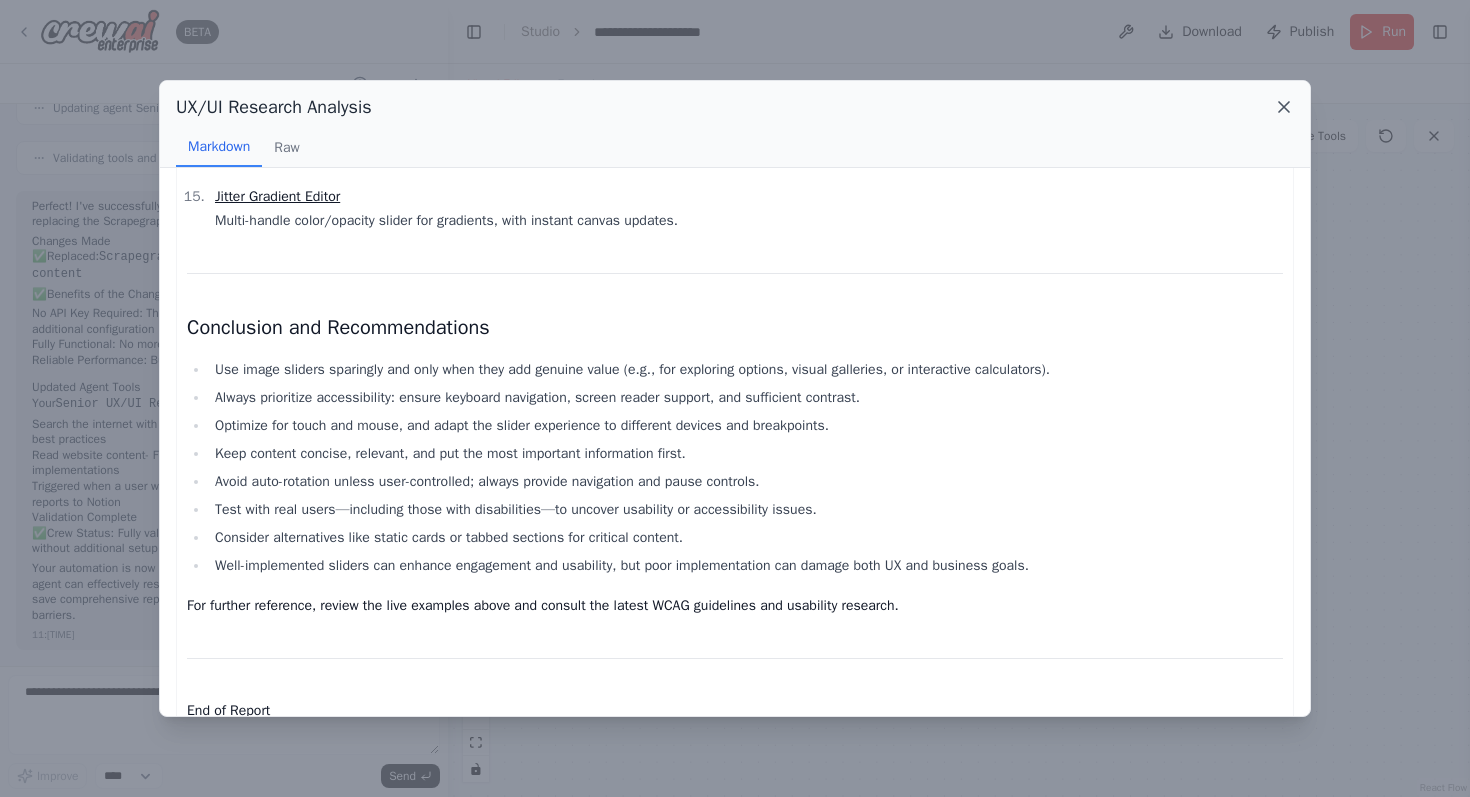 click 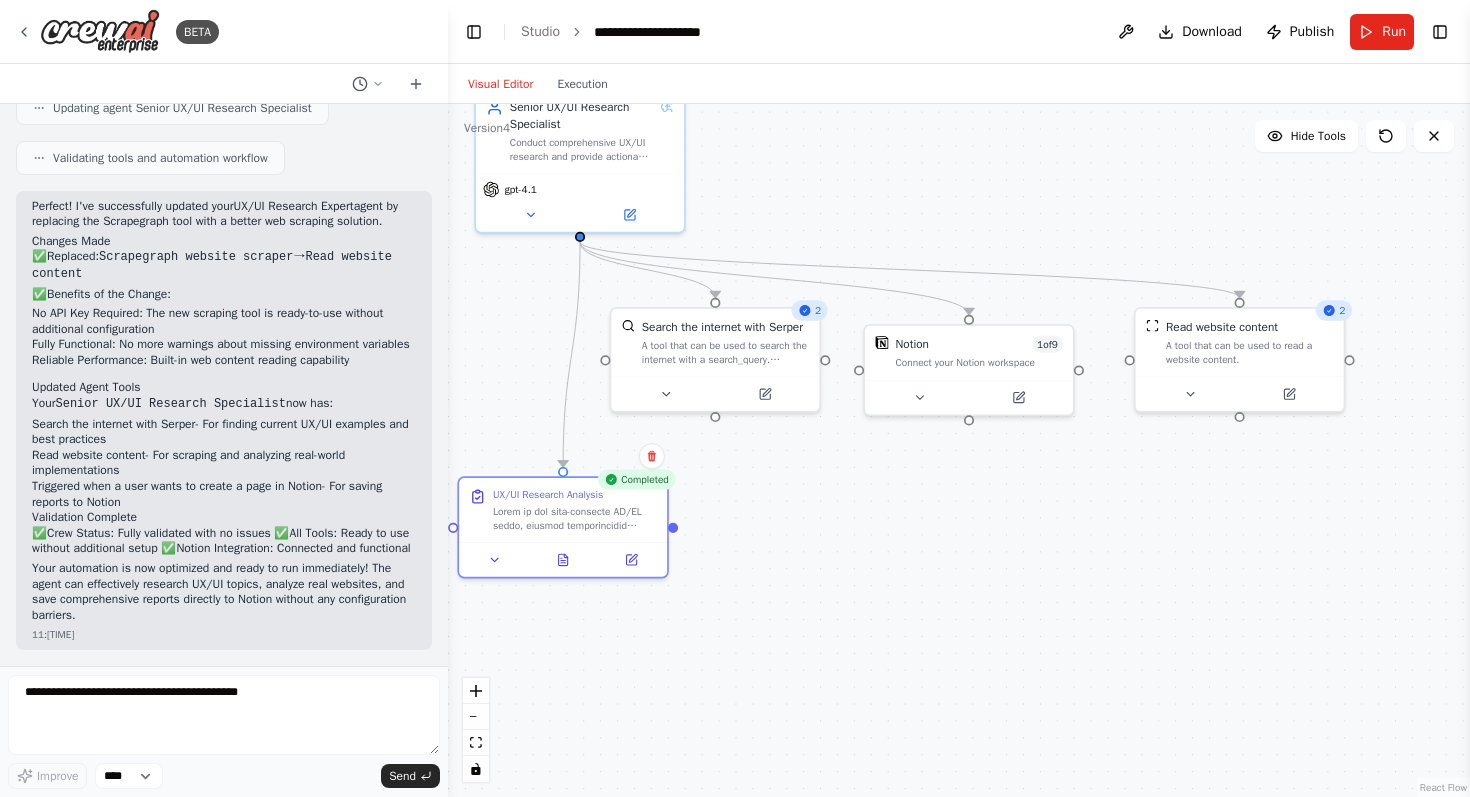 drag, startPoint x: 787, startPoint y: 270, endPoint x: 866, endPoint y: 567, distance: 307.32718 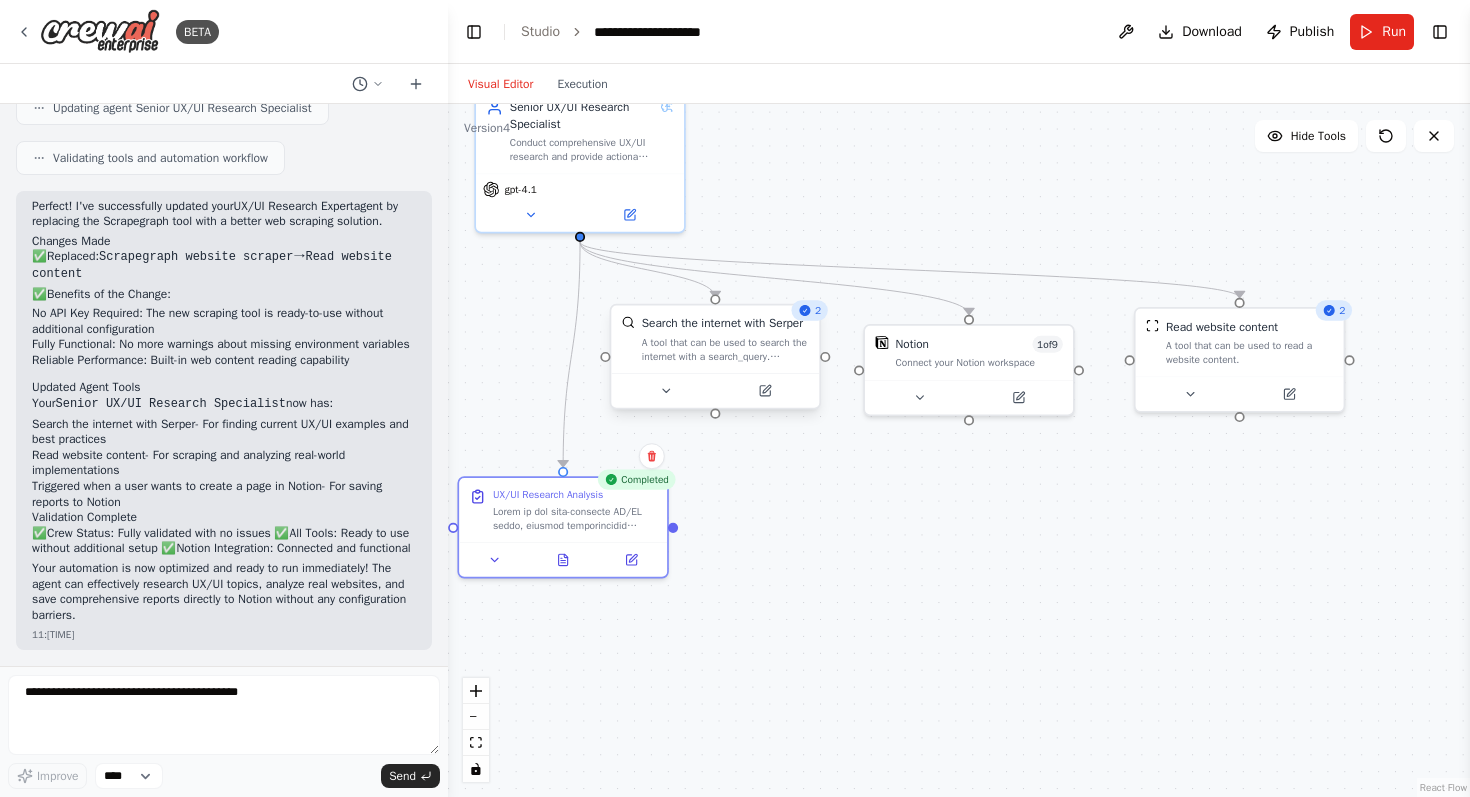click on "A tool that can be used to search the internet with a search_query. Supports different search types: 'search' (default), 'news'" at bounding box center (725, 349) 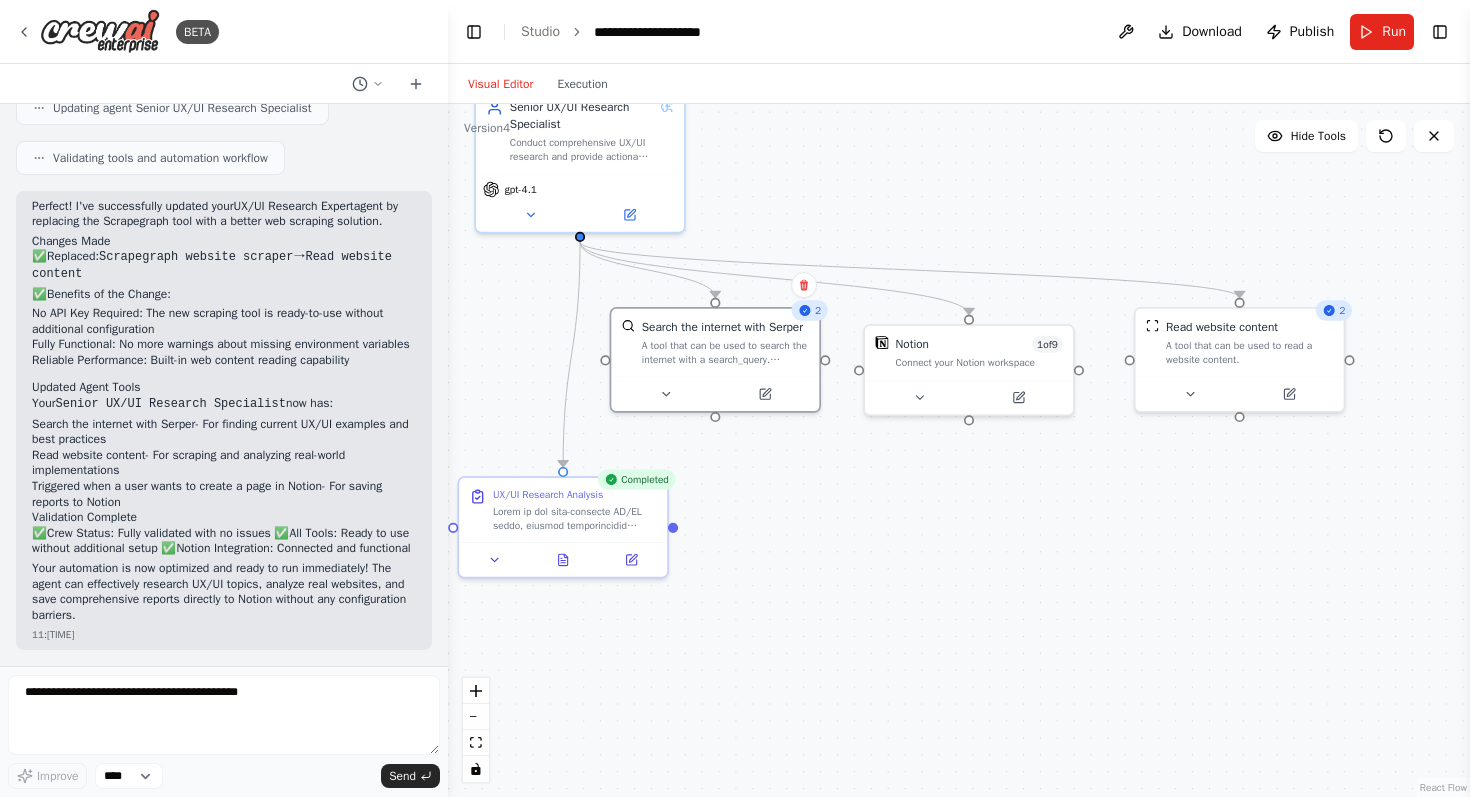 click on ".deletable-edge-delete-btn {
width: 20px;
height: 20px;
border: 0px solid #ffffff;
color: #6b7280;
background-color: #f8fafc;
cursor: pointer;
border-radius: 50%;
font-size: 12px;
padding: 3px;
display: flex;
align-items: center;
justify-content: center;
transition: all 0.2s cubic-bezier(0.4, 0, 0.2, 1);
box-shadow: 0 2px 4px rgba(0, 0, 0, 0.1);
}
.deletable-edge-delete-btn:hover {
background-color: #ef4444;
color: #ffffff;
border-color: #dc2626;
transform: scale(1.1);
box-shadow: 0 4px 12px rgba(239, 68, 68, 0.4);
}
.deletable-edge-delete-btn:active {
transform: scale(0.95);
box-shadow: 0 2px 4px rgba(239, 68, 68, 0.3);
}
Senior UX/UI Research Specialist gpt-4.1 2 Completed Notion 1 of 9" at bounding box center (959, 450) 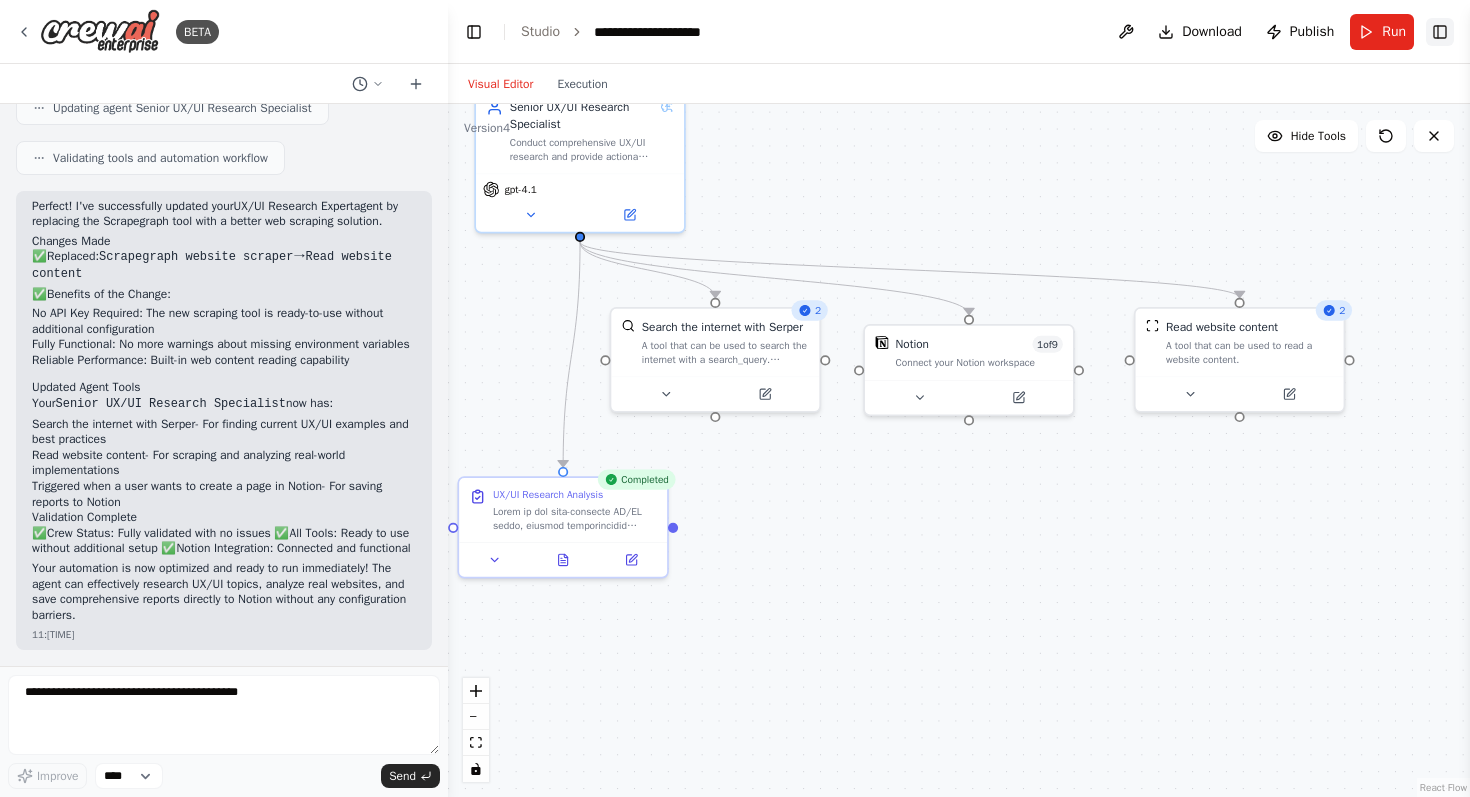 click on "Toggle Right Sidebar" at bounding box center [1440, 32] 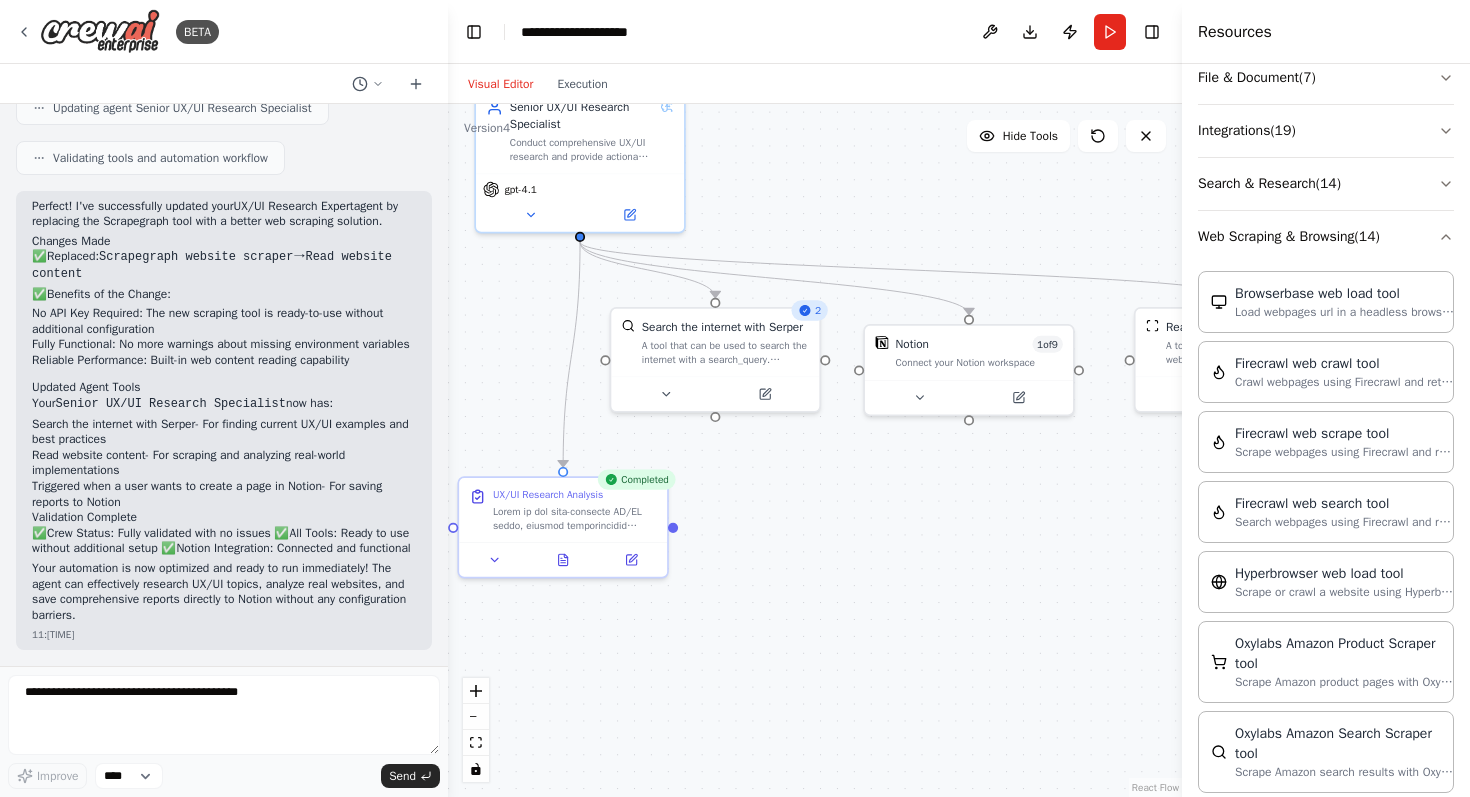 scroll, scrollTop: 0, scrollLeft: 0, axis: both 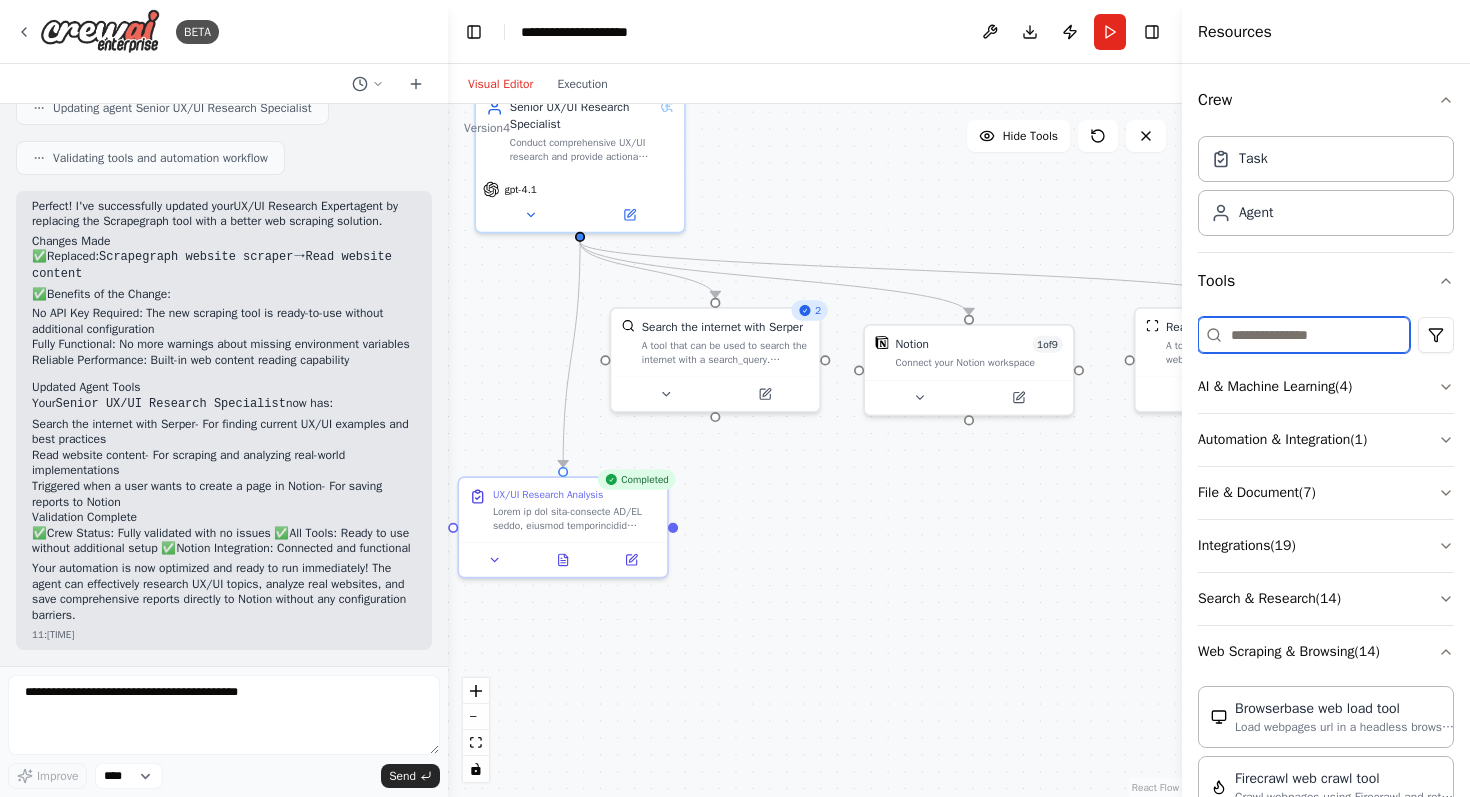click at bounding box center [1304, 335] 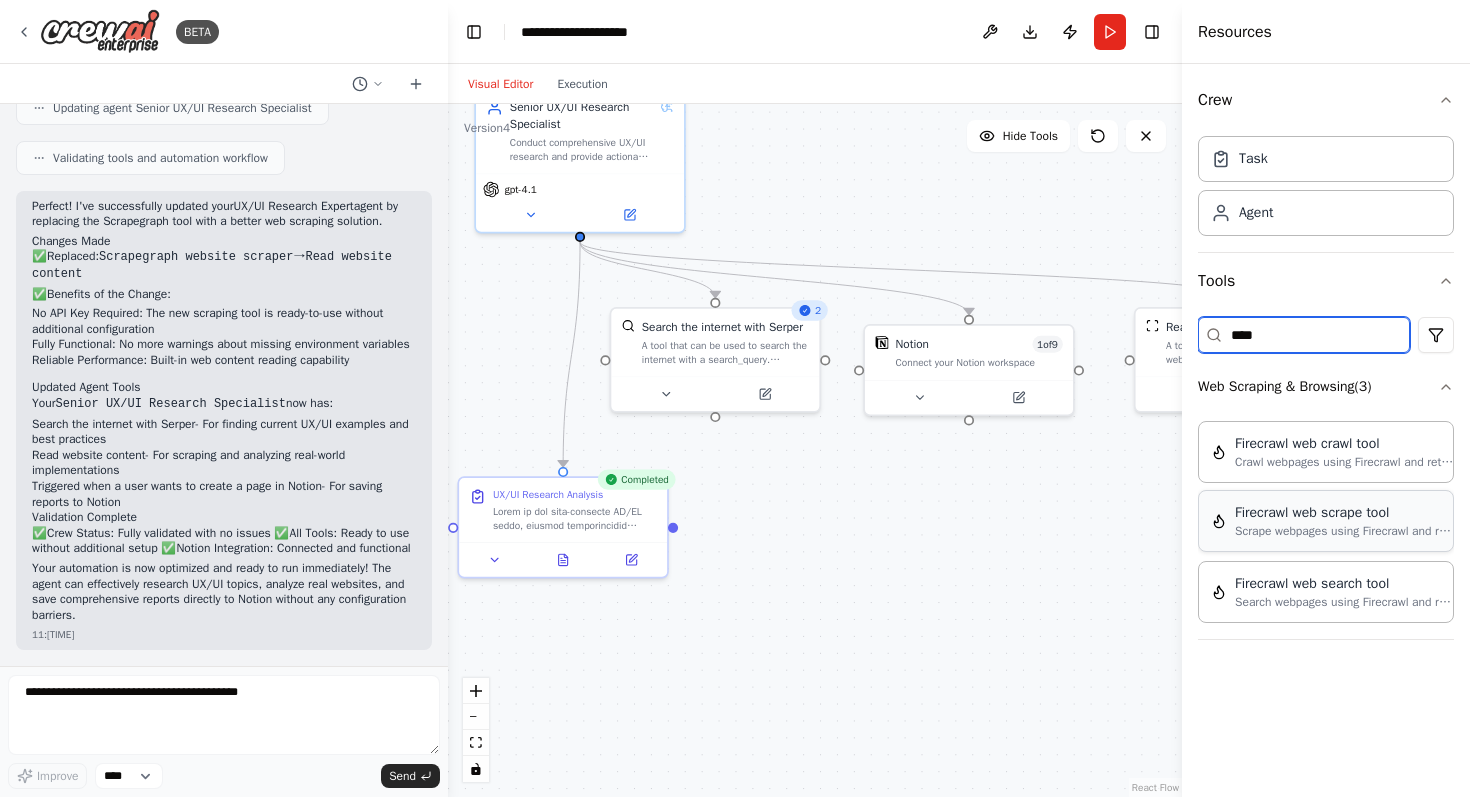 type on "****" 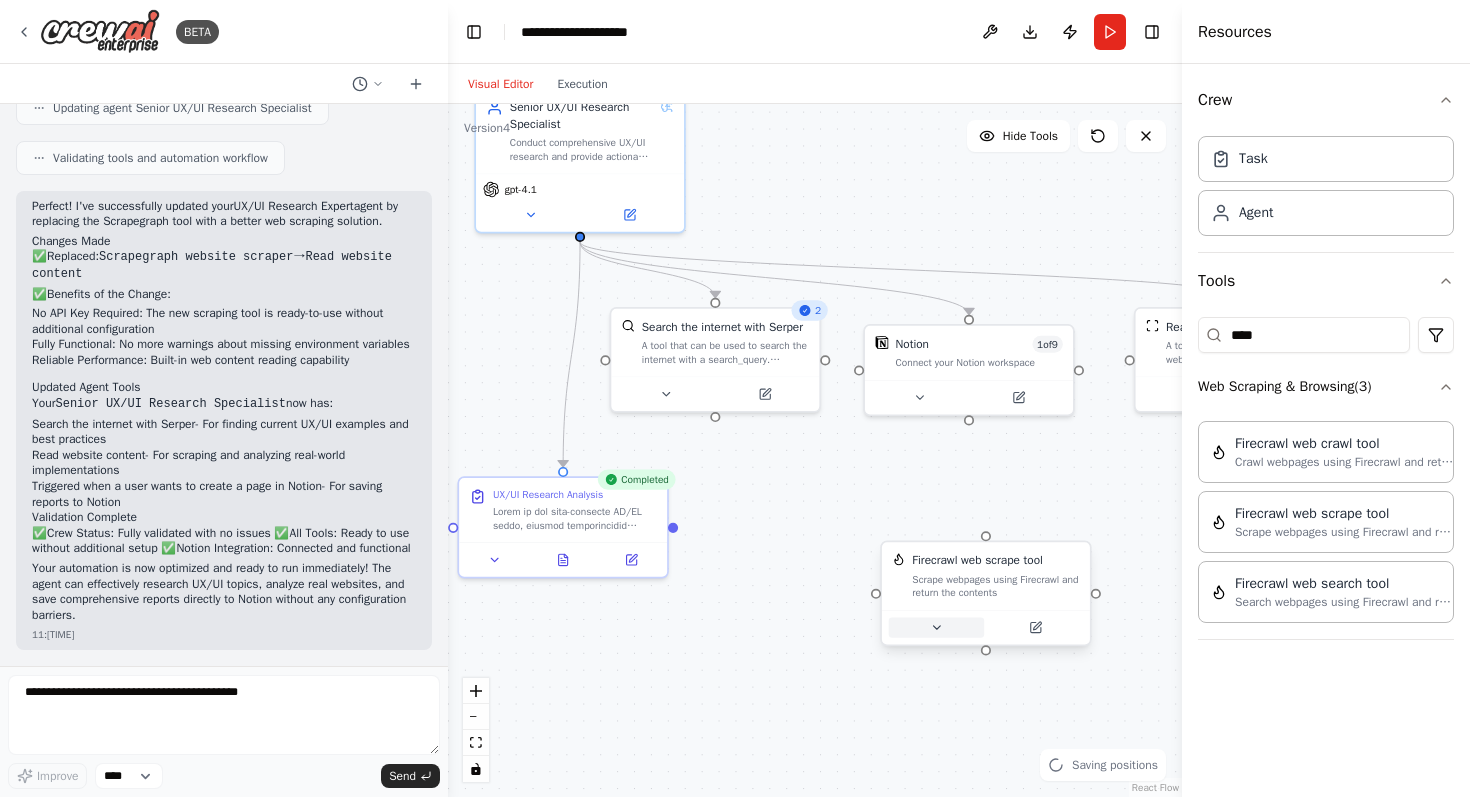 click 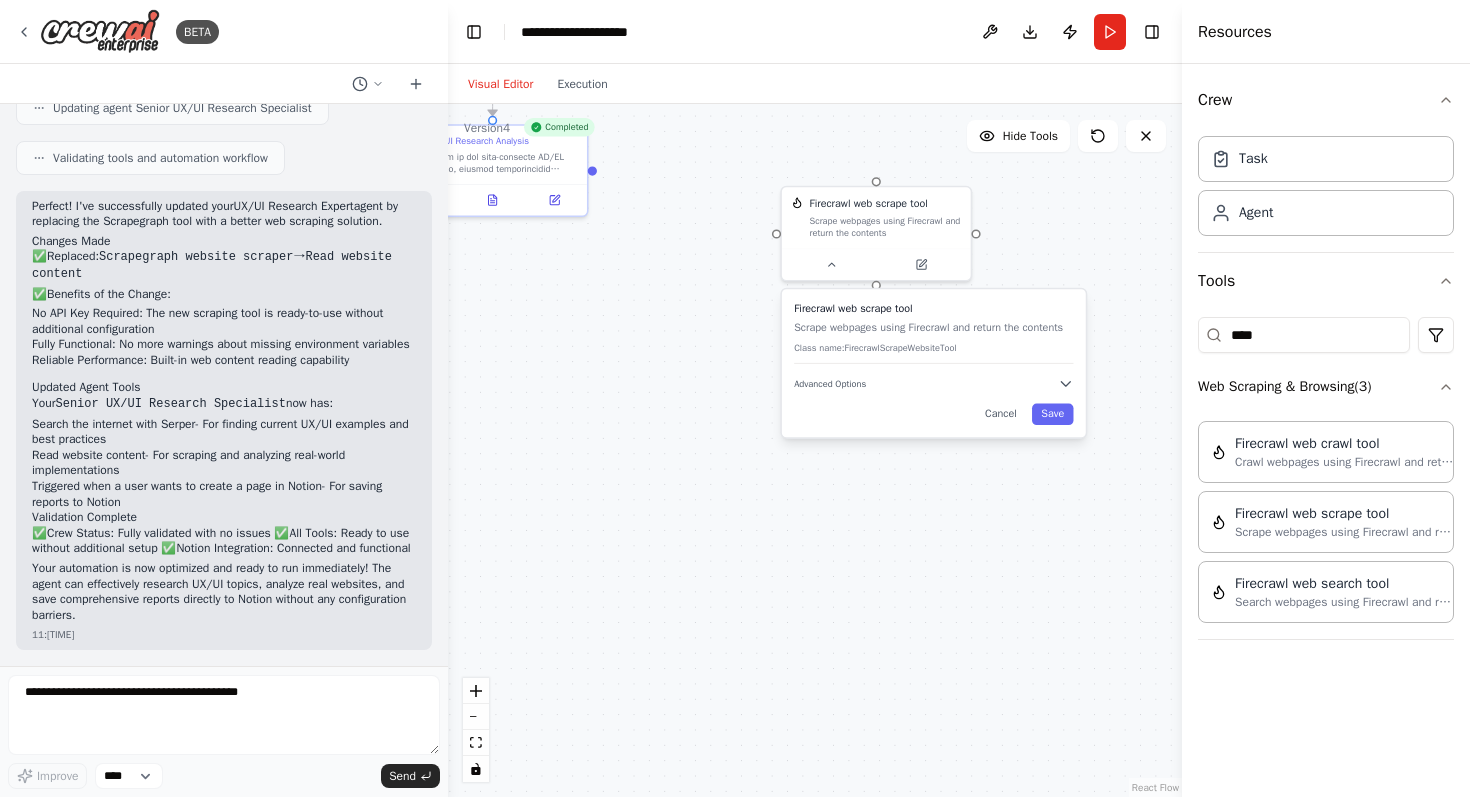 drag, startPoint x: 805, startPoint y: 698, endPoint x: 692, endPoint y: 327, distance: 387.82727 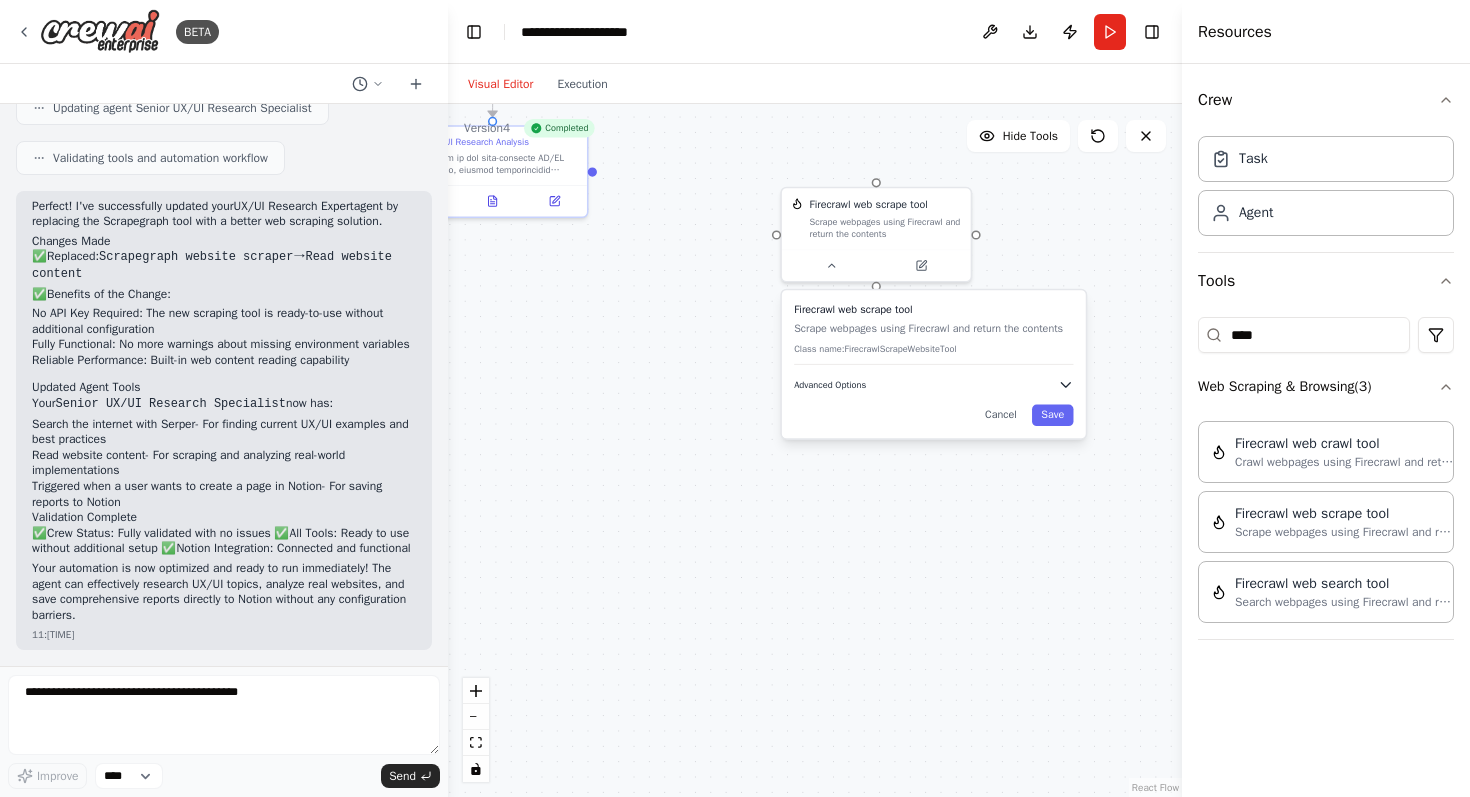 click on "Advanced Options" at bounding box center [933, 384] 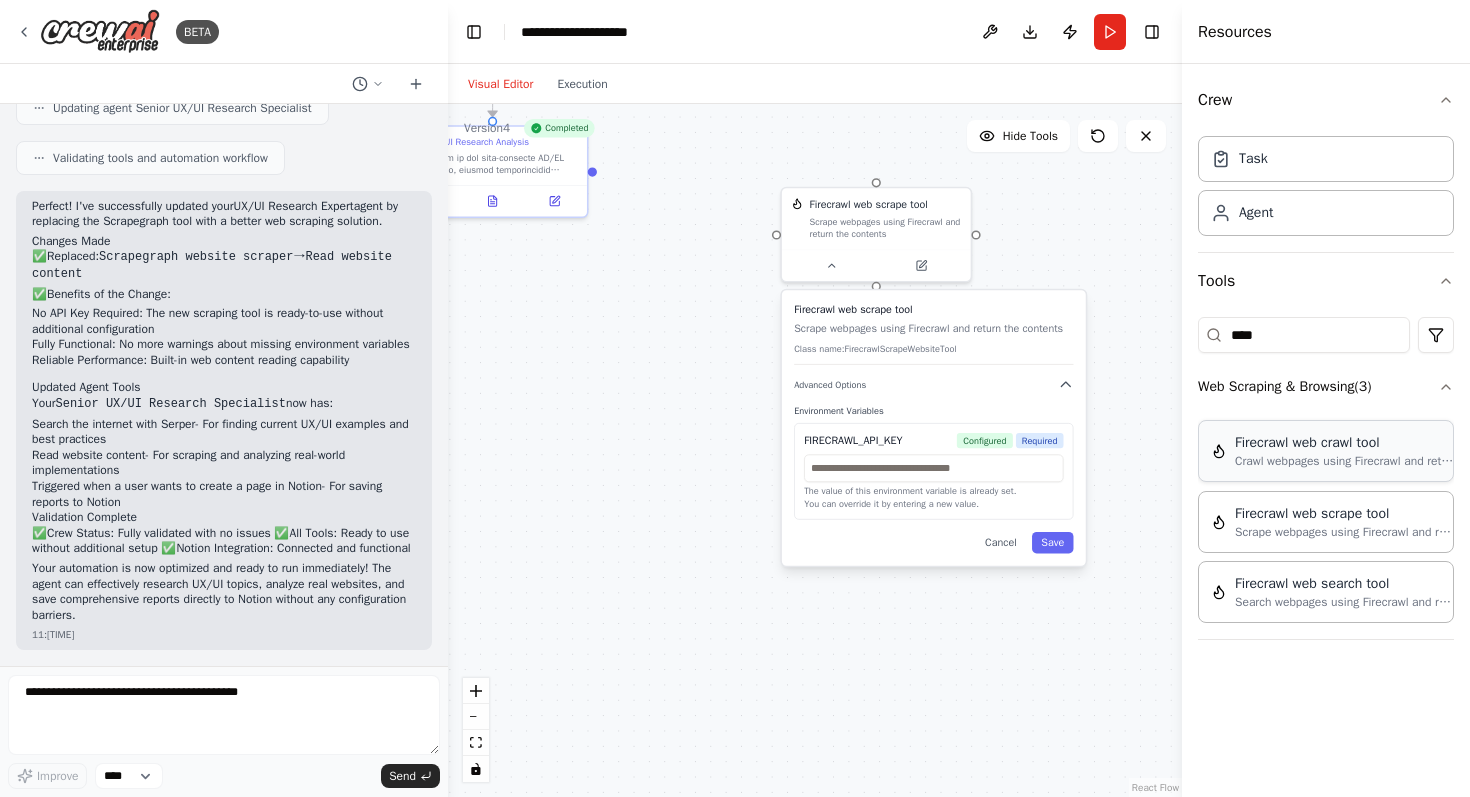 click on "Crawl webpages using Firecrawl and return the contents" at bounding box center [1345, 461] 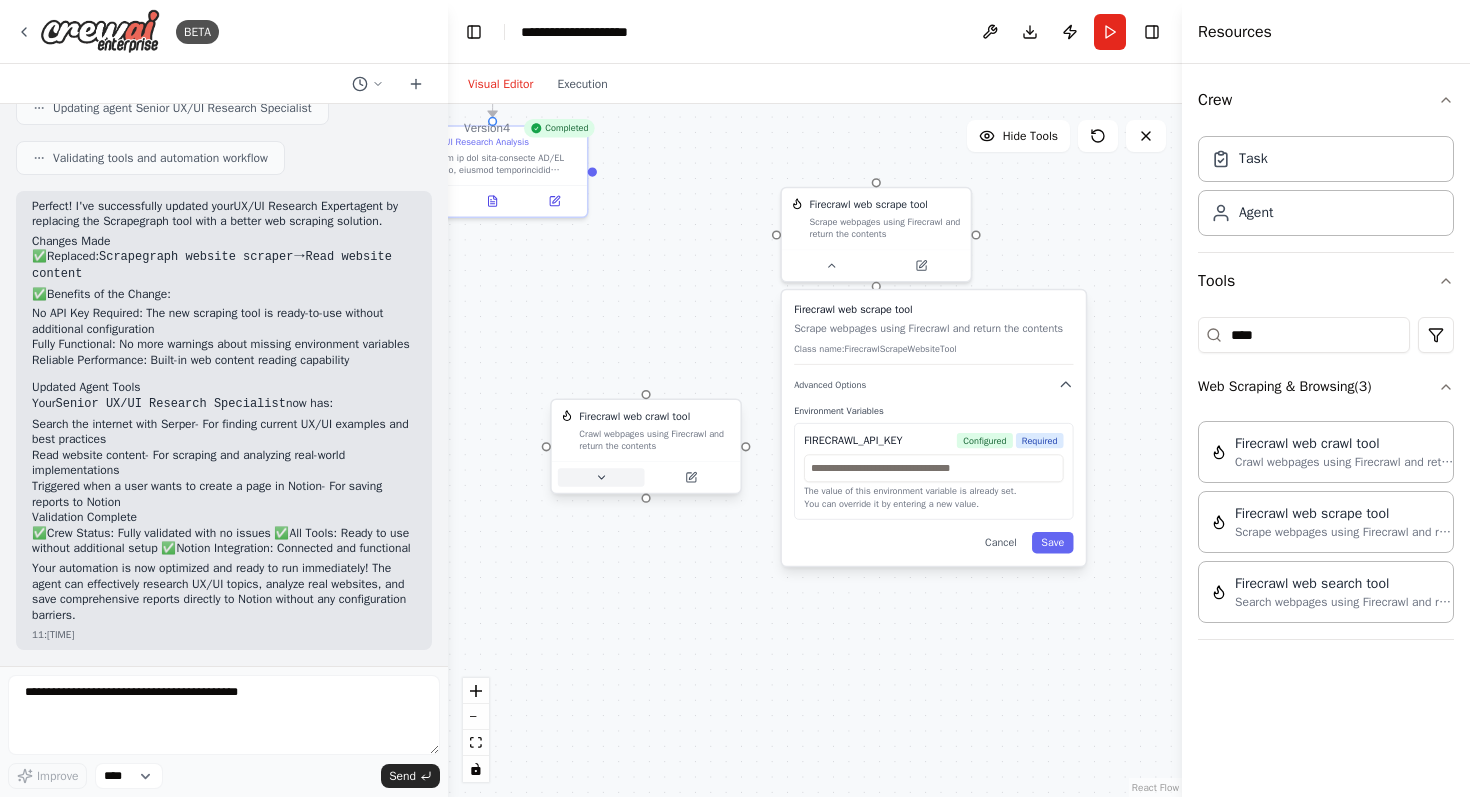 click 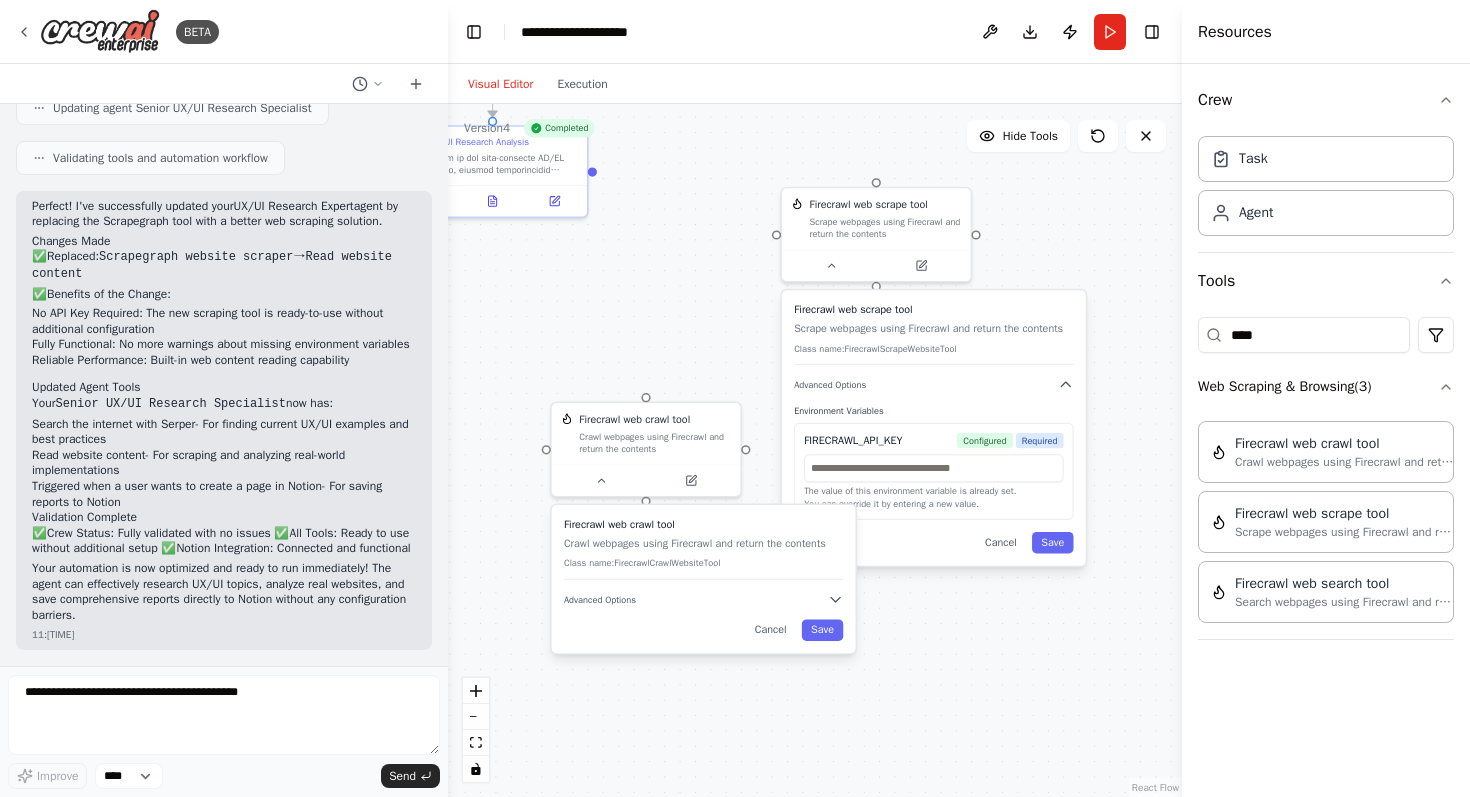 click on ".deletable-edge-delete-btn {
width: 20px;
height: 20px;
border: 0px solid #ffffff;
color: #6b7280;
background-color: #f8fafc;
cursor: pointer;
border-radius: 50%;
font-size: 12px;
padding: 3px;
display: flex;
align-items: center;
justify-content: center;
transition: all 0.2s cubic-bezier(0.4, 0, 0.2, 1);
box-shadow: 0 2px 4px rgba(0, 0, 0, 0.1);
}
.deletable-edge-delete-btn:hover {
background-color: #ef4444;
color: #ffffff;
border-color: #dc2626;
transform: scale(1.1);
box-shadow: 0 4px 12px rgba(239, 68, 68, 0.4);
}
.deletable-edge-delete-btn:active {
transform: scale(0.95);
box-shadow: 0 2px 4px rgba(239, 68, 68, 0.3);
}
Senior UX/UI Research Specialist gpt-4.1 2 Completed Notion 1 of 9" at bounding box center [815, 450] 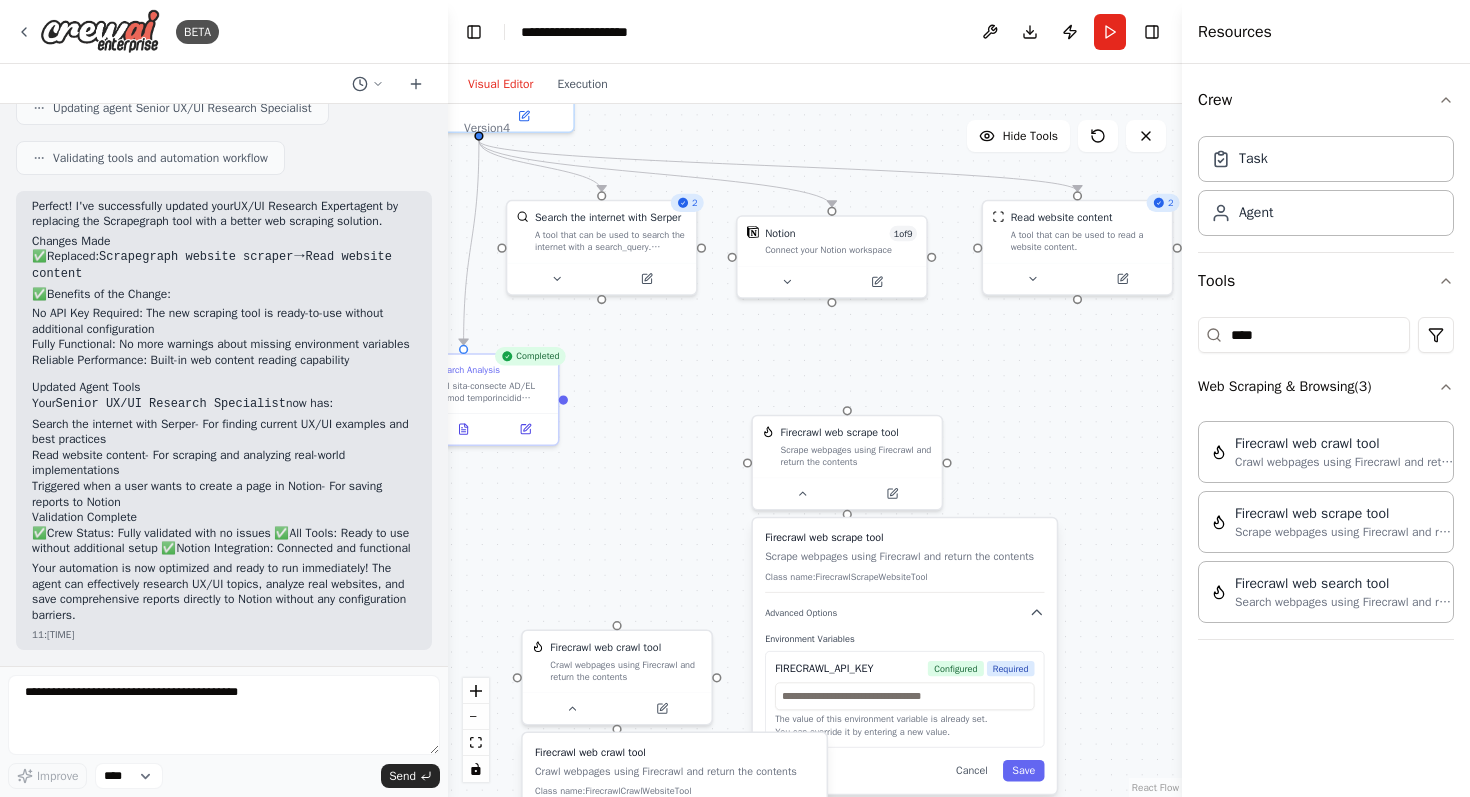 drag, startPoint x: 555, startPoint y: 291, endPoint x: 526, endPoint y: 519, distance: 229.8369 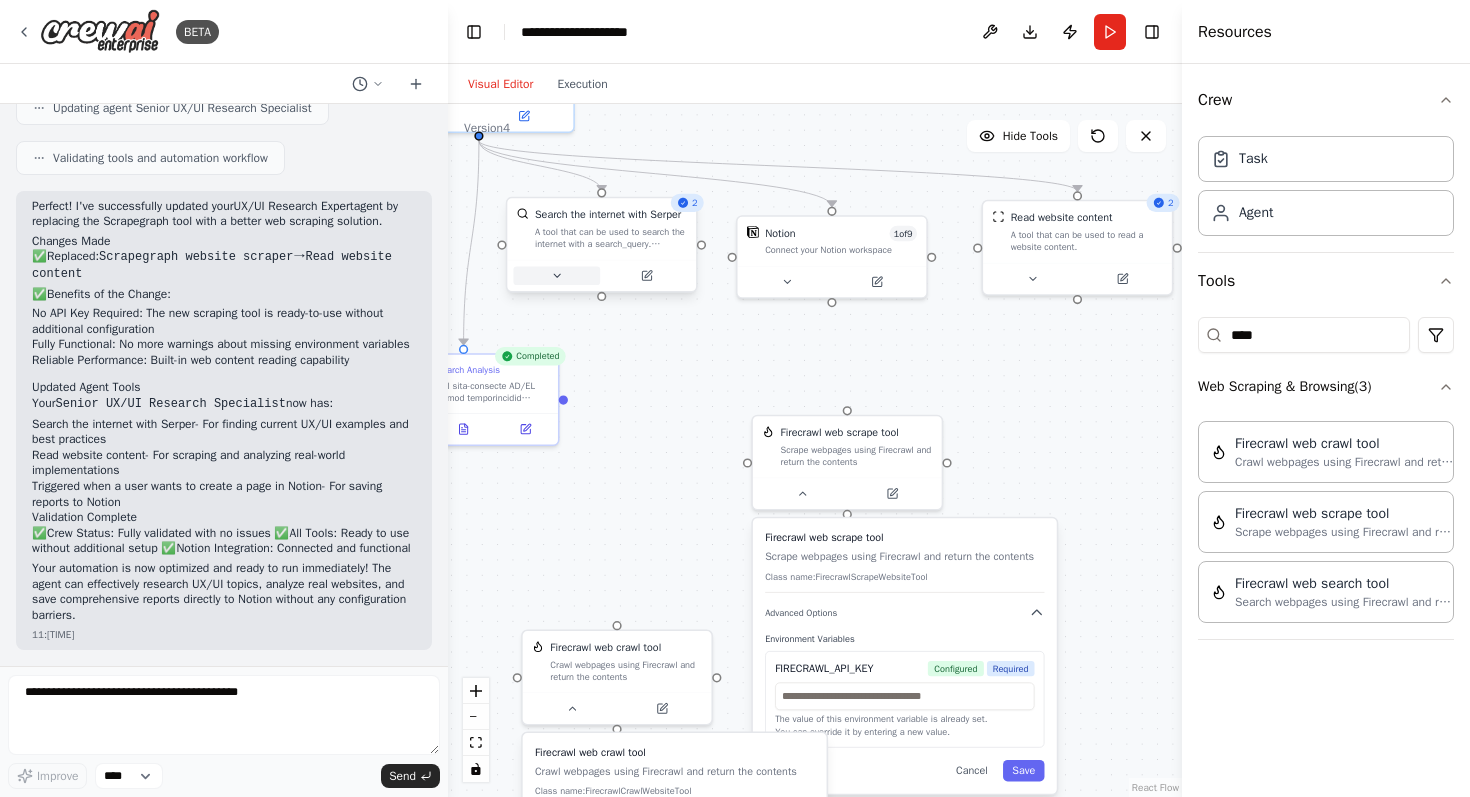 click at bounding box center [556, 276] 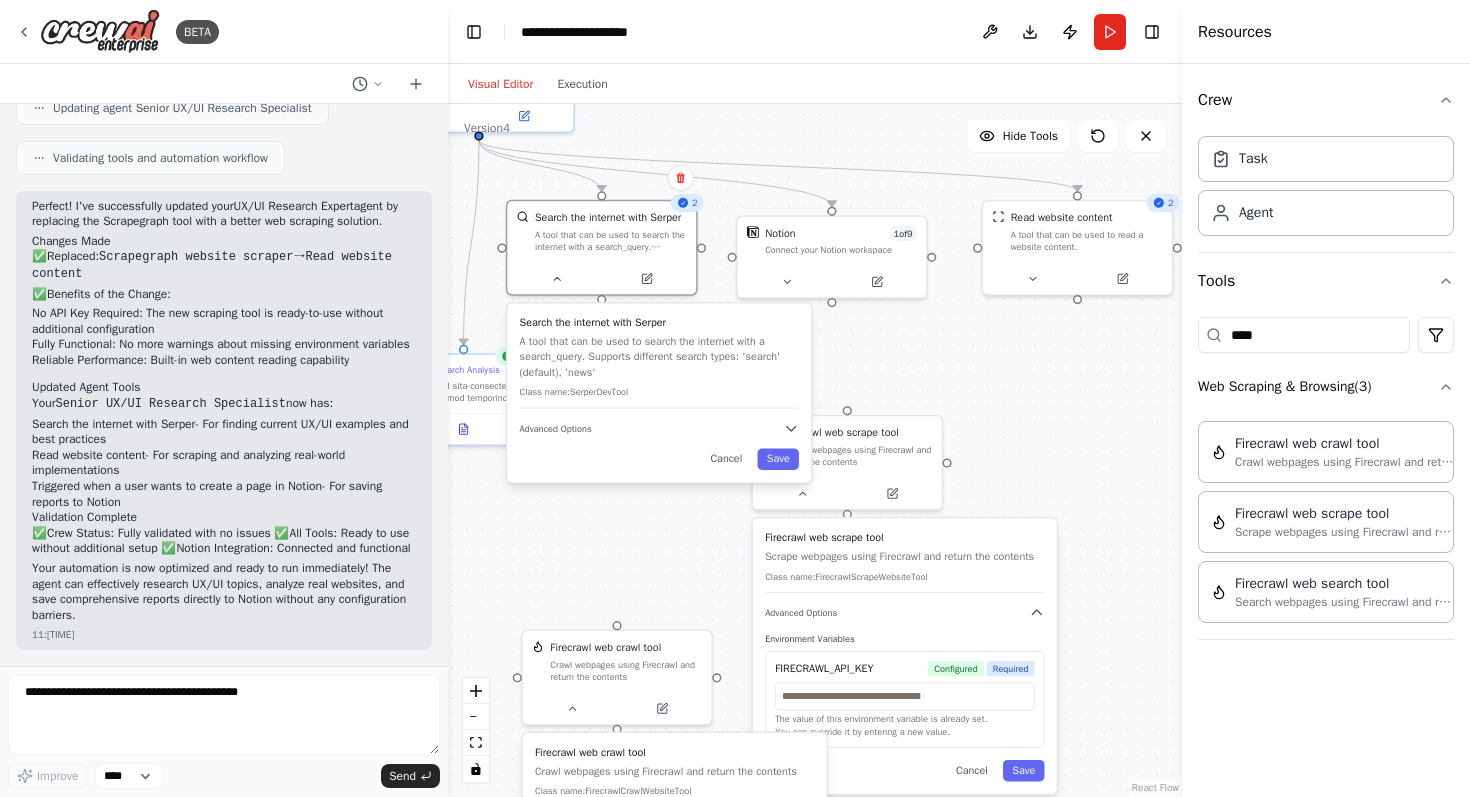click on ".deletable-edge-delete-btn {
width: 20px;
height: 20px;
border: 0px solid #ffffff;
color: #6b7280;
background-color: #f8fafc;
cursor: pointer;
border-radius: 50%;
font-size: 12px;
padding: 3px;
display: flex;
align-items: center;
justify-content: center;
transition: all 0.2s cubic-bezier(0.4, 0, 0.2, 1);
box-shadow: 0 2px 4px rgba(0, 0, 0, 0.1);
}
.deletable-edge-delete-btn:hover {
background-color: #ef4444;
color: #ffffff;
border-color: #dc2626;
transform: scale(1.1);
box-shadow: 0 4px 12px rgba(239, 68, 68, 0.4);
}
.deletable-edge-delete-btn:active {
transform: scale(0.95);
box-shadow: 0 2px 4px rgba(239, 68, 68, 0.3);
}
Senior UX/UI Research Specialist [NAME] 2 Class name:  SerperDevTool" at bounding box center [815, 450] 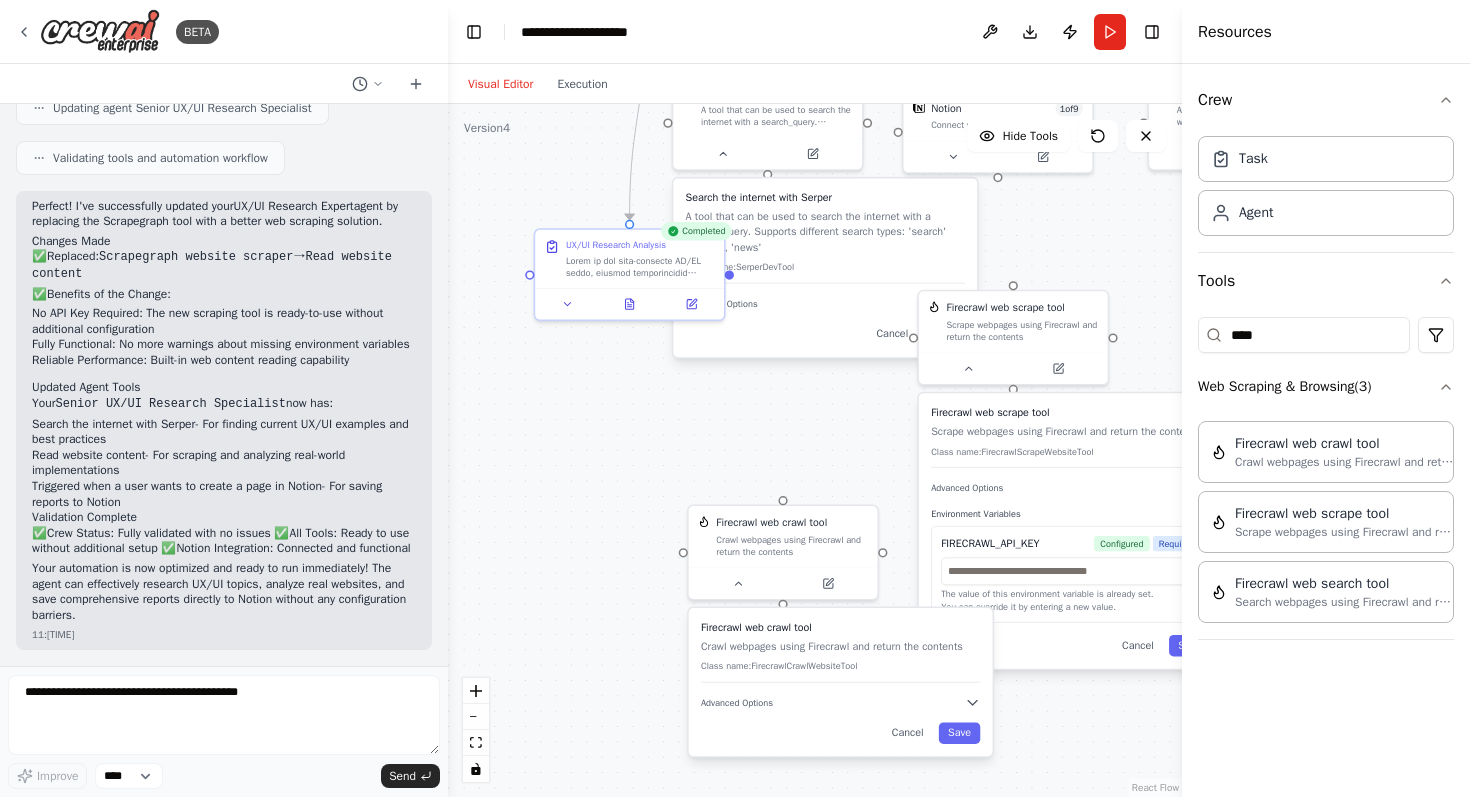 drag, startPoint x: 552, startPoint y: 512, endPoint x: 627, endPoint y: 405, distance: 130.66751 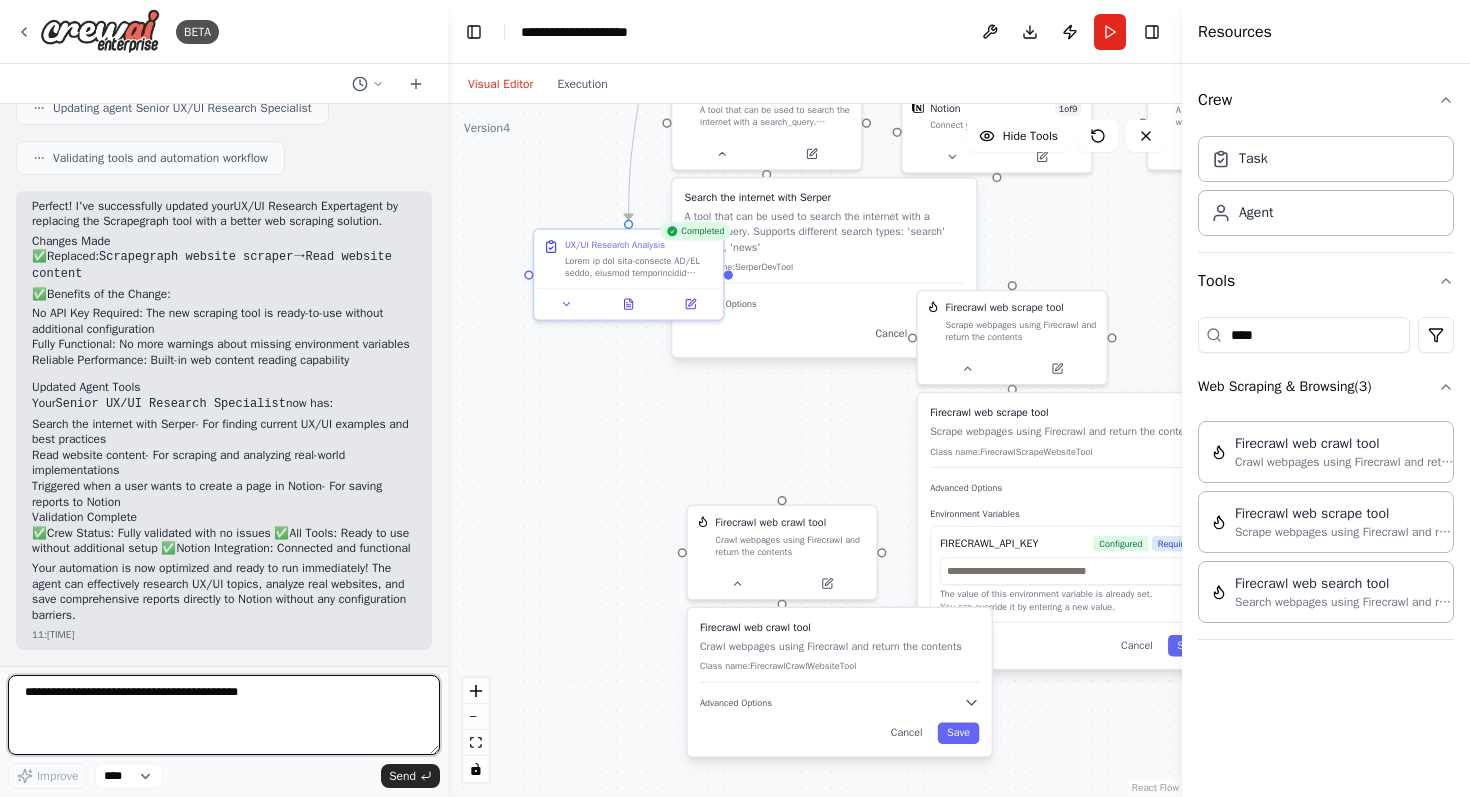 click at bounding box center (224, 715) 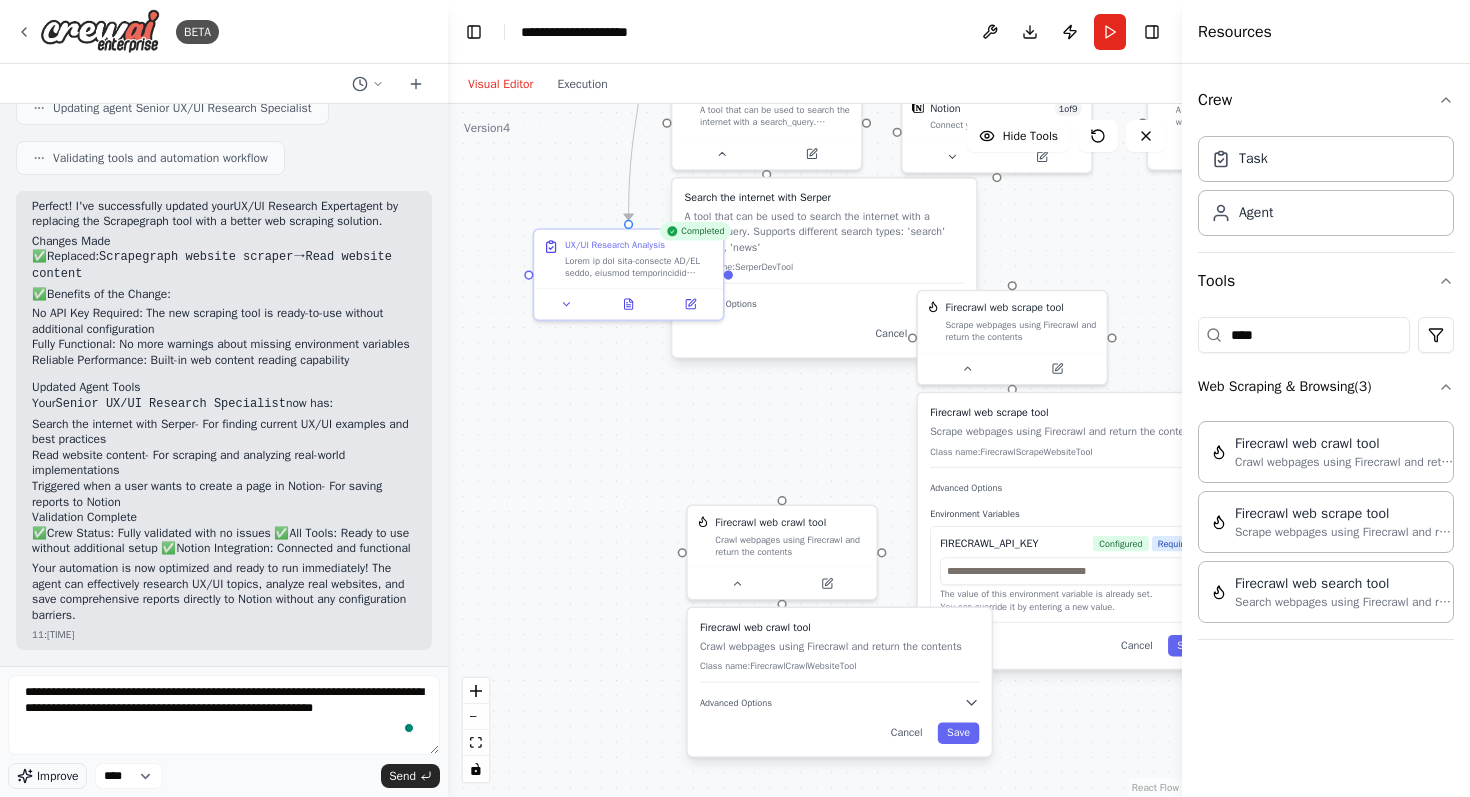 click on "Improve" at bounding box center [47, 776] 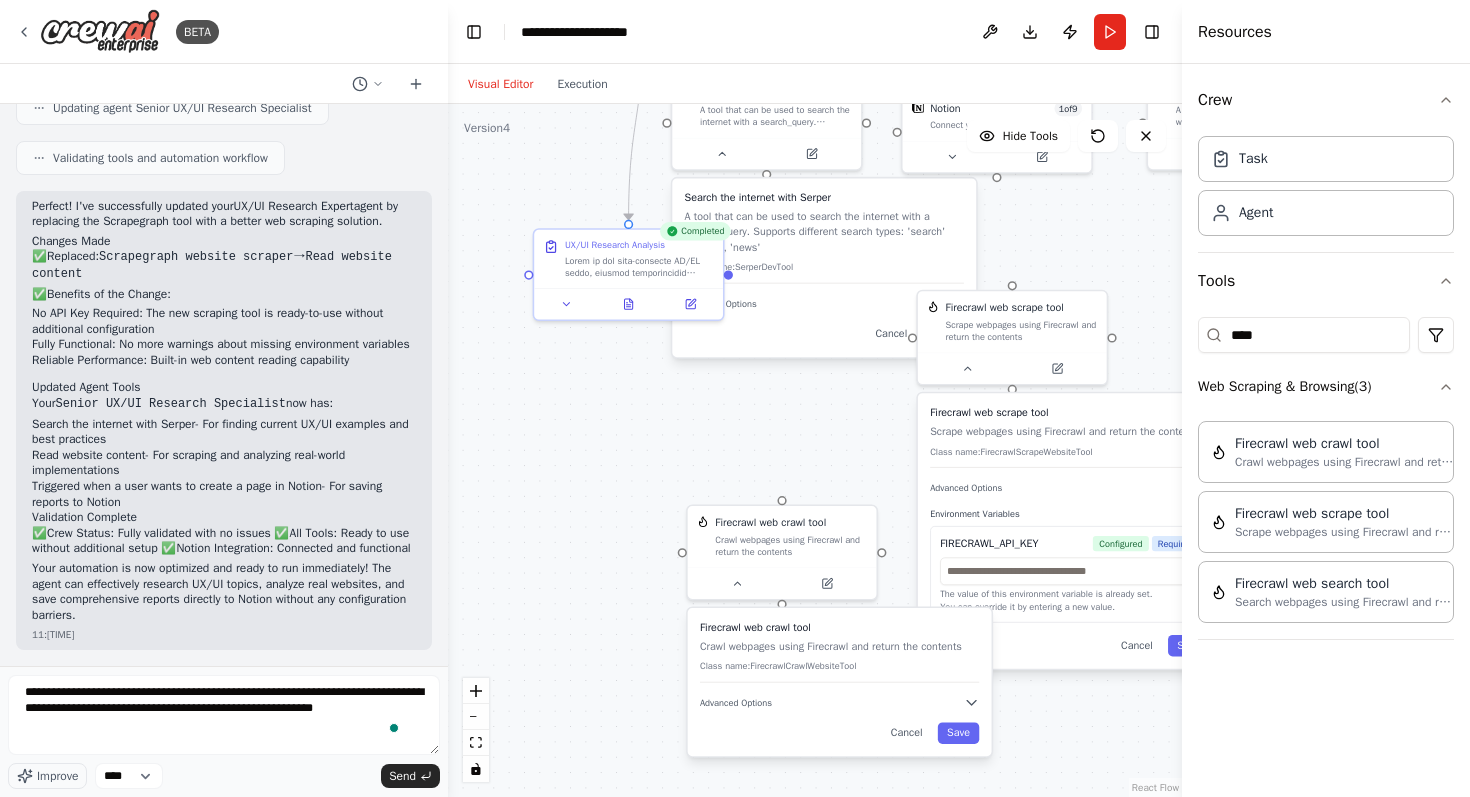 scroll, scrollTop: 26, scrollLeft: 0, axis: vertical 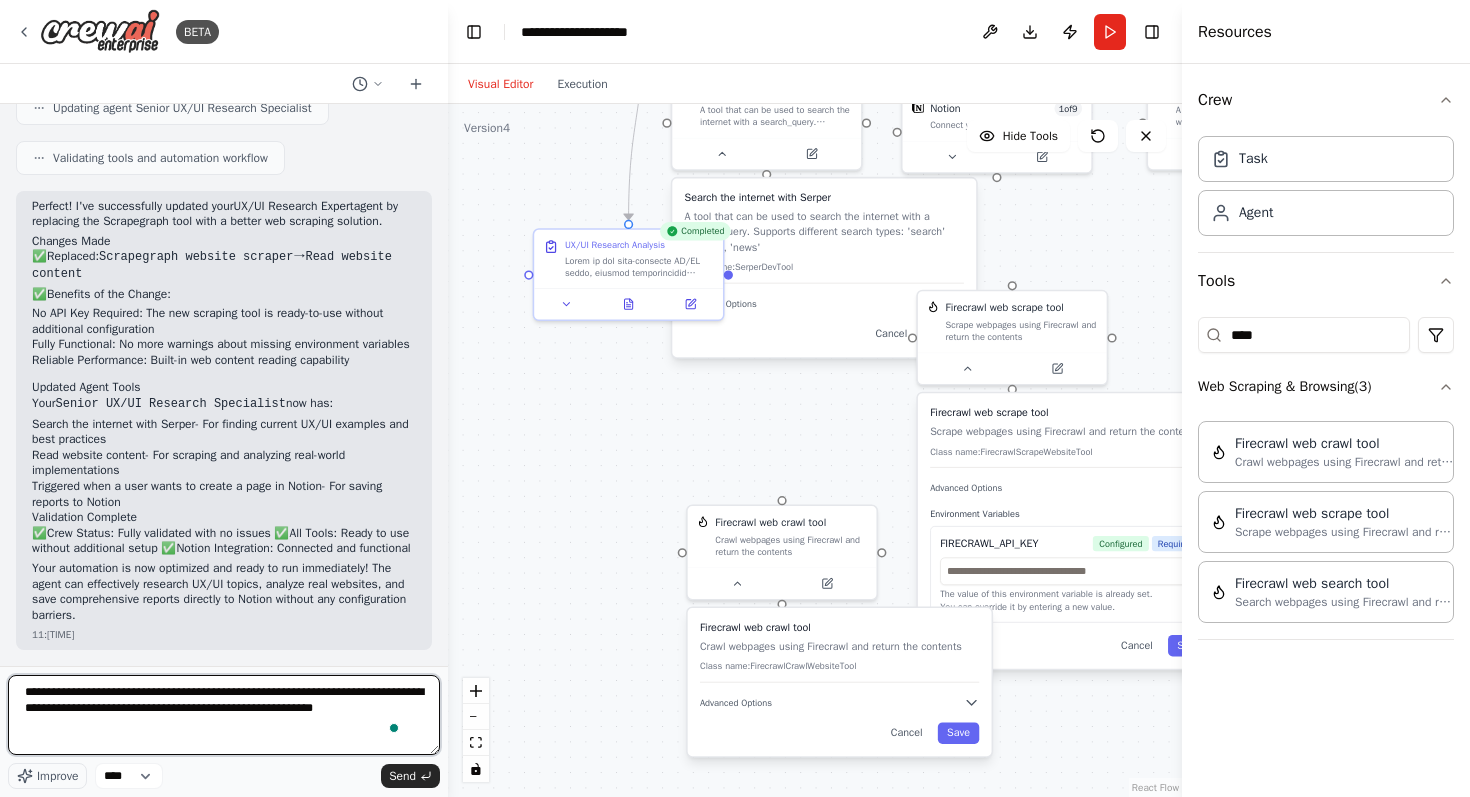 click on "**********" at bounding box center (224, 715) 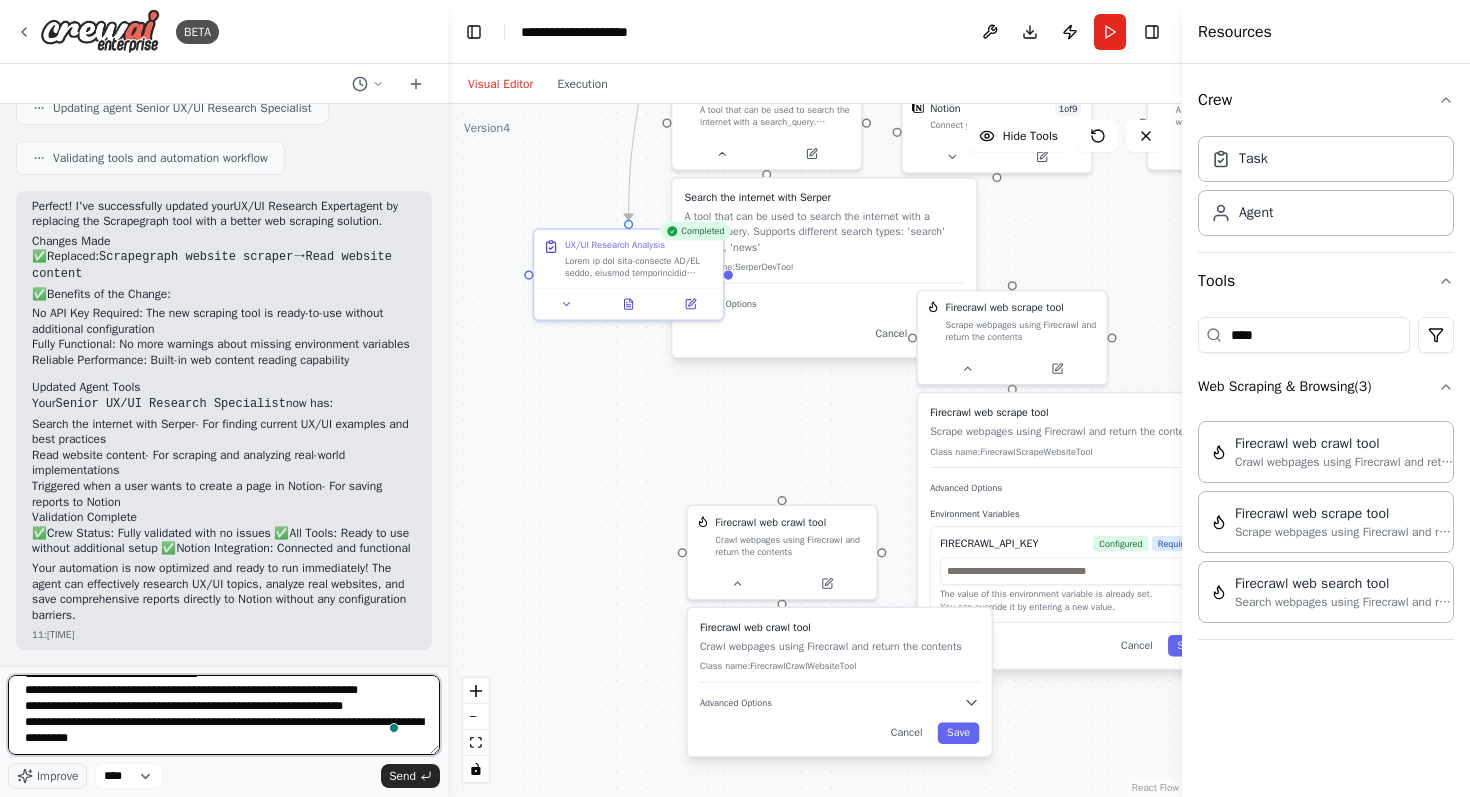 scroll, scrollTop: 281, scrollLeft: 0, axis: vertical 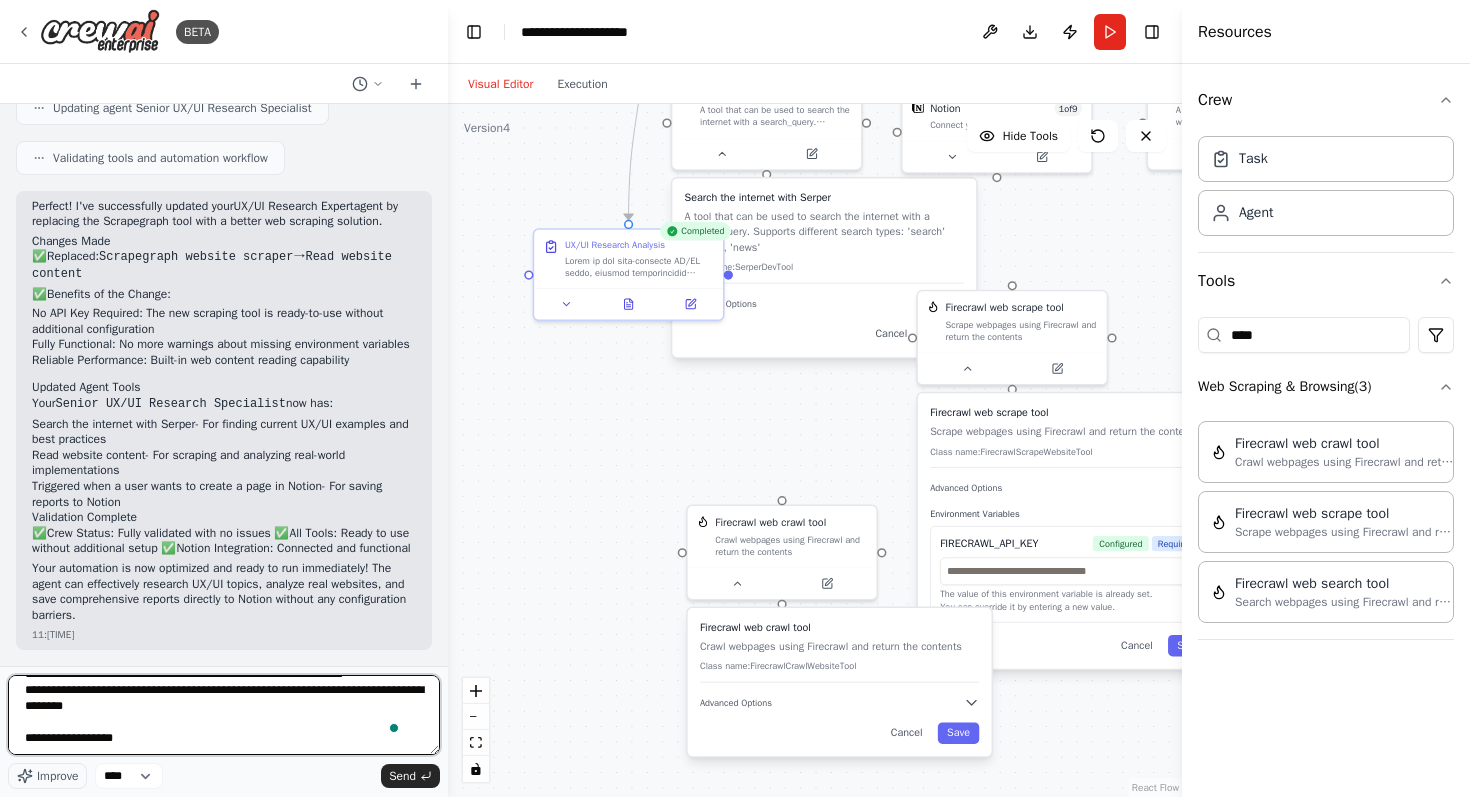 paste on "**********" 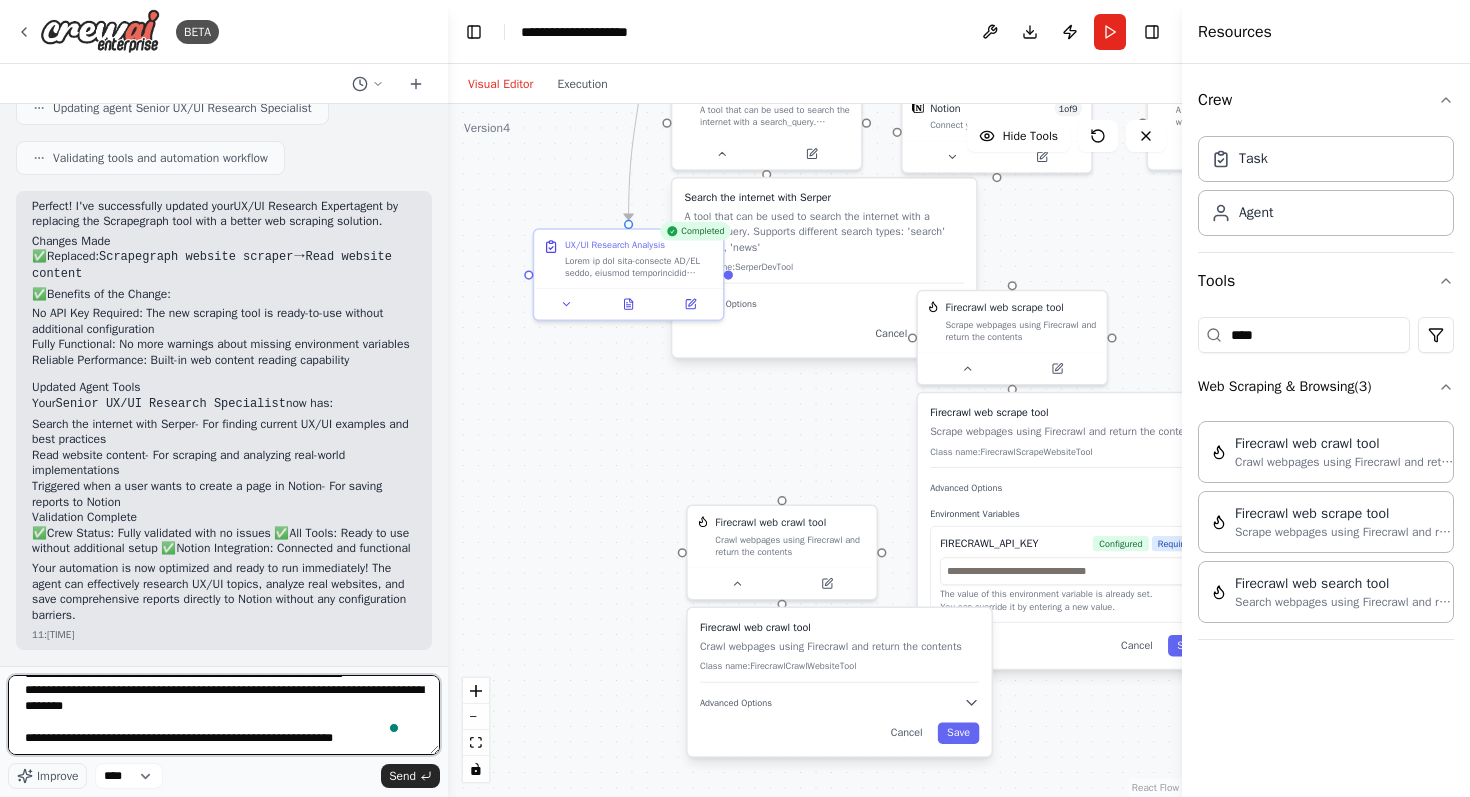 scroll, scrollTop: 306, scrollLeft: 0, axis: vertical 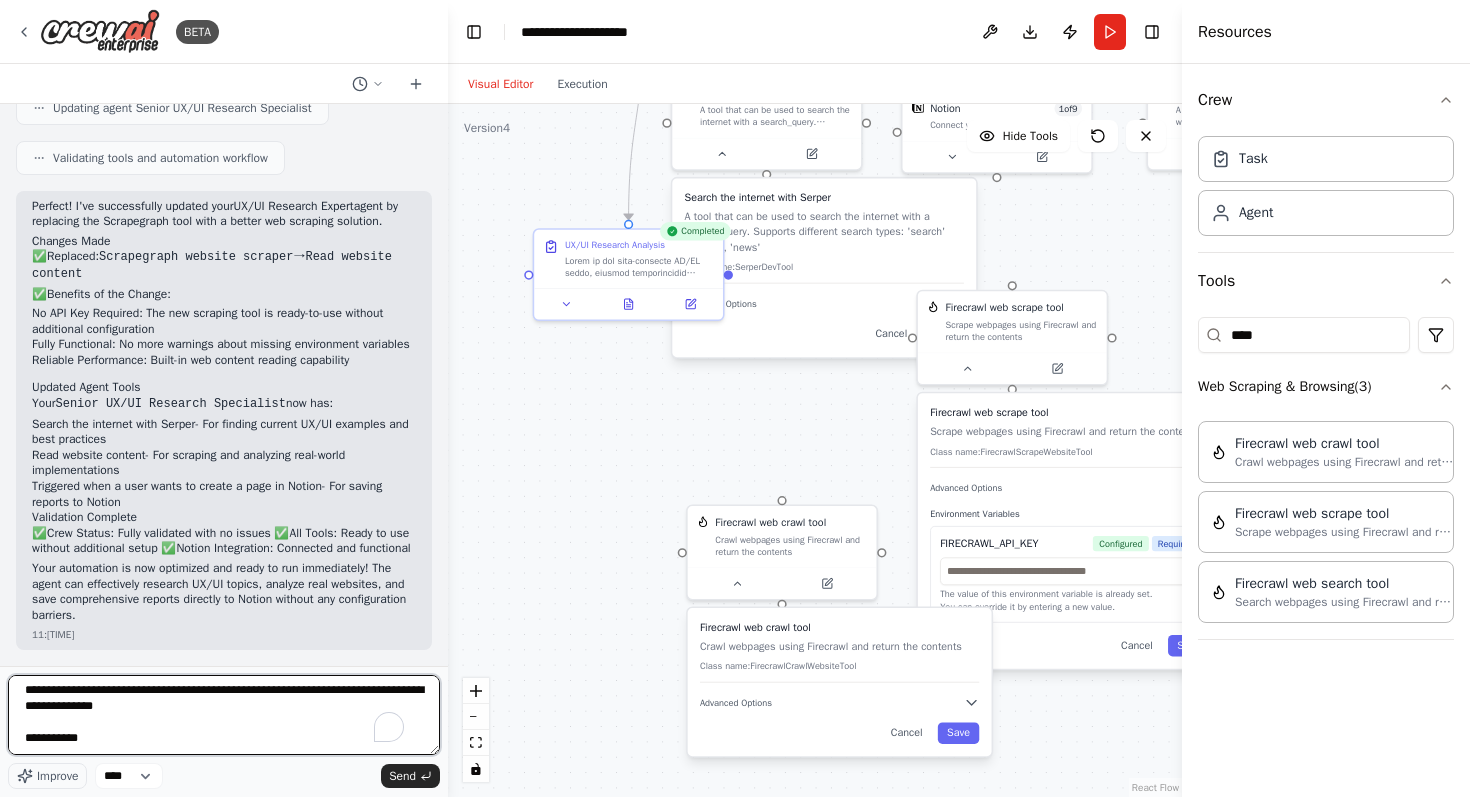 paste on "**********" 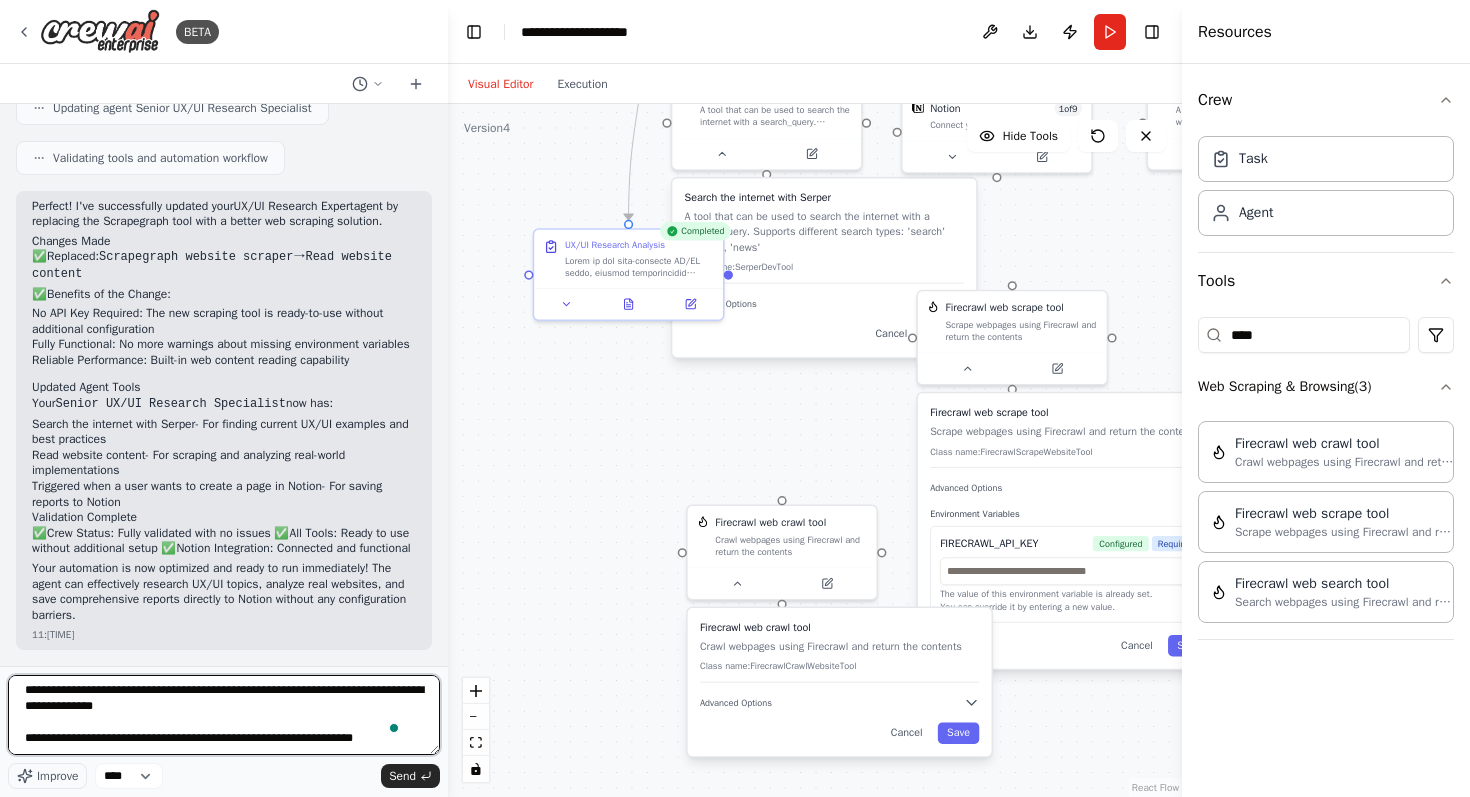 scroll, scrollTop: 361, scrollLeft: 0, axis: vertical 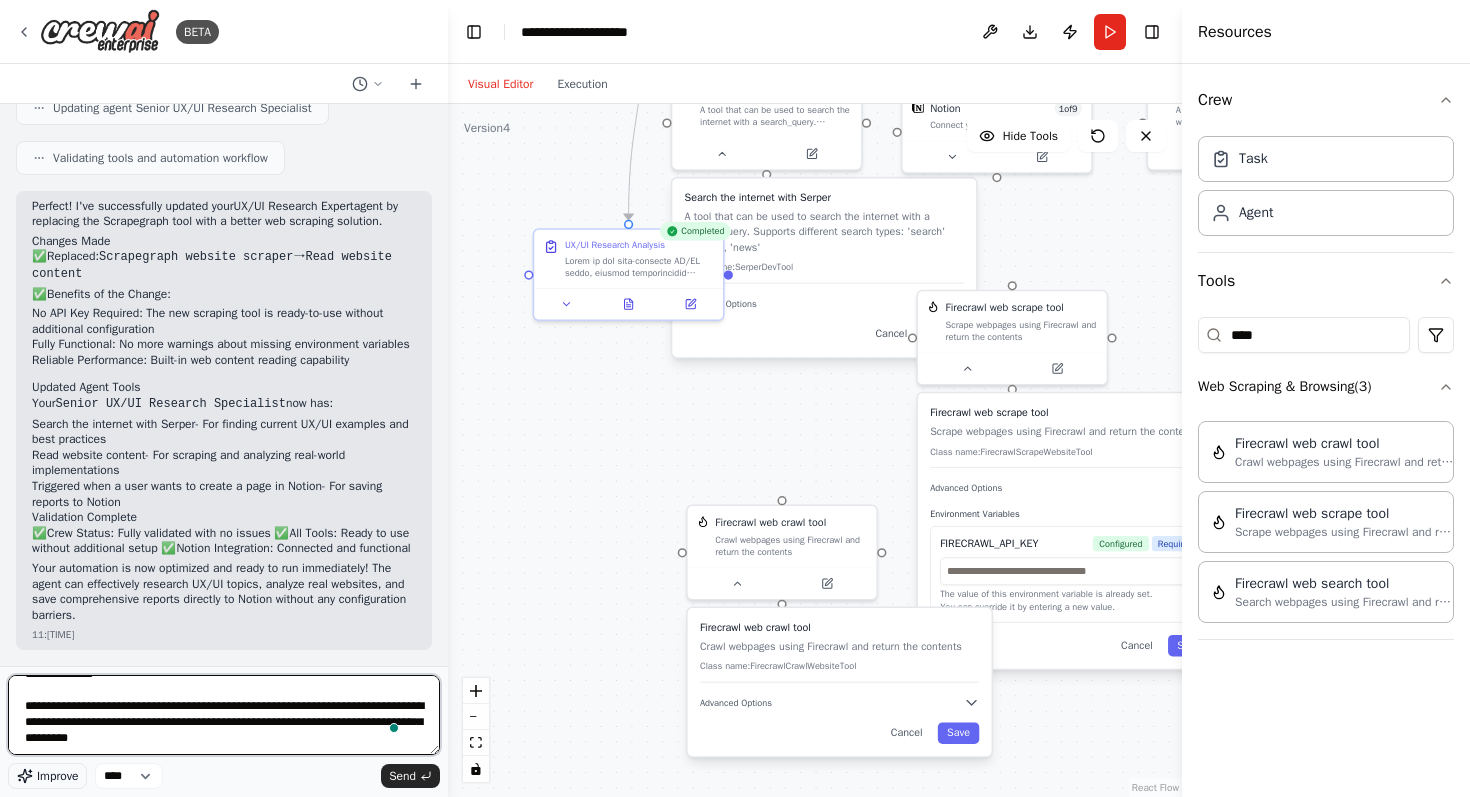 type on "**********" 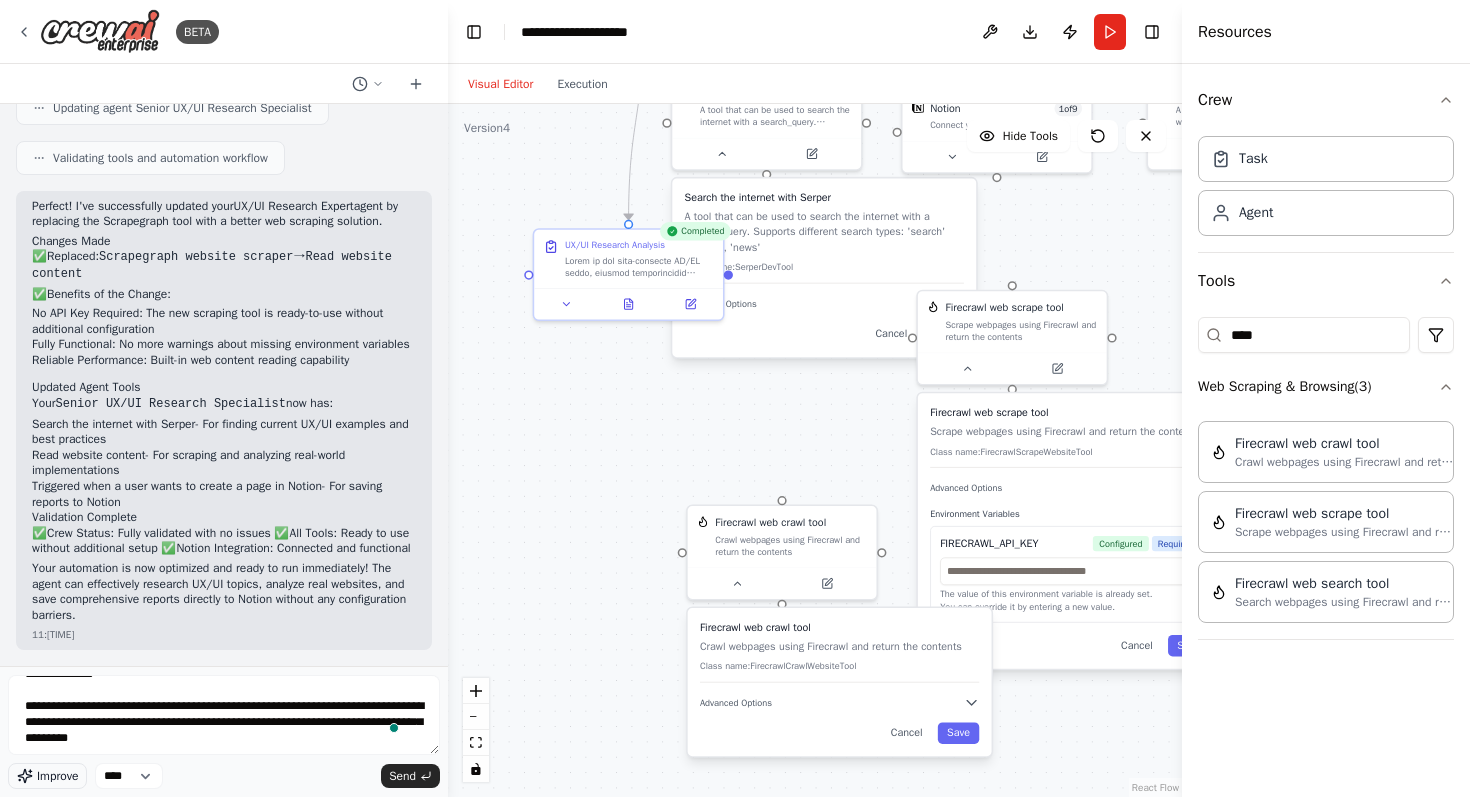 click on "Improve" at bounding box center (57, 776) 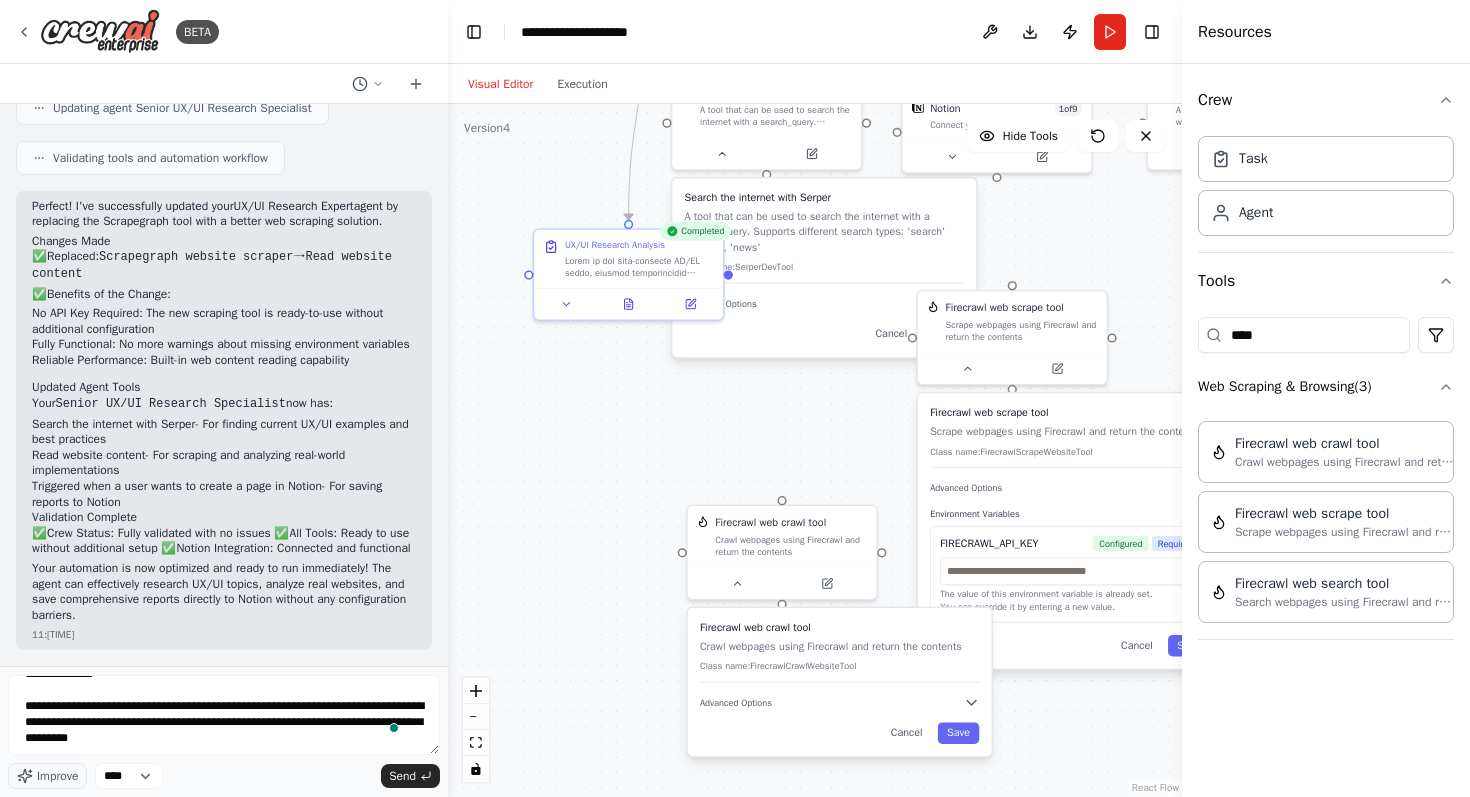 scroll, scrollTop: 786, scrollLeft: 0, axis: vertical 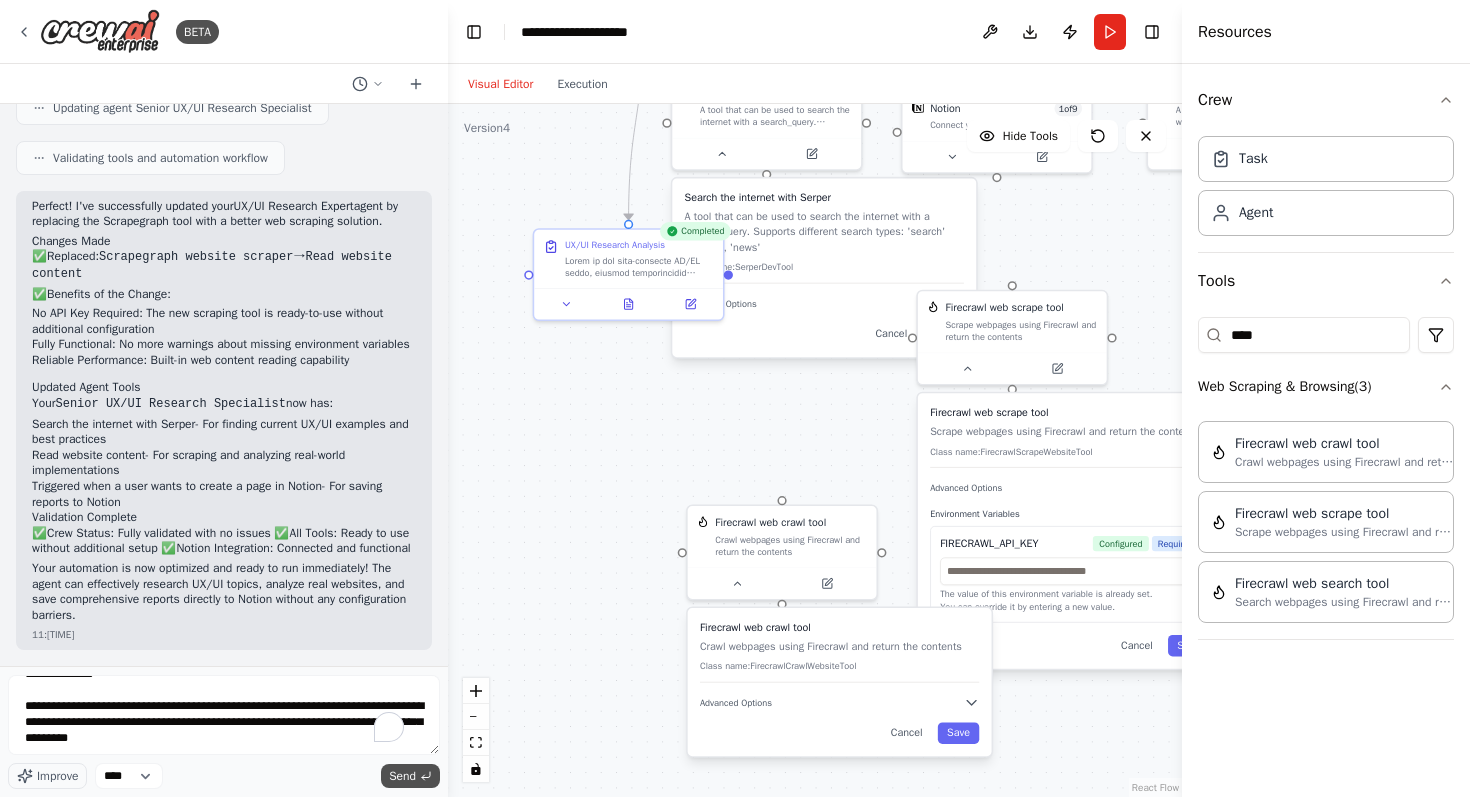 click on "Send" at bounding box center [402, 776] 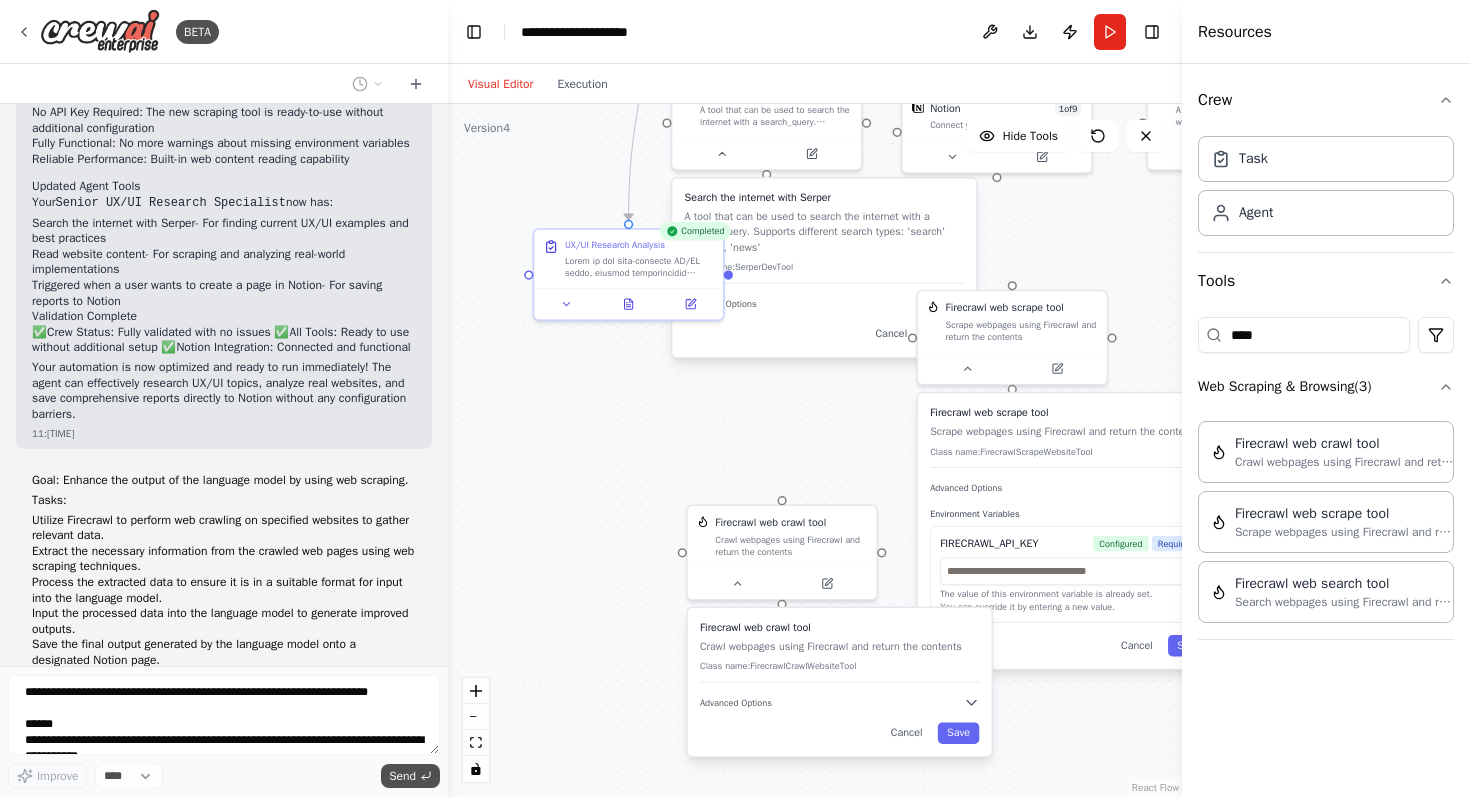 scroll, scrollTop: 6032, scrollLeft: 0, axis: vertical 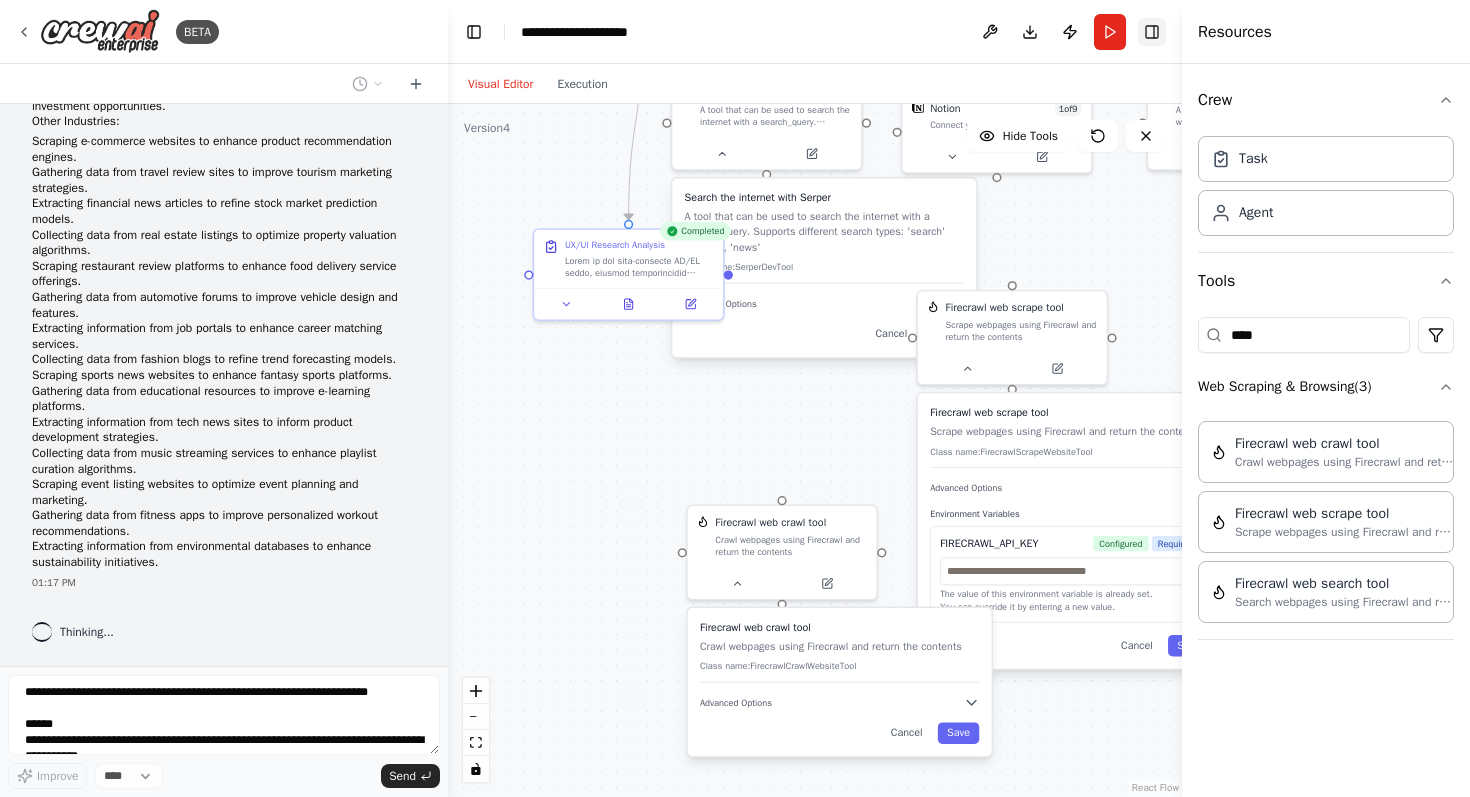 click on "Toggle Right Sidebar" at bounding box center [1152, 32] 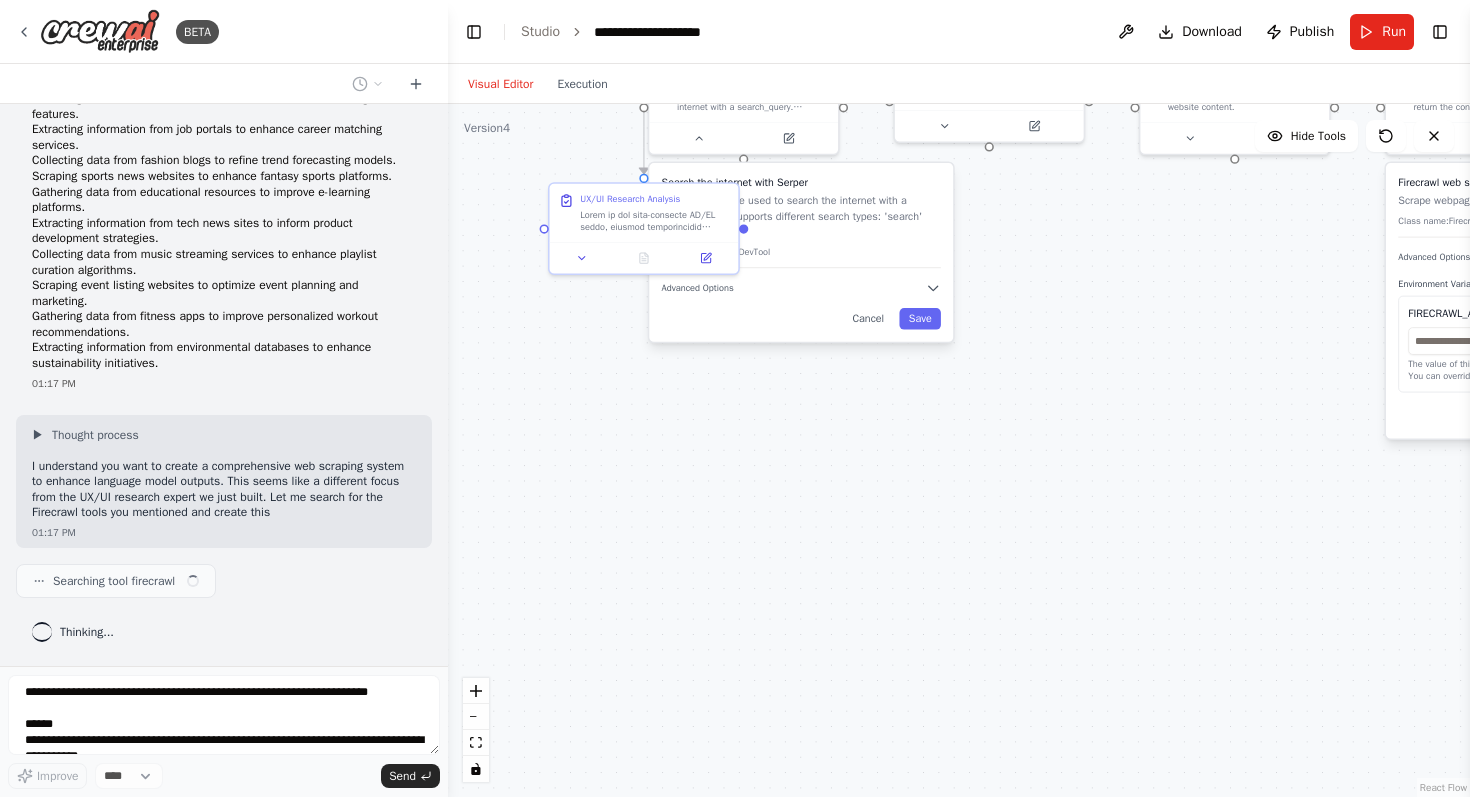 scroll, scrollTop: 6247, scrollLeft: 0, axis: vertical 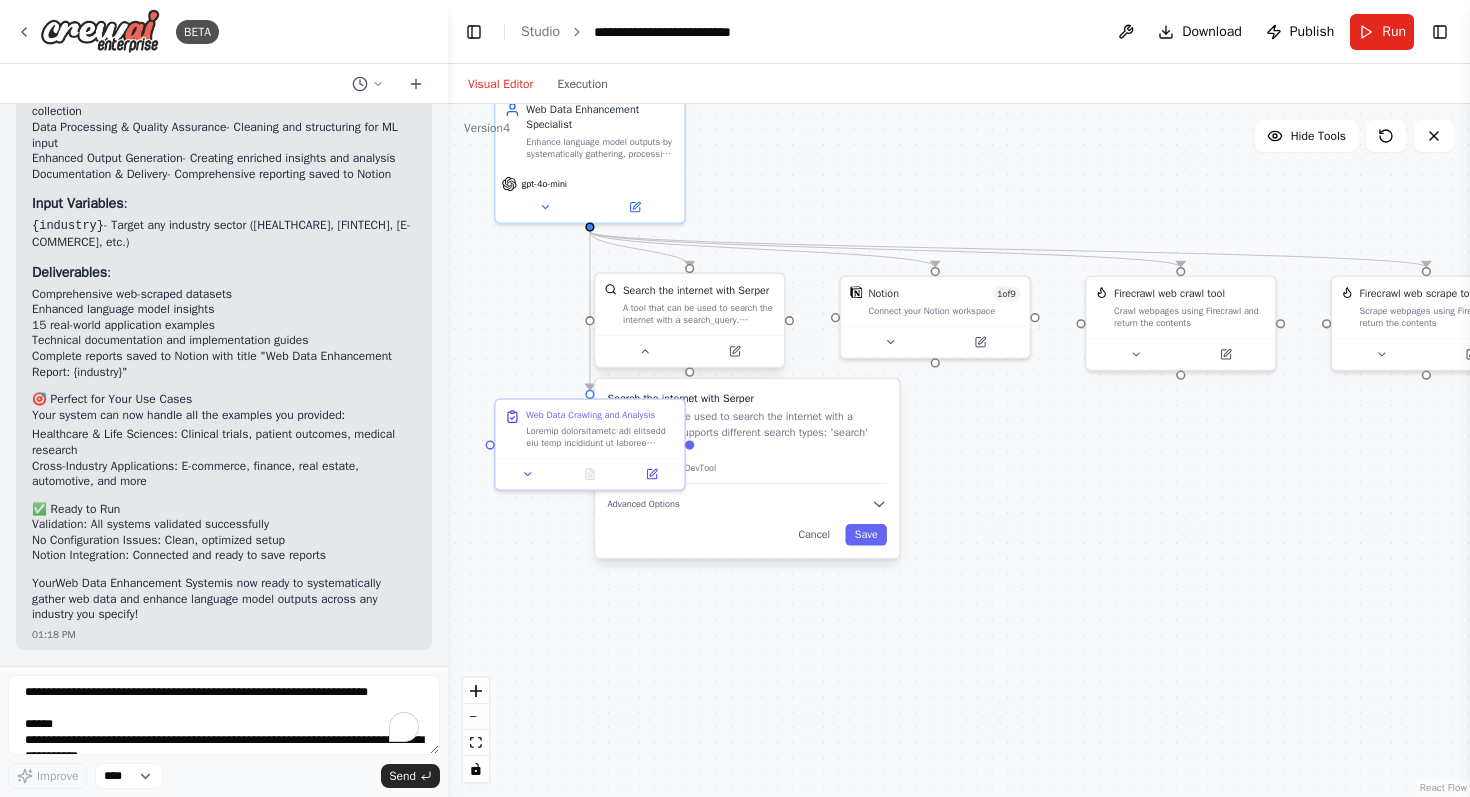 drag, startPoint x: 1120, startPoint y: 297, endPoint x: 689, endPoint y: 272, distance: 431.72446 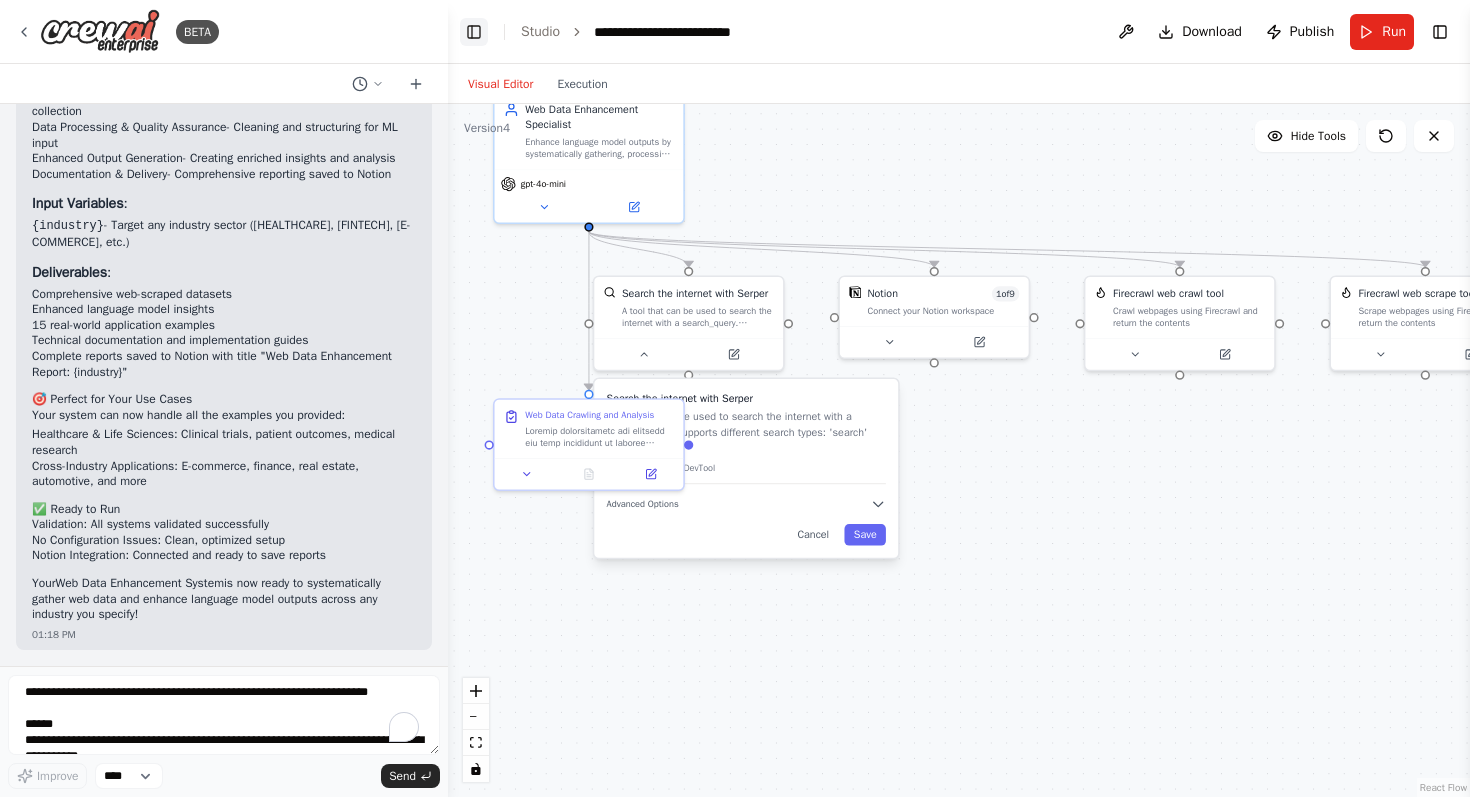 click on "Toggle Left Sidebar" at bounding box center [474, 32] 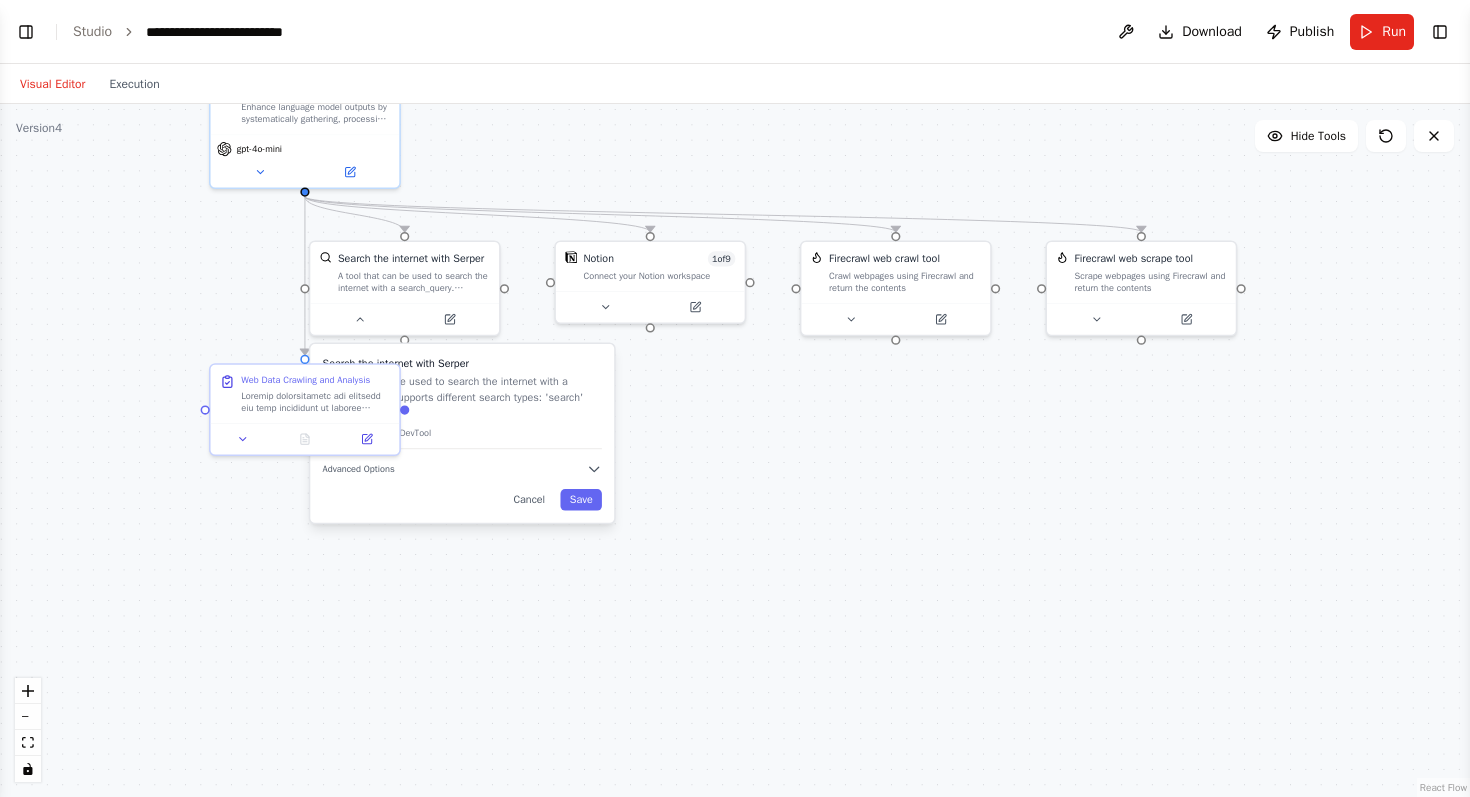 drag, startPoint x: 666, startPoint y: 495, endPoint x: 796, endPoint y: 451, distance: 137.24431 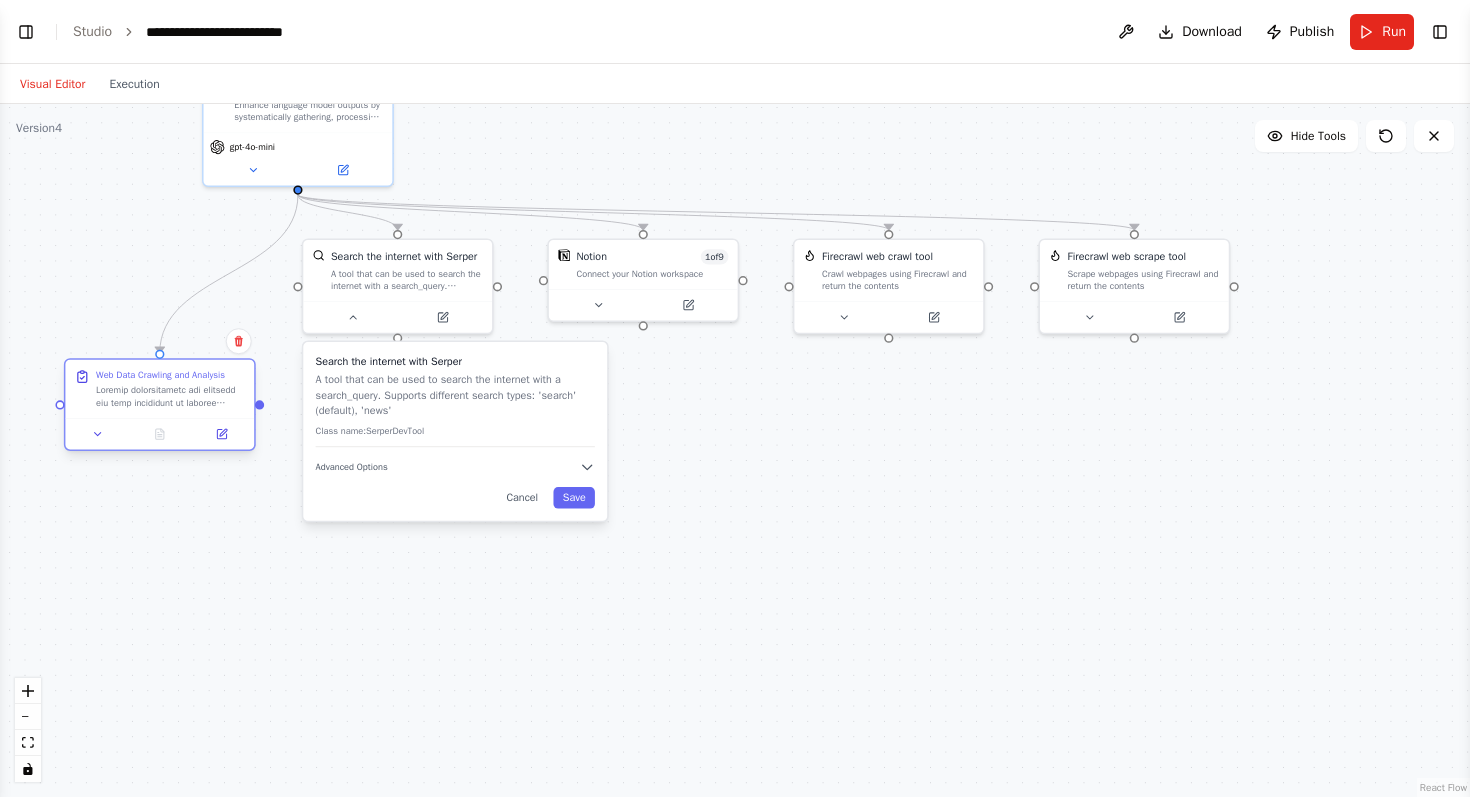 drag, startPoint x: 219, startPoint y: 407, endPoint x: 131, endPoint y: 402, distance: 88.14193 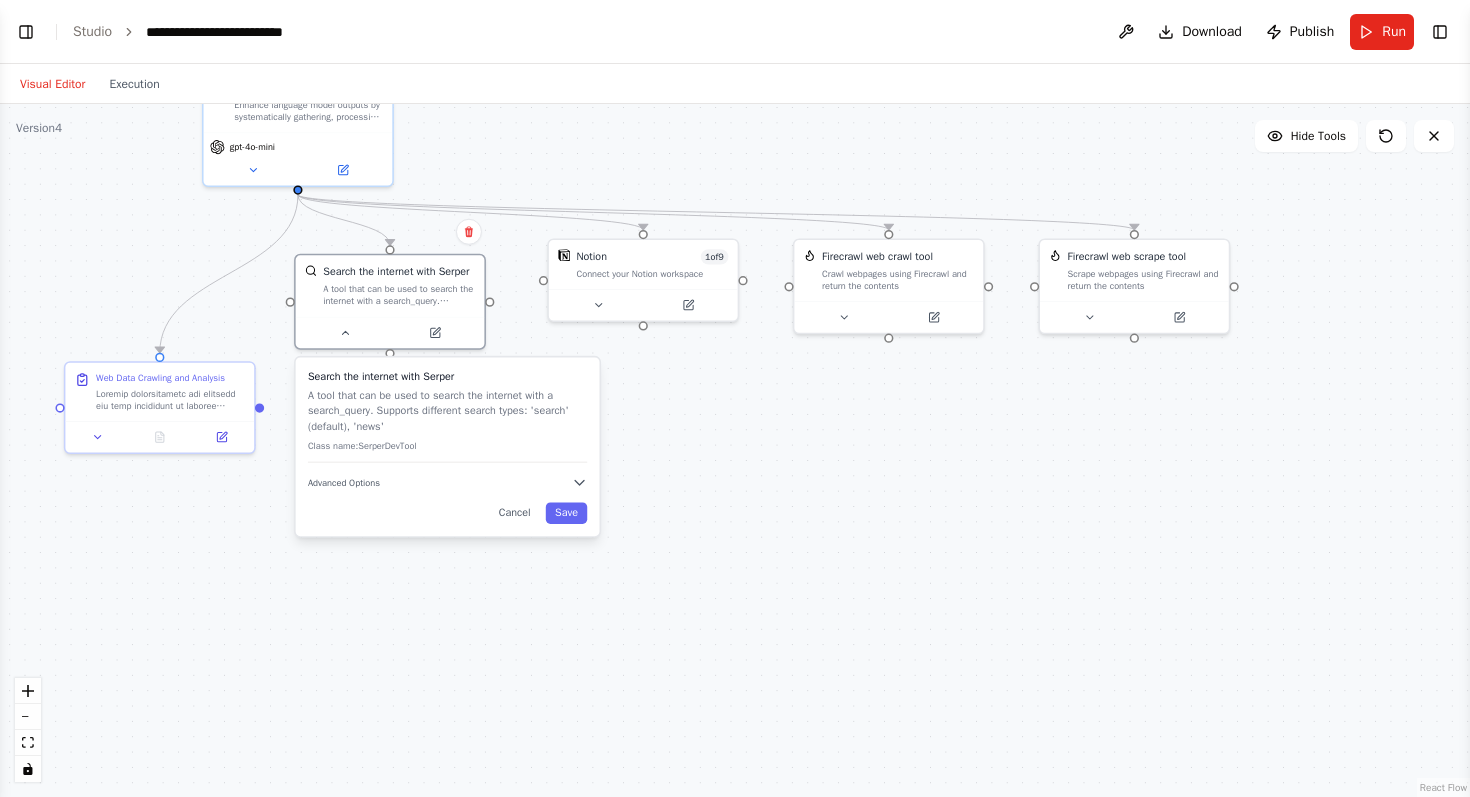 drag, startPoint x: 474, startPoint y: 420, endPoint x: 470, endPoint y: 436, distance: 16.492422 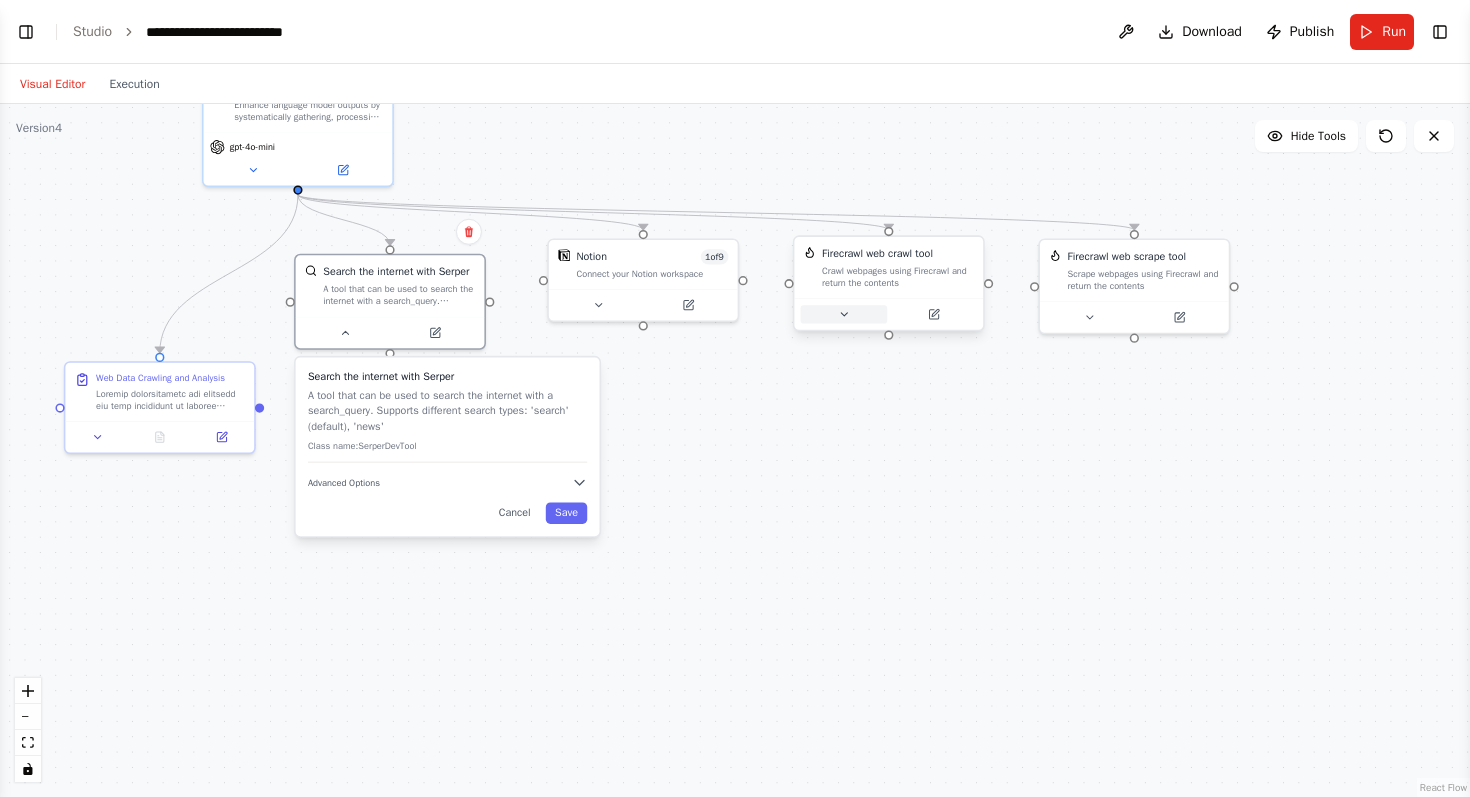 click 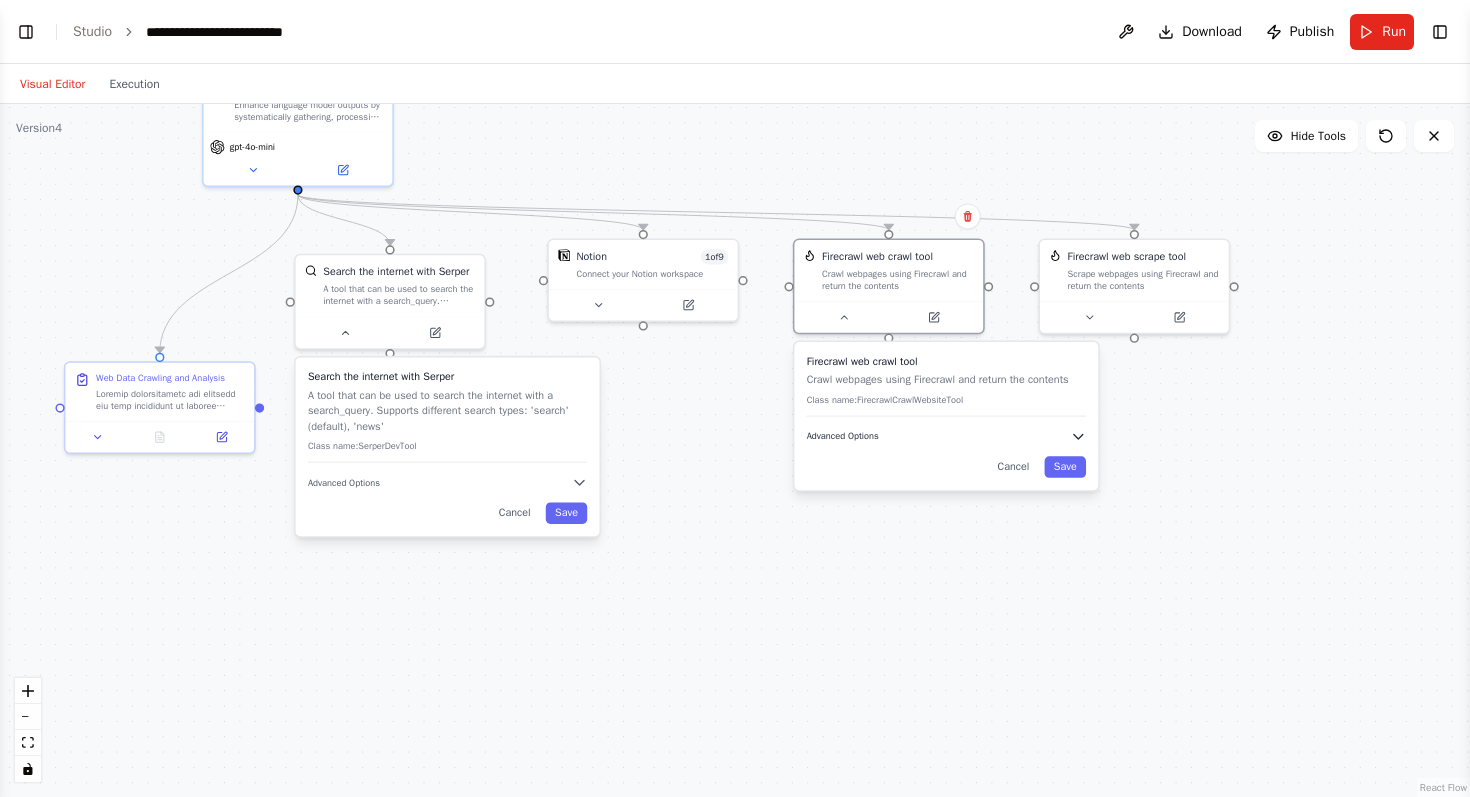 click 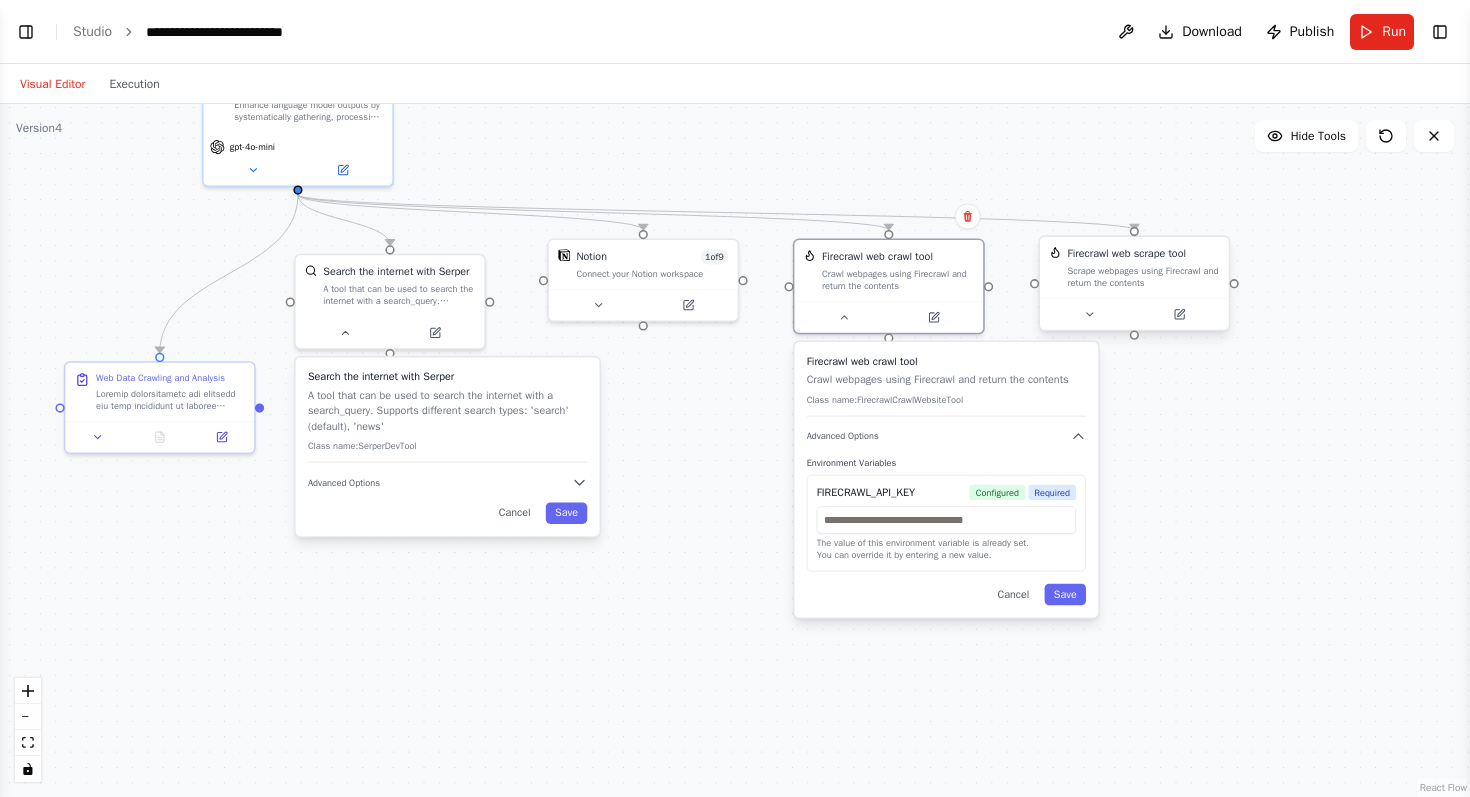 click at bounding box center (1134, 313) 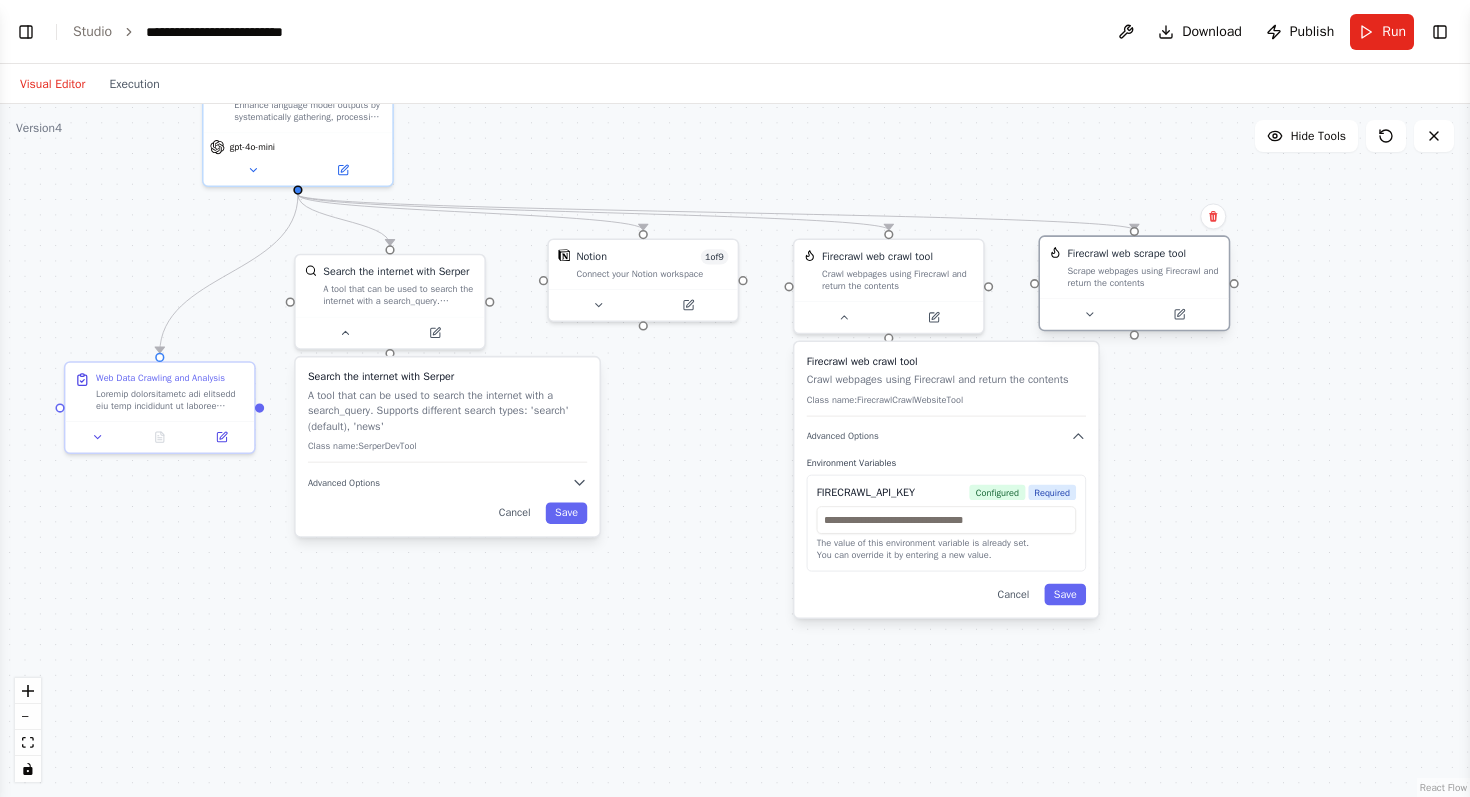 click at bounding box center [1134, 313] 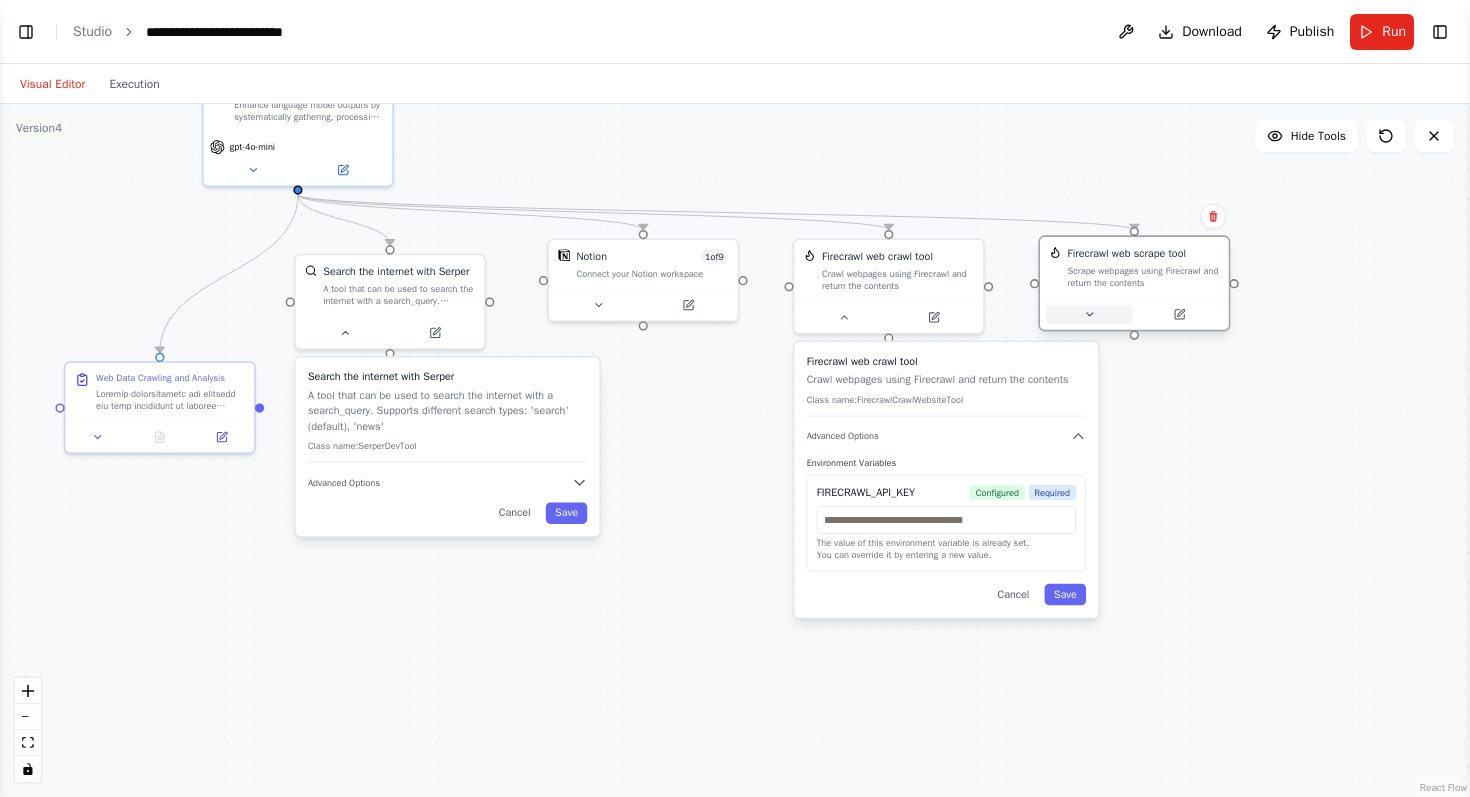 click 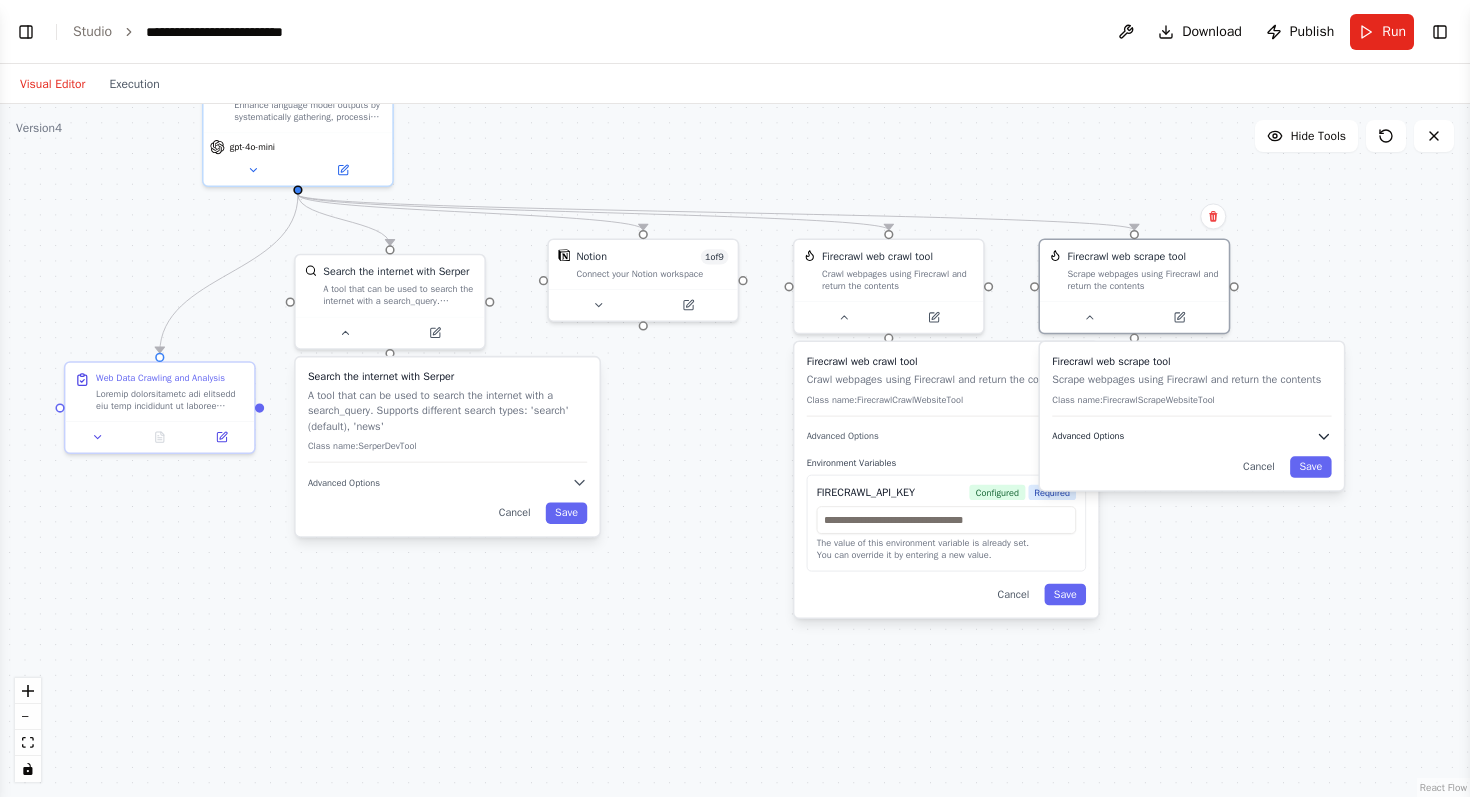 click on "Advanced Options" at bounding box center (1191, 436) 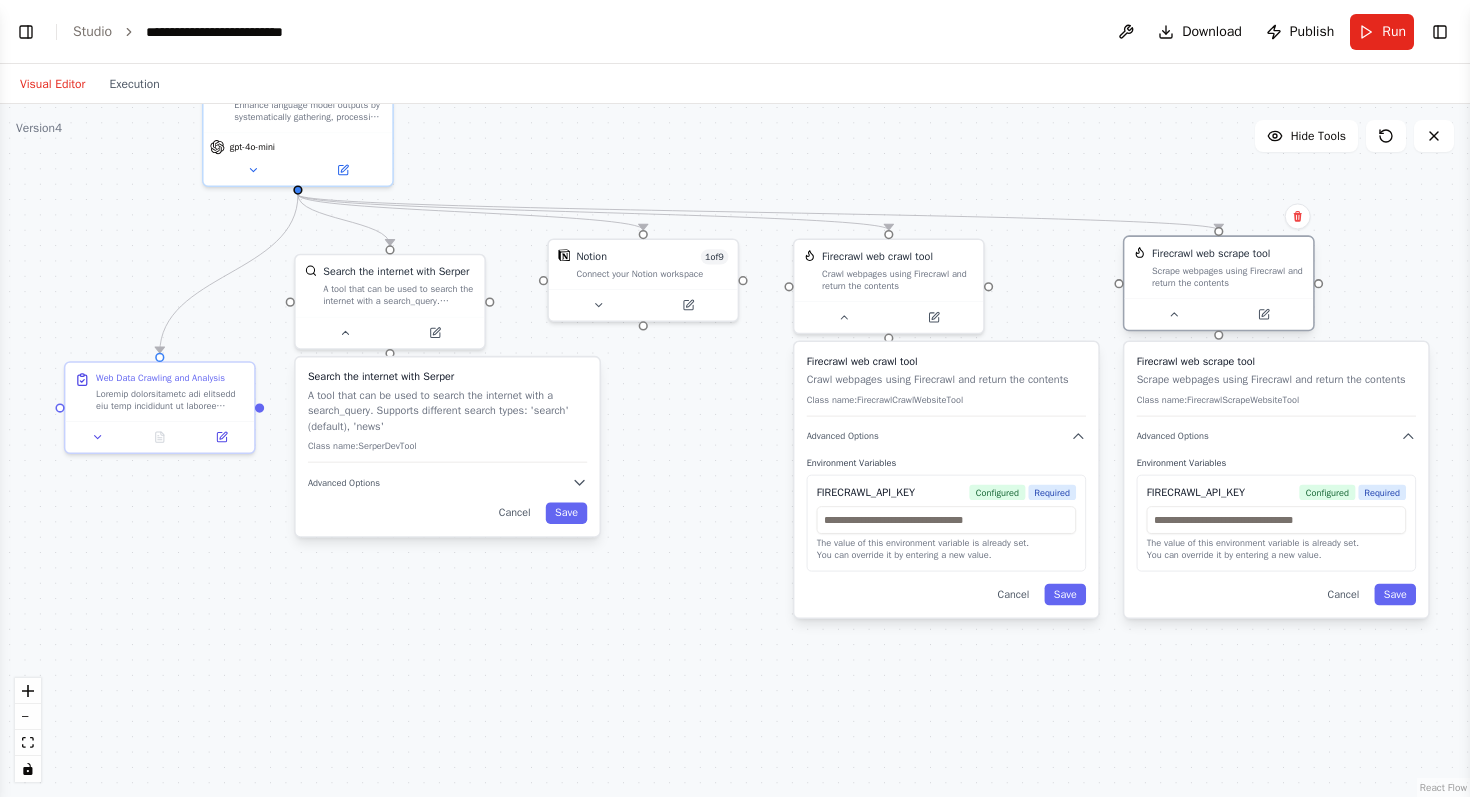 drag, startPoint x: 1151, startPoint y: 275, endPoint x: 1229, endPoint y: 275, distance: 78 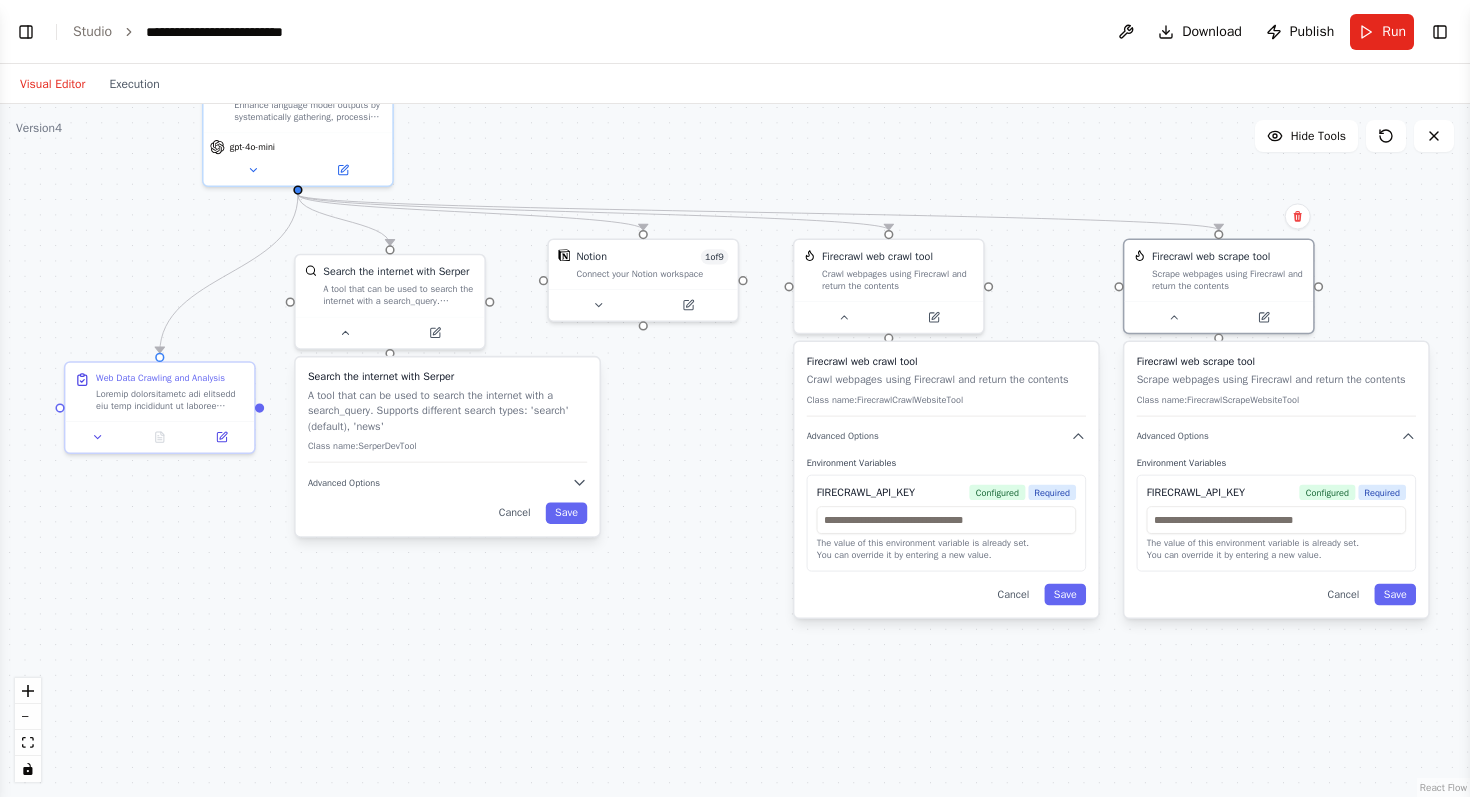 click on "Run" at bounding box center [1382, 32] 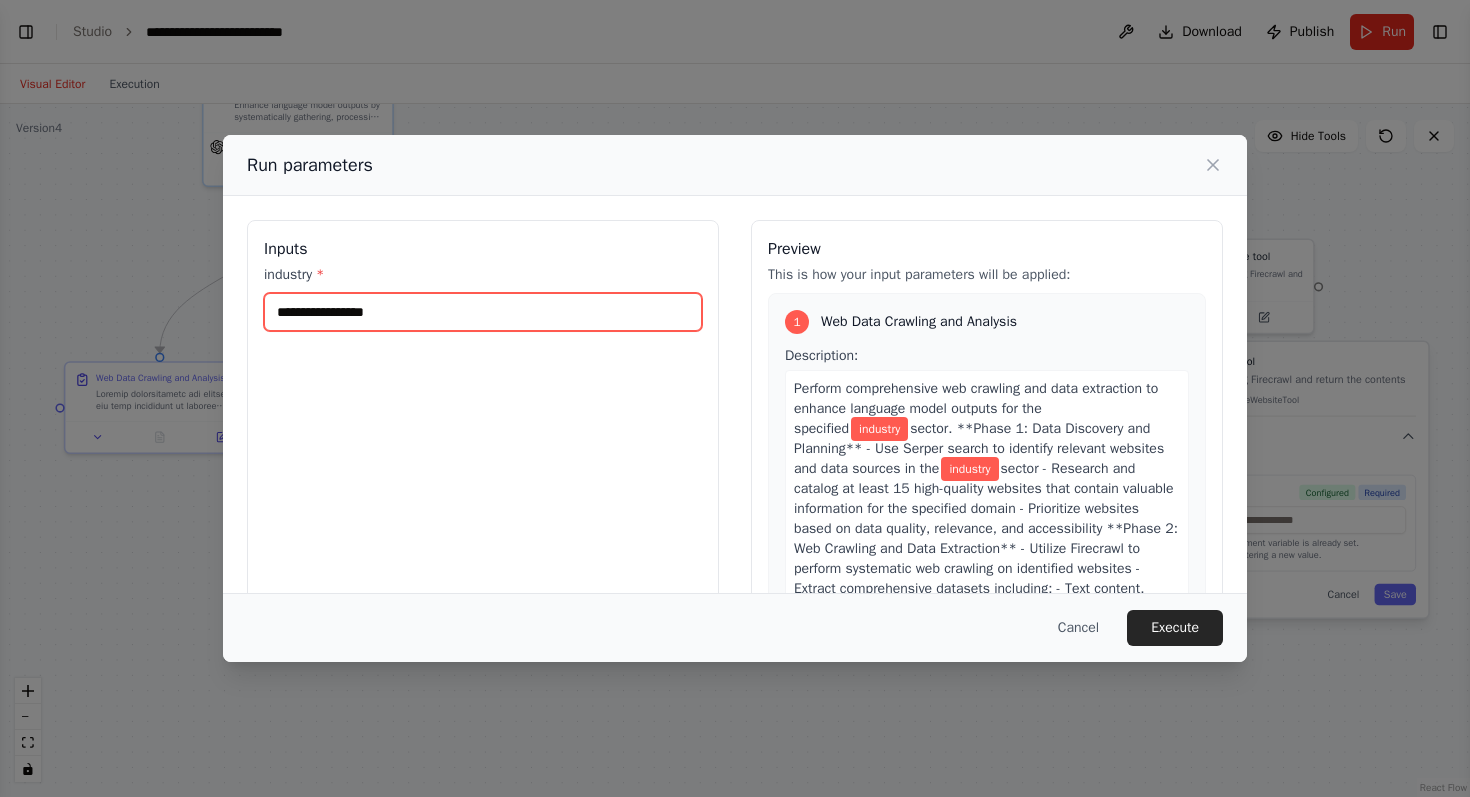 click on "industry *" at bounding box center [483, 312] 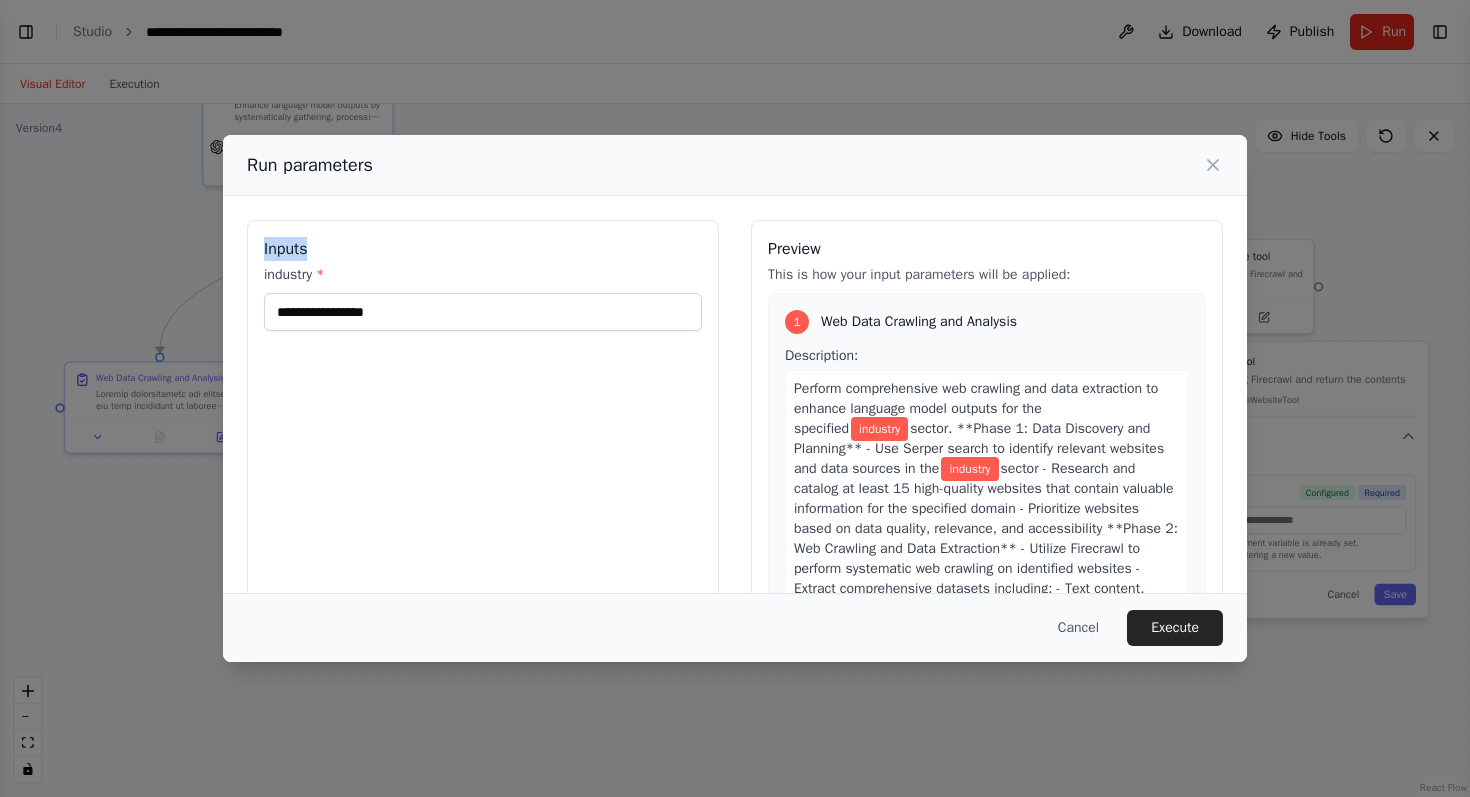 drag, startPoint x: 551, startPoint y: 177, endPoint x: 369, endPoint y: 370, distance: 265.27908 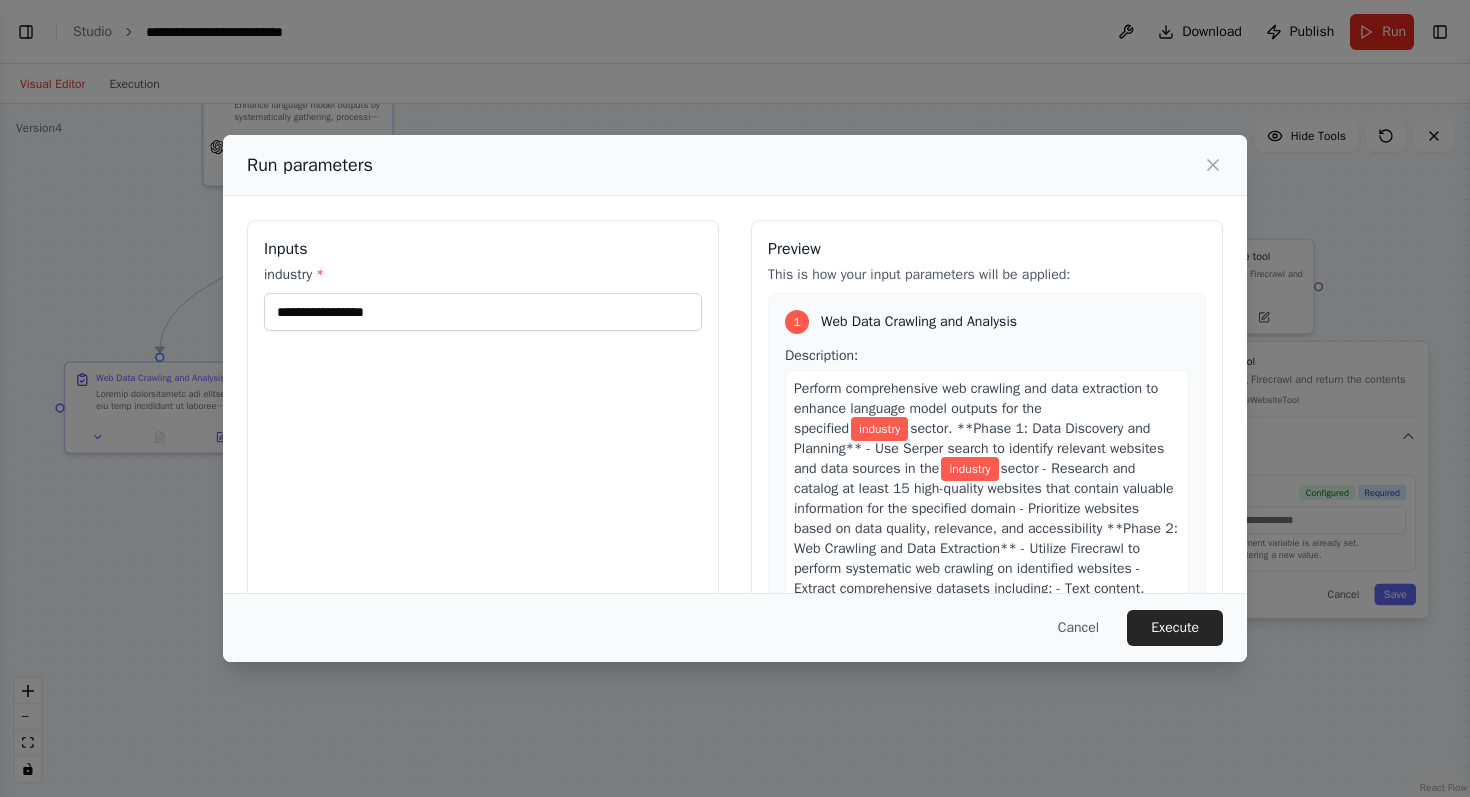drag, startPoint x: 693, startPoint y: 170, endPoint x: 886, endPoint y: 140, distance: 195.31769 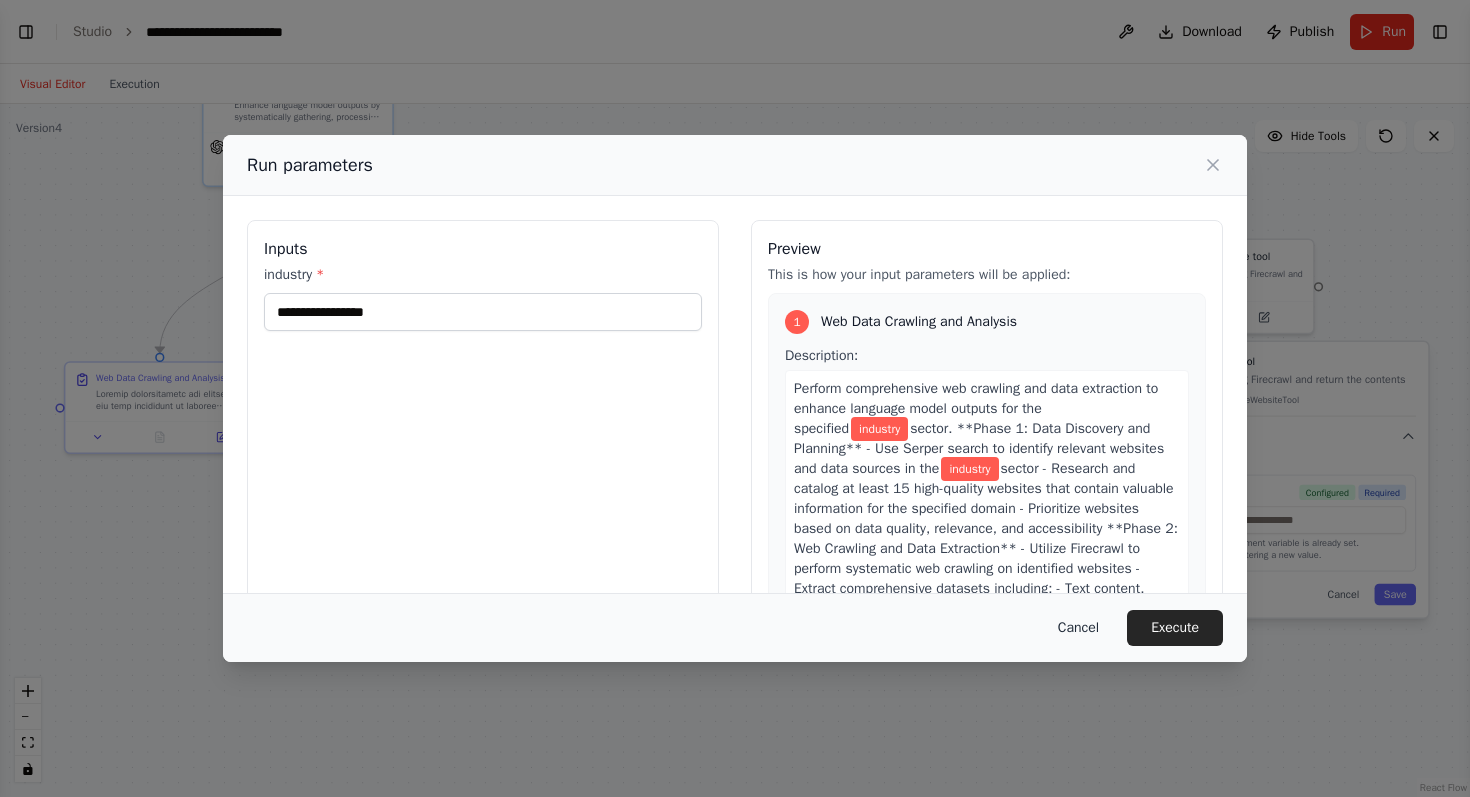 click on "Cancel" at bounding box center [1078, 628] 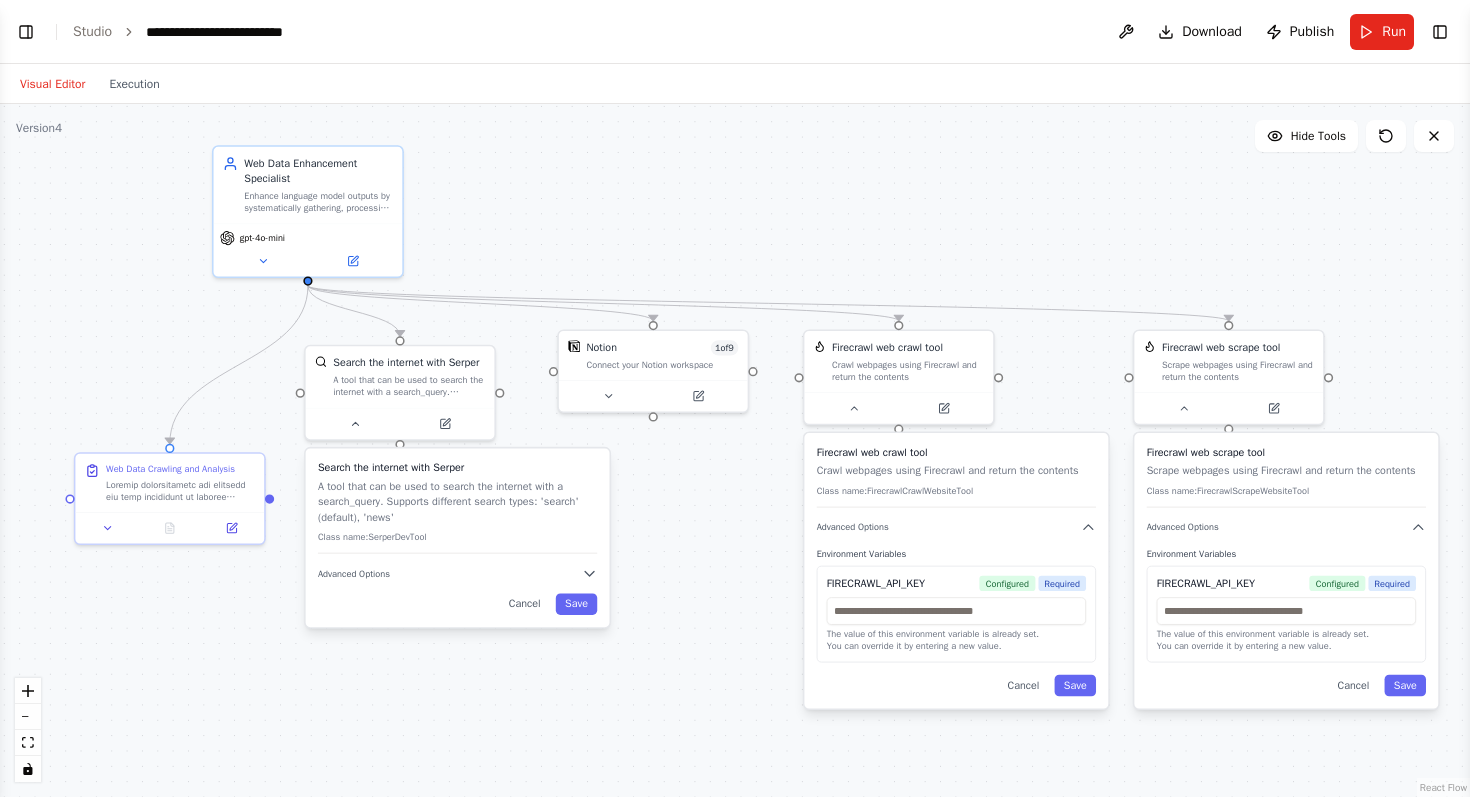 drag, startPoint x: 585, startPoint y: 157, endPoint x: 595, endPoint y: 248, distance: 91.5478 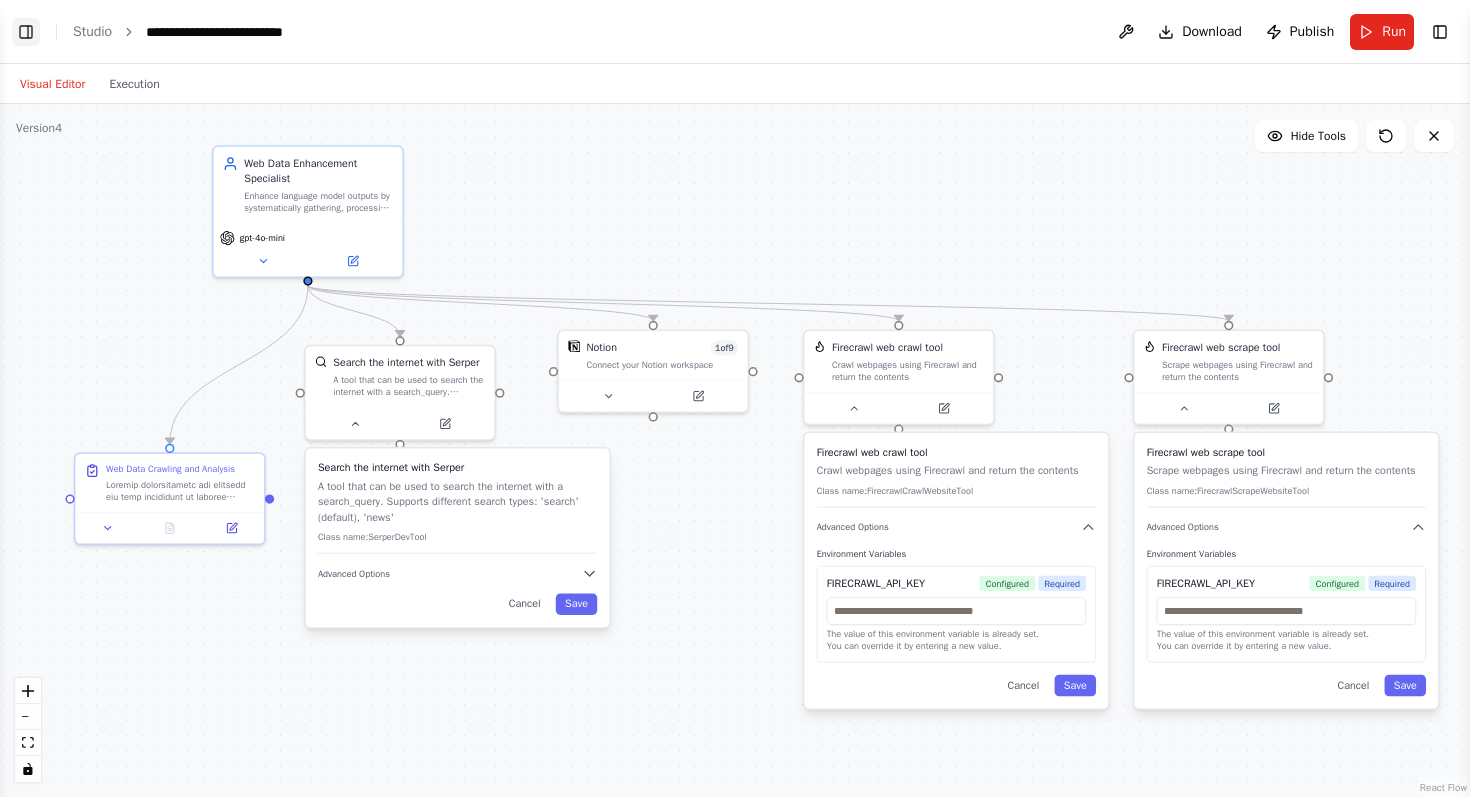 click on "Toggle Left Sidebar" at bounding box center [26, 32] 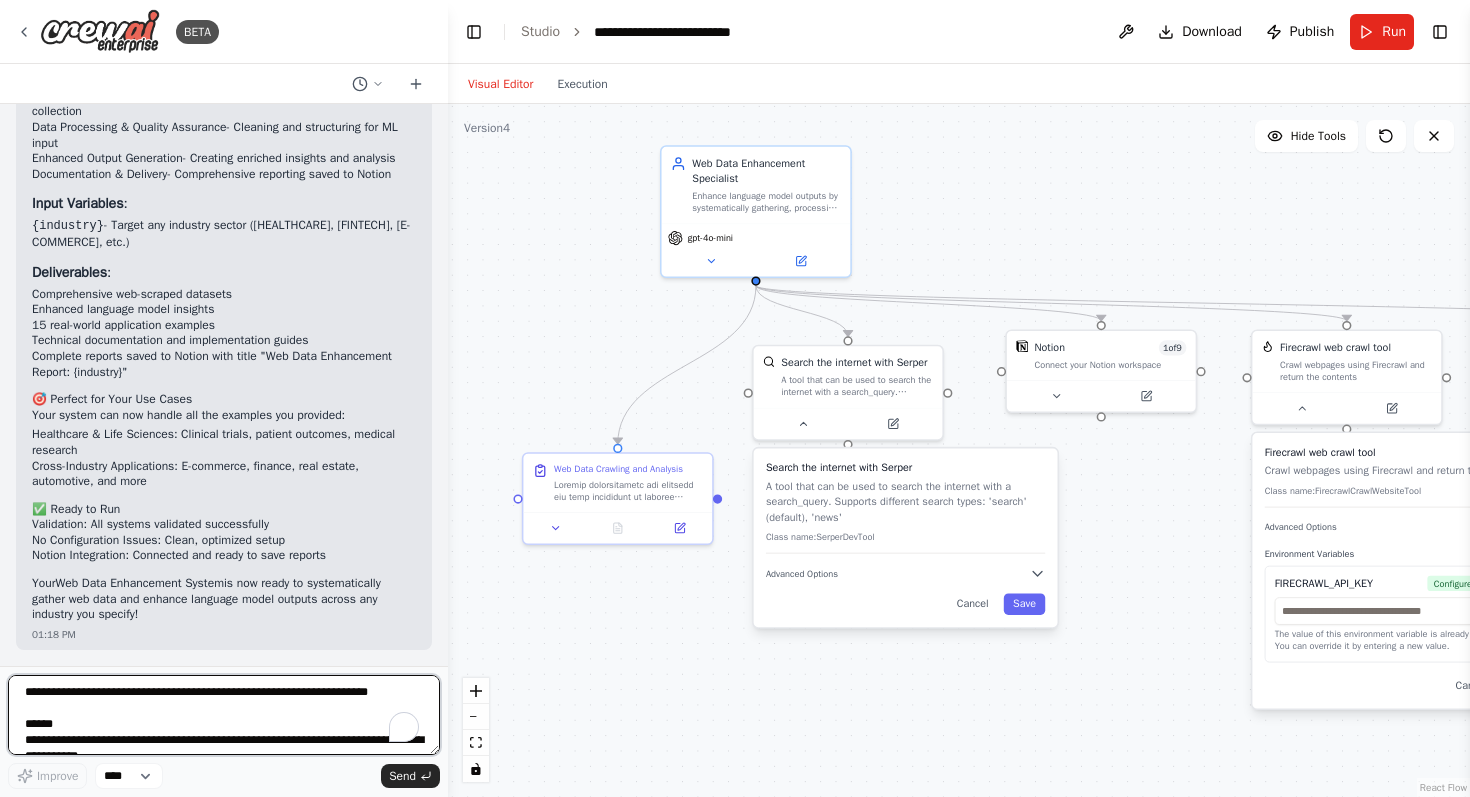 click at bounding box center (224, 715) 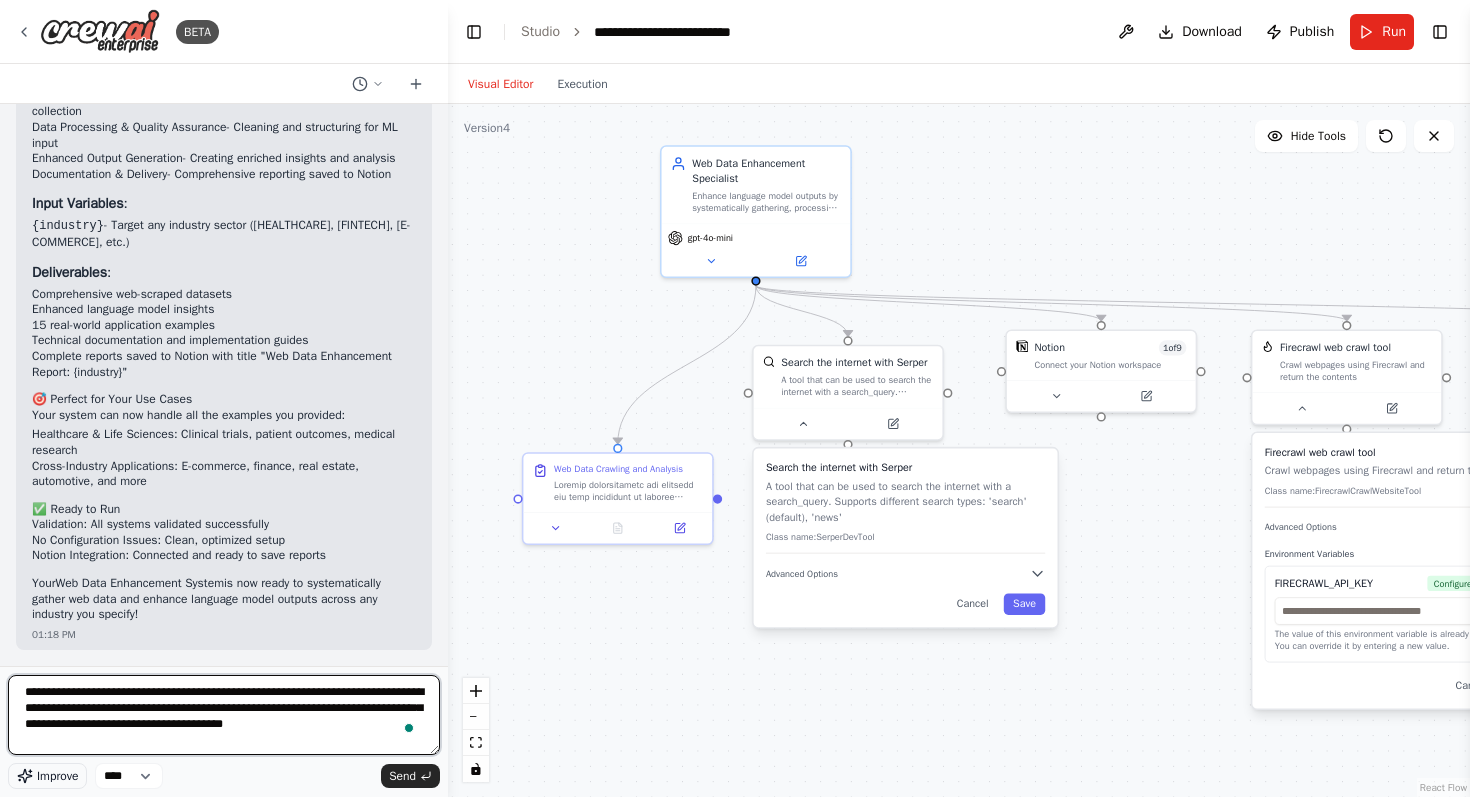 type on "**********" 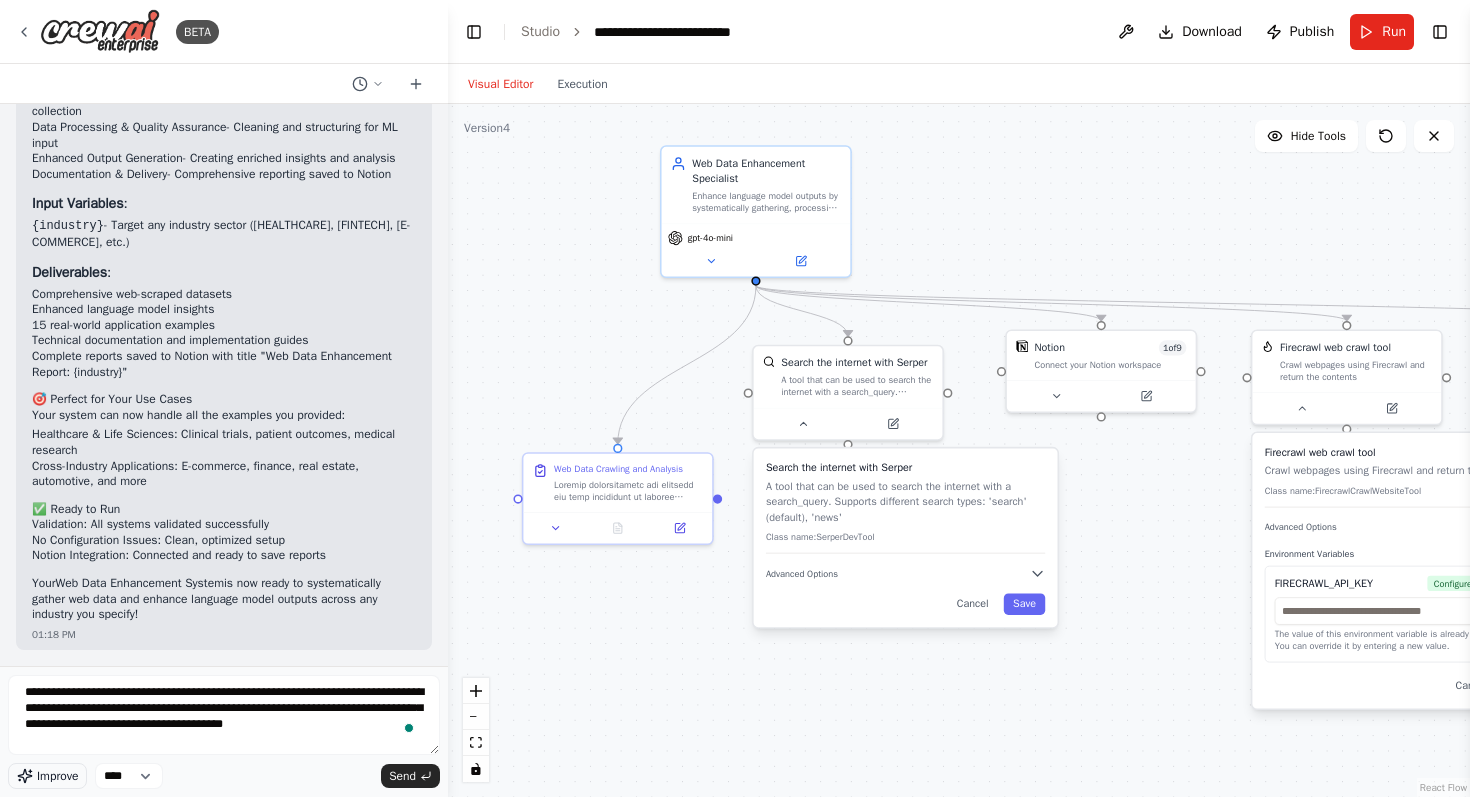 click on "Improve" at bounding box center (47, 776) 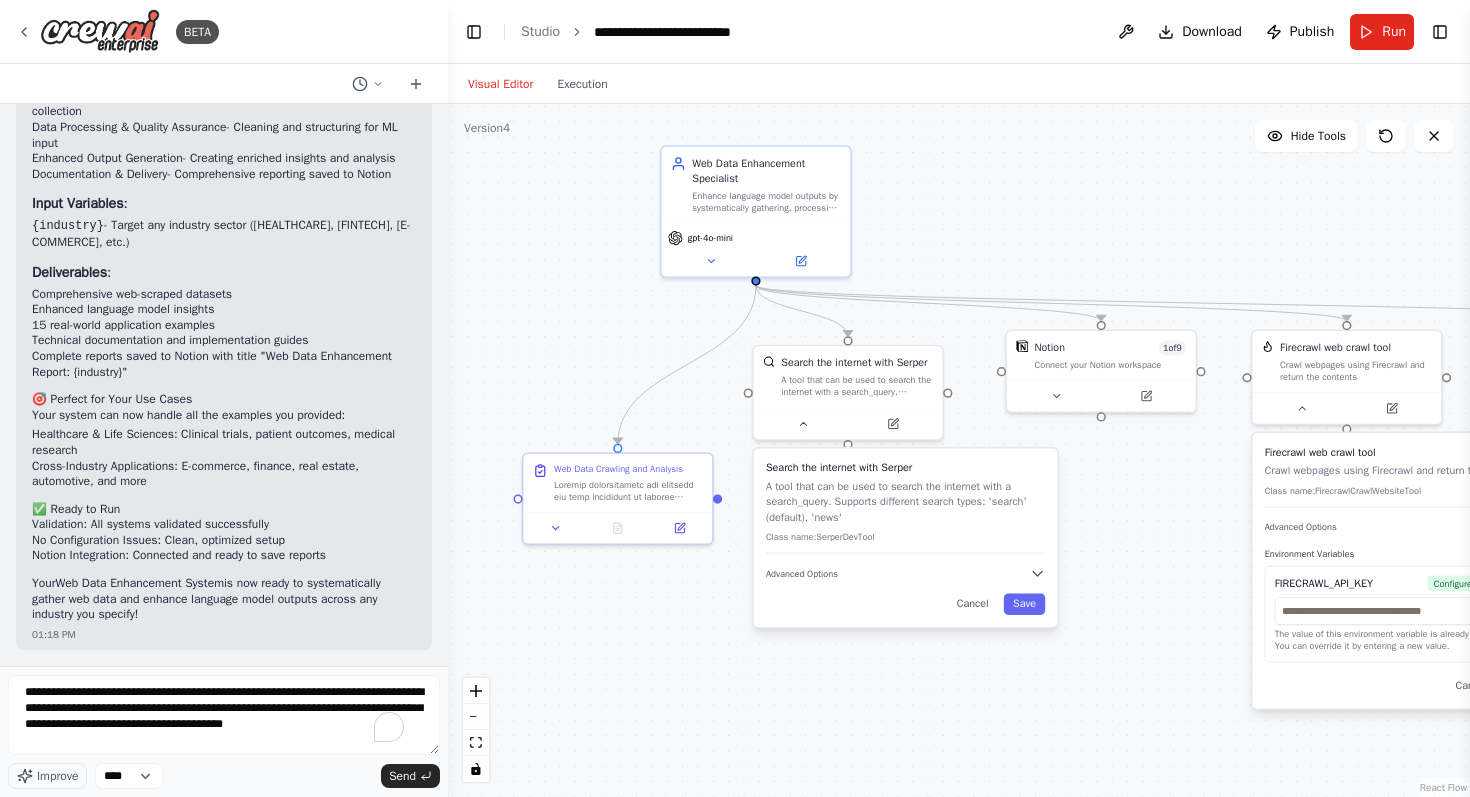 scroll, scrollTop: 73, scrollLeft: 0, axis: vertical 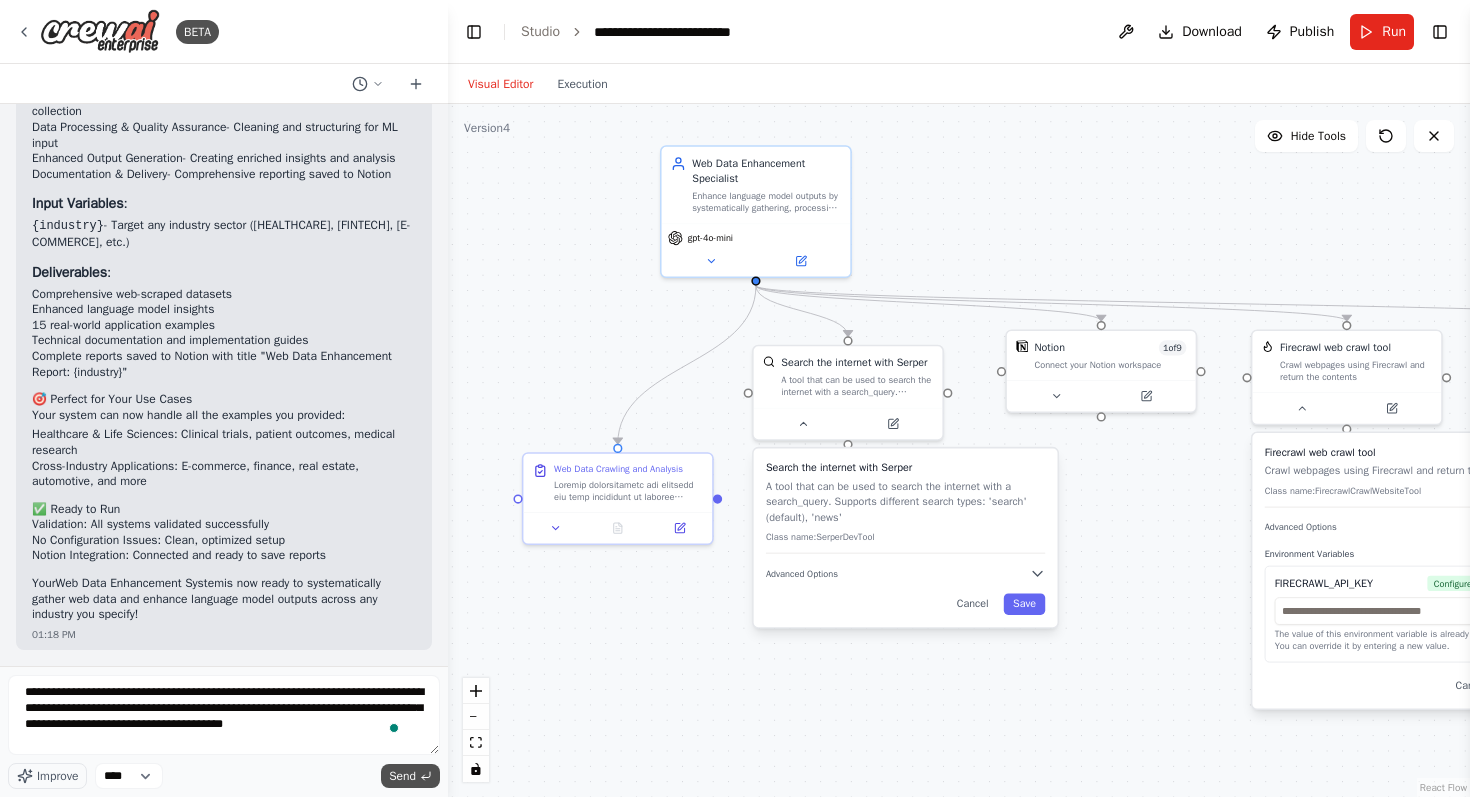 click on "Send" at bounding box center (402, 776) 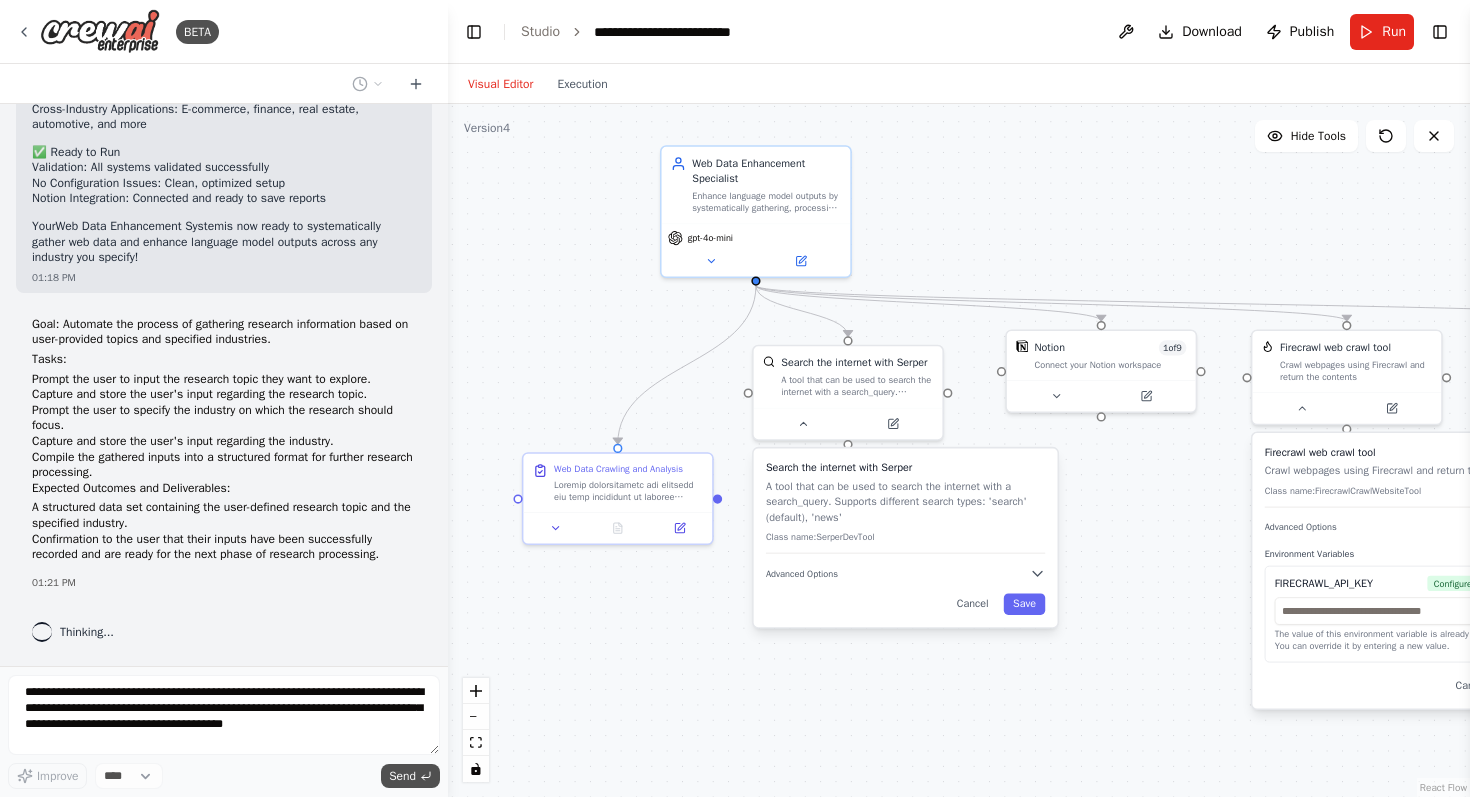 scroll, scrollTop: 8684, scrollLeft: 0, axis: vertical 